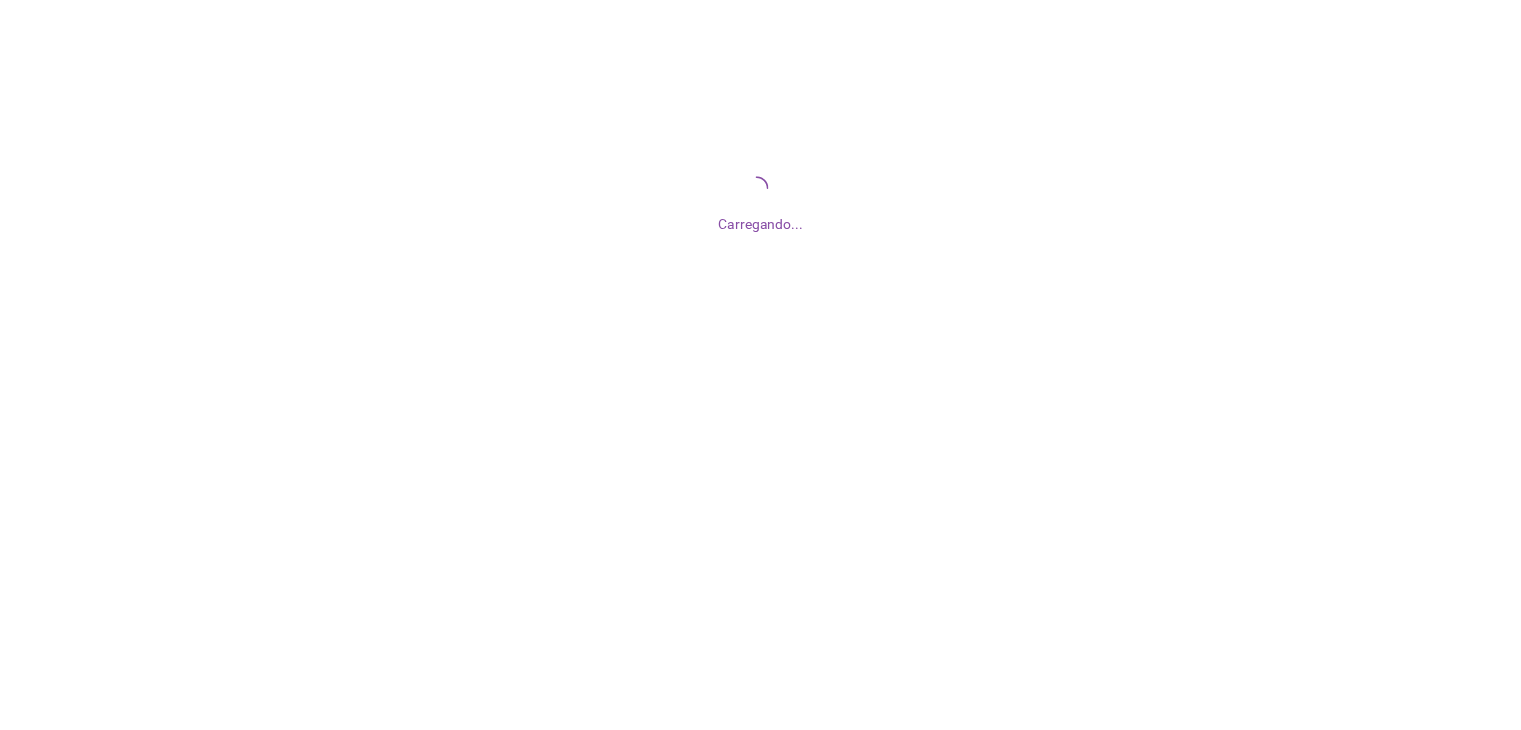 scroll, scrollTop: 0, scrollLeft: 0, axis: both 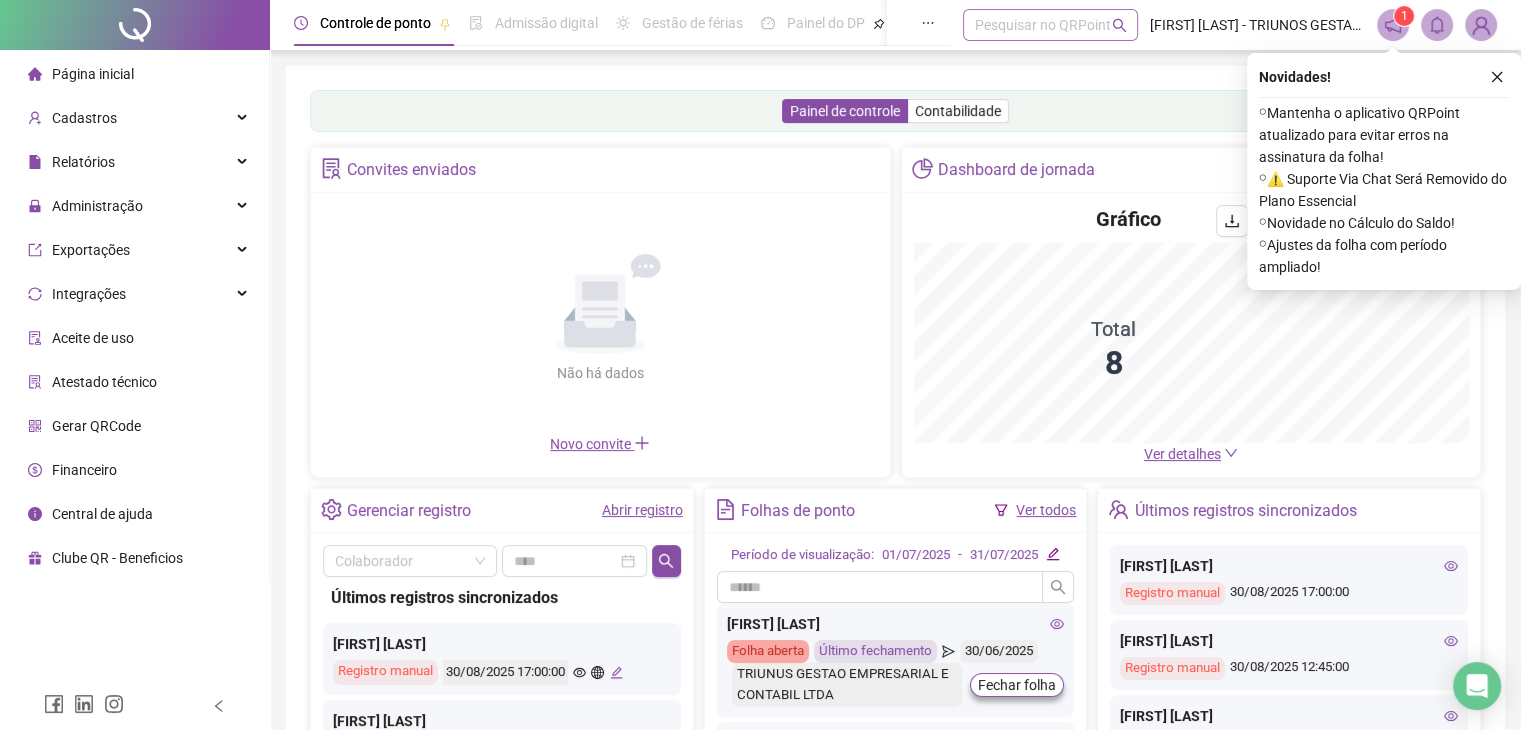 click on "Pesquisar no QRPoint" at bounding box center [1050, 25] 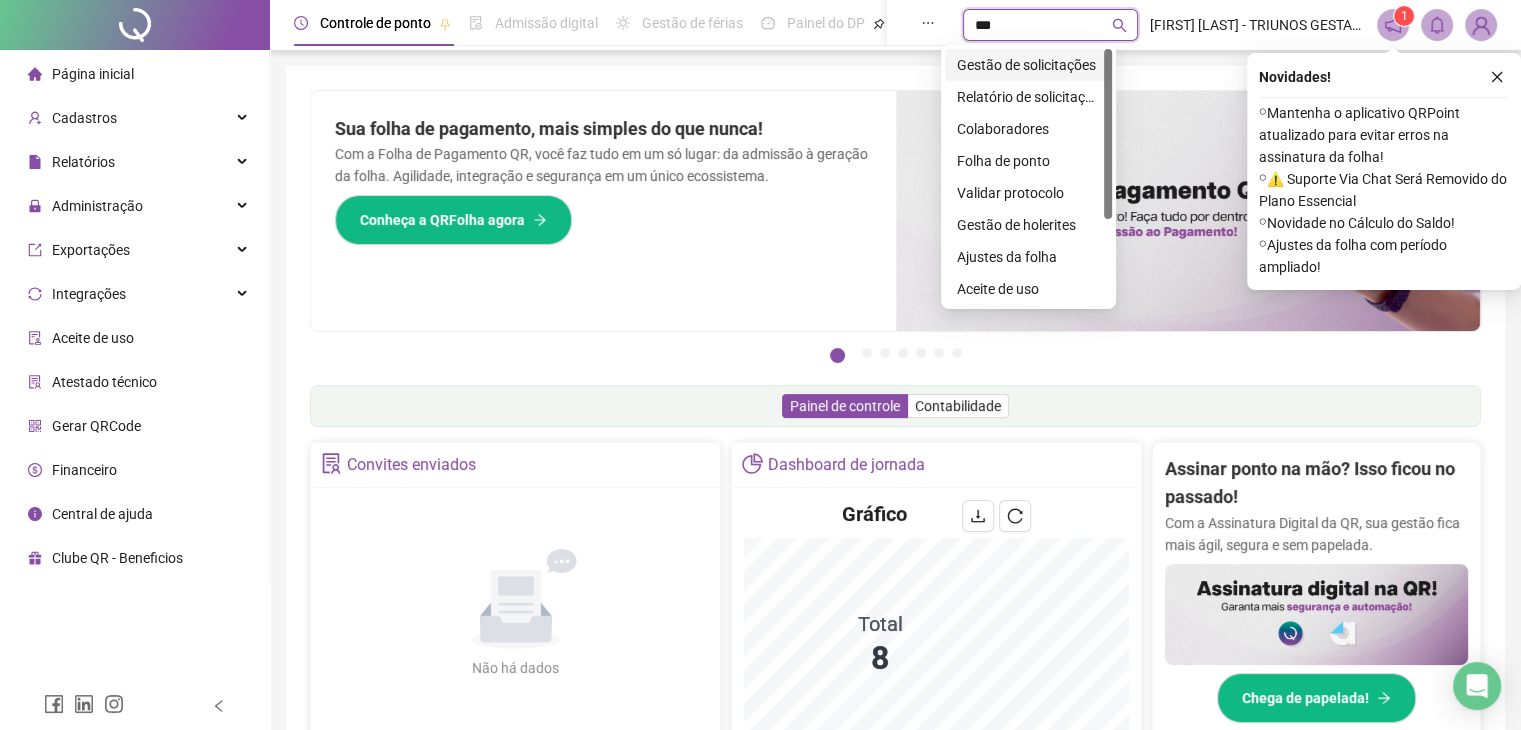 type on "****" 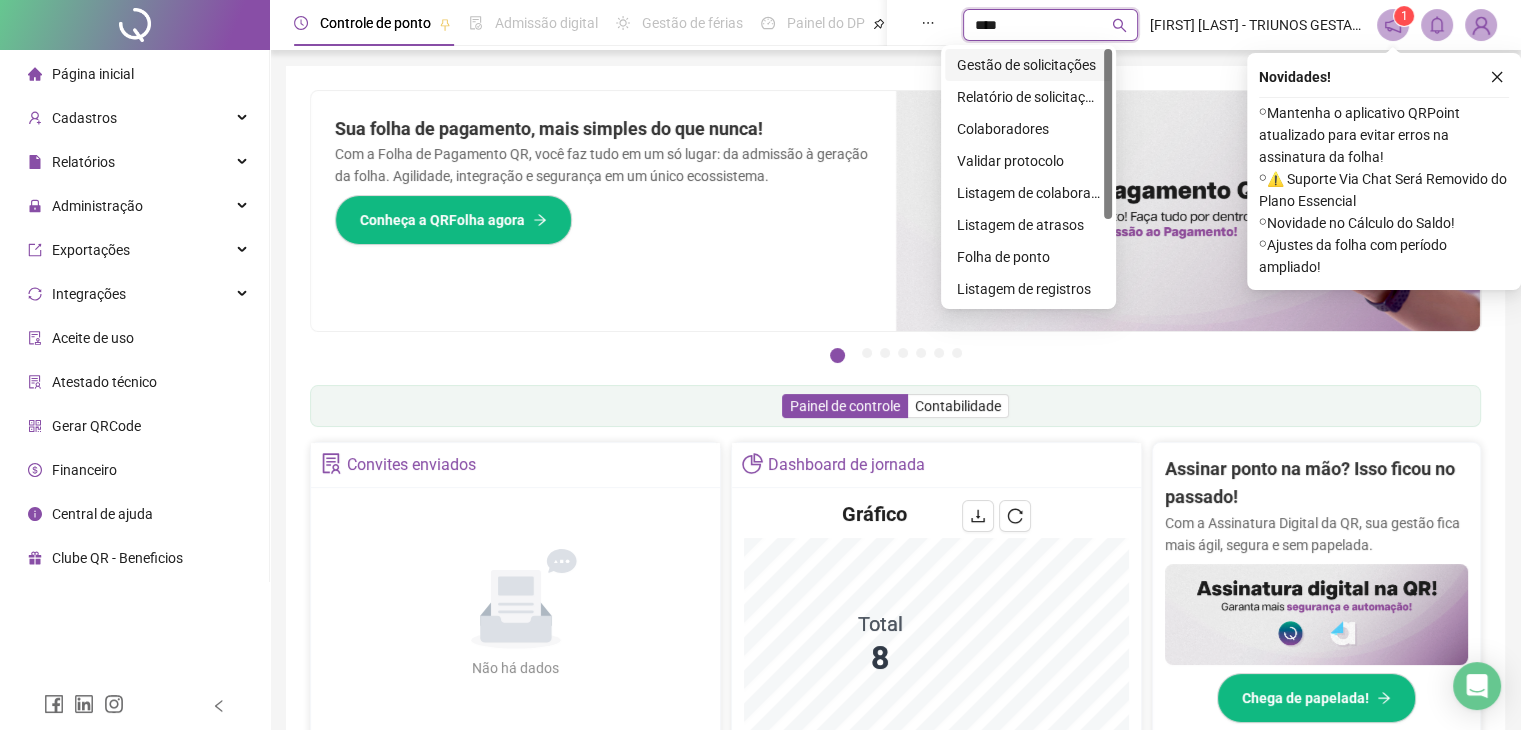 click on "Gestão de solicitações" at bounding box center [1028, 65] 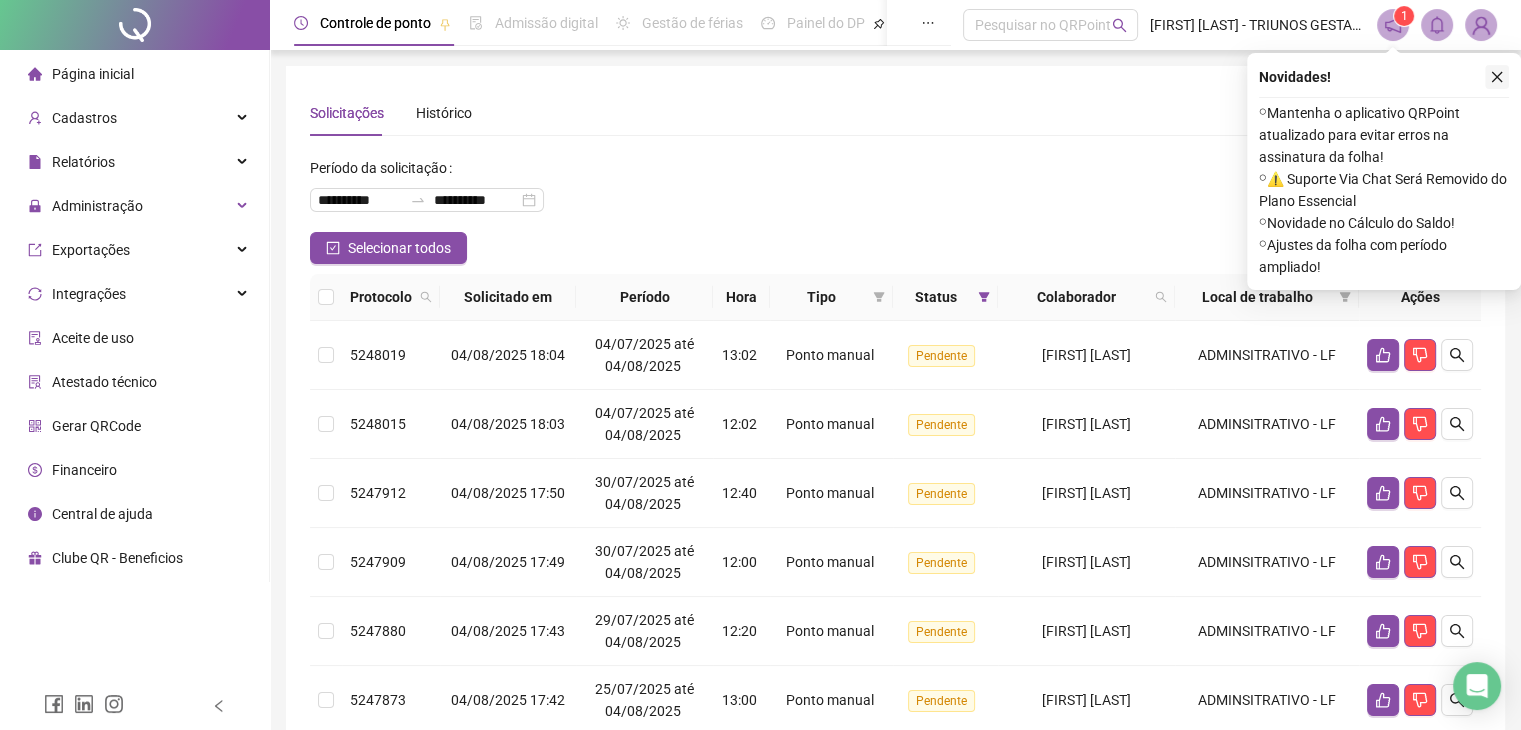 click 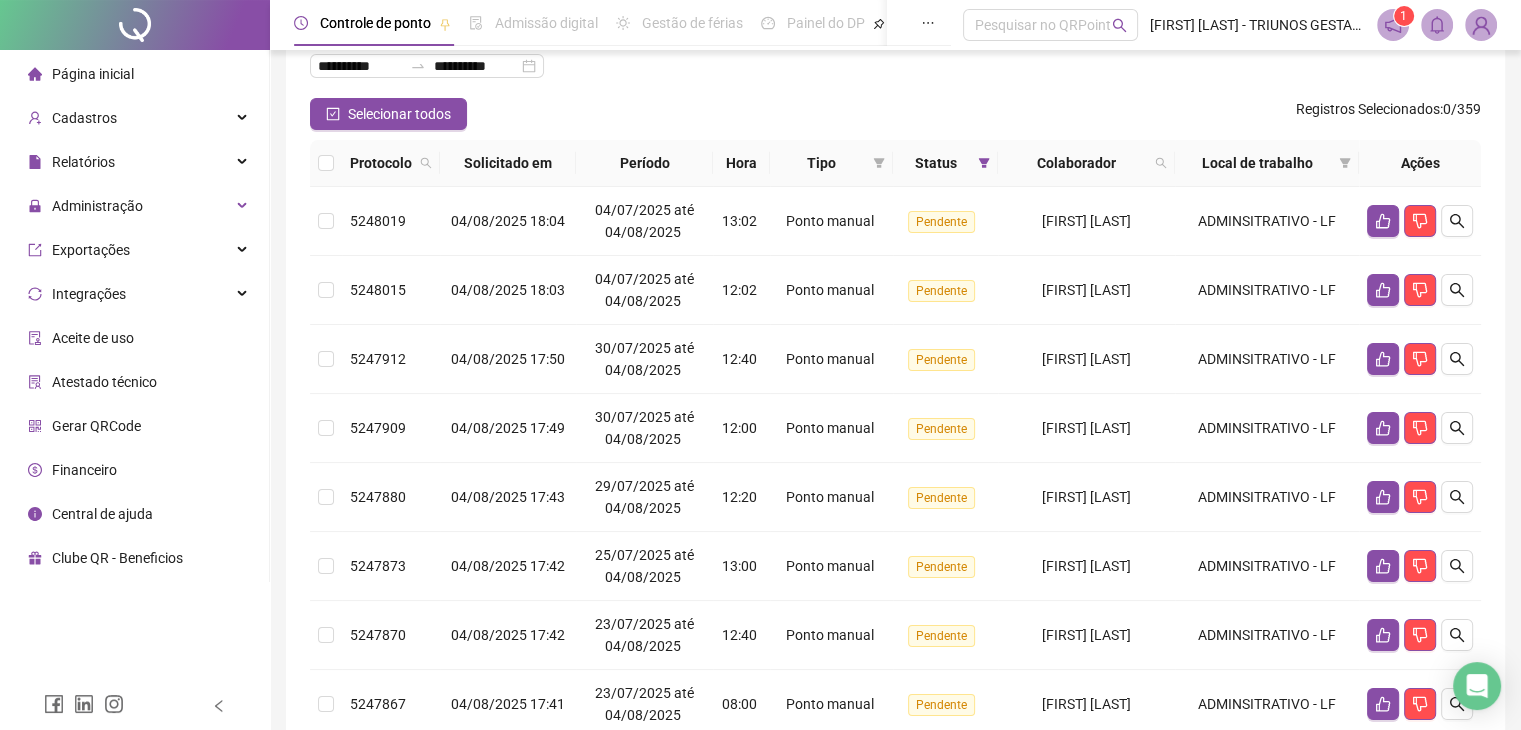 scroll, scrollTop: 0, scrollLeft: 0, axis: both 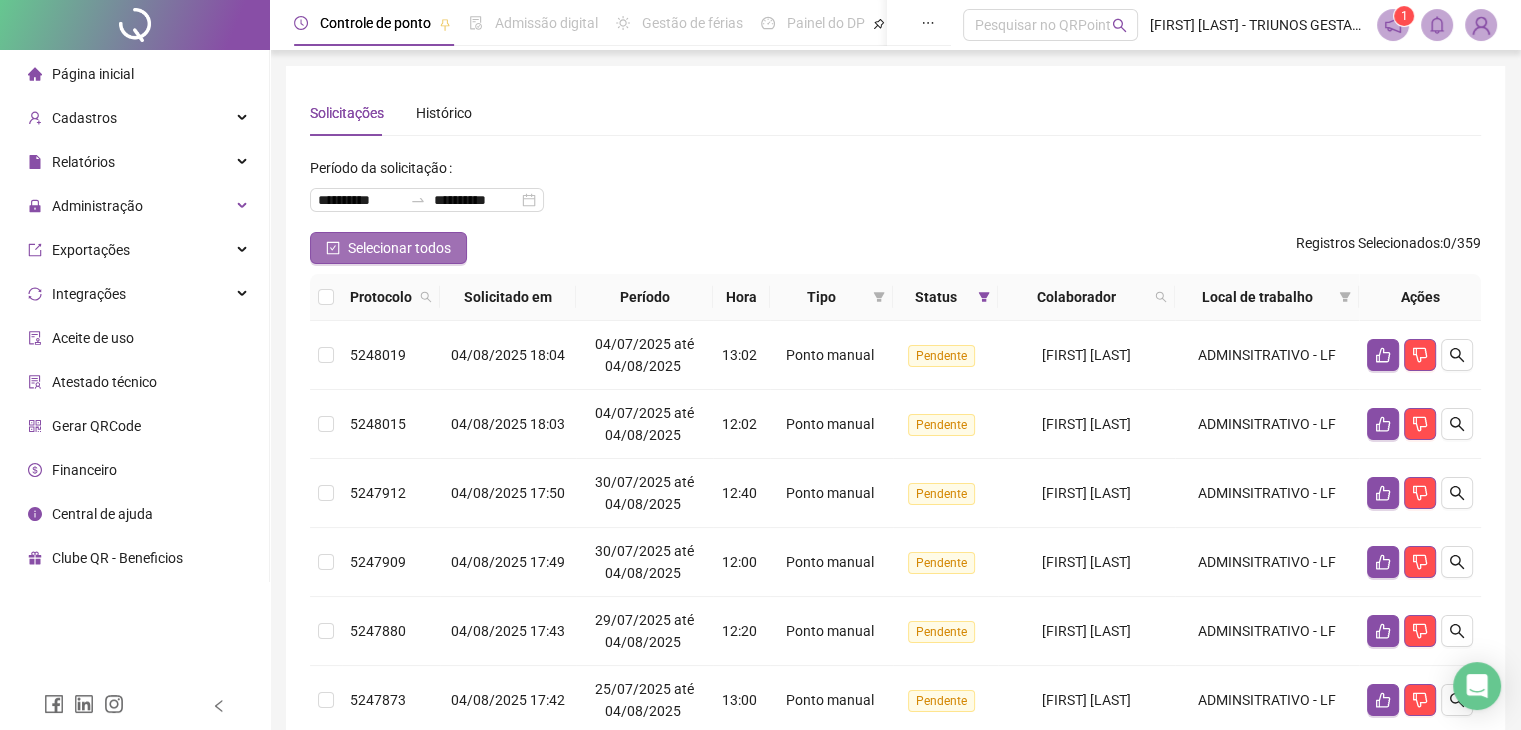 click 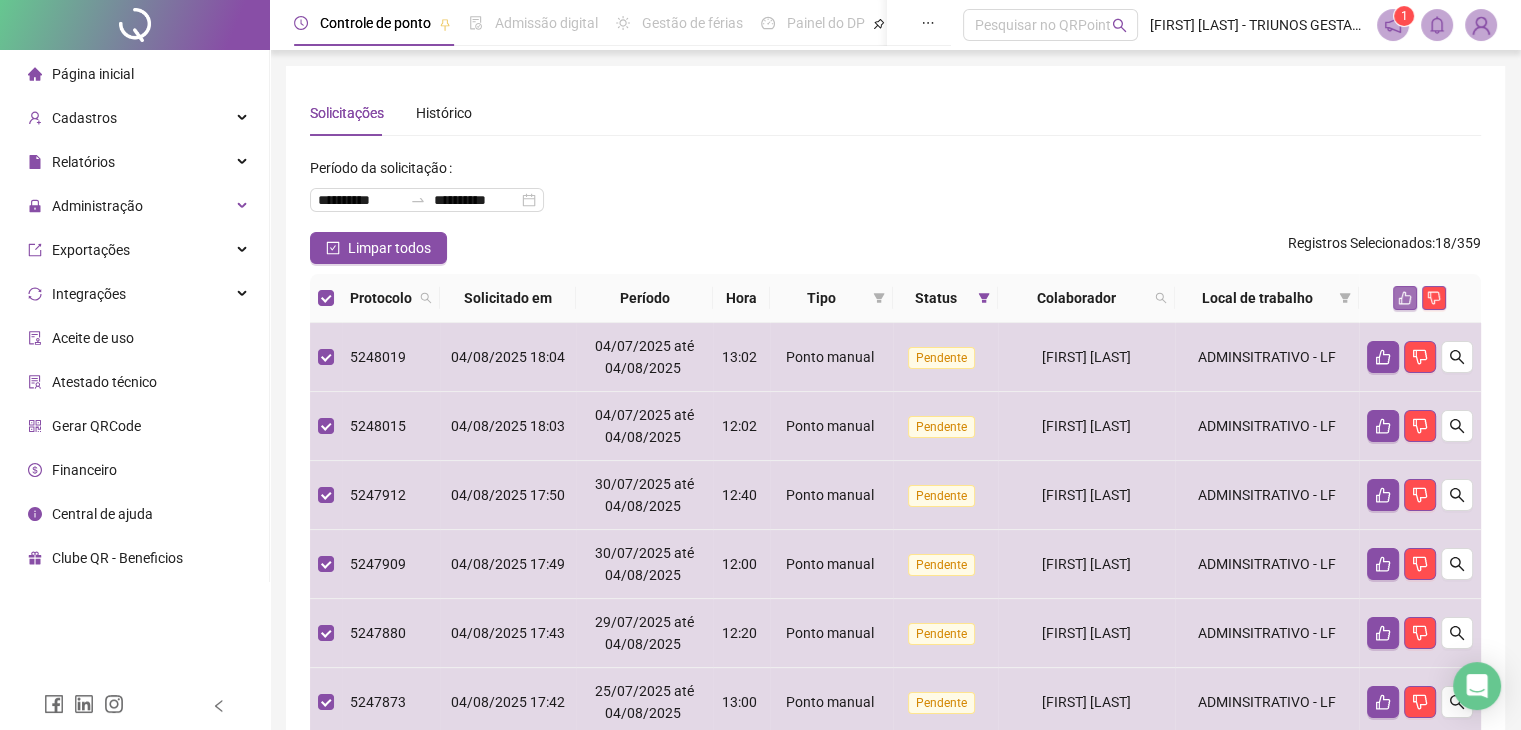 click 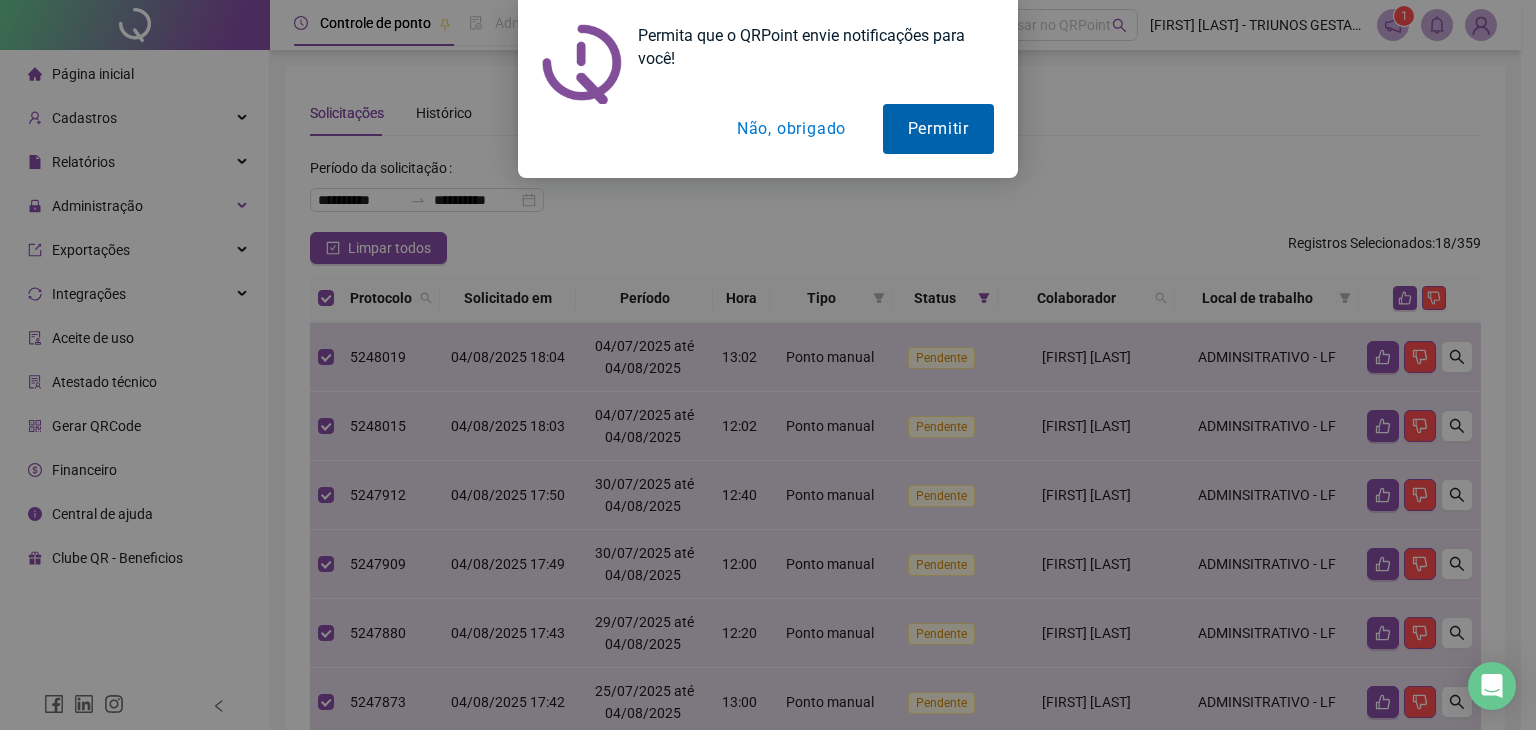 click on "Permitir" at bounding box center [938, 129] 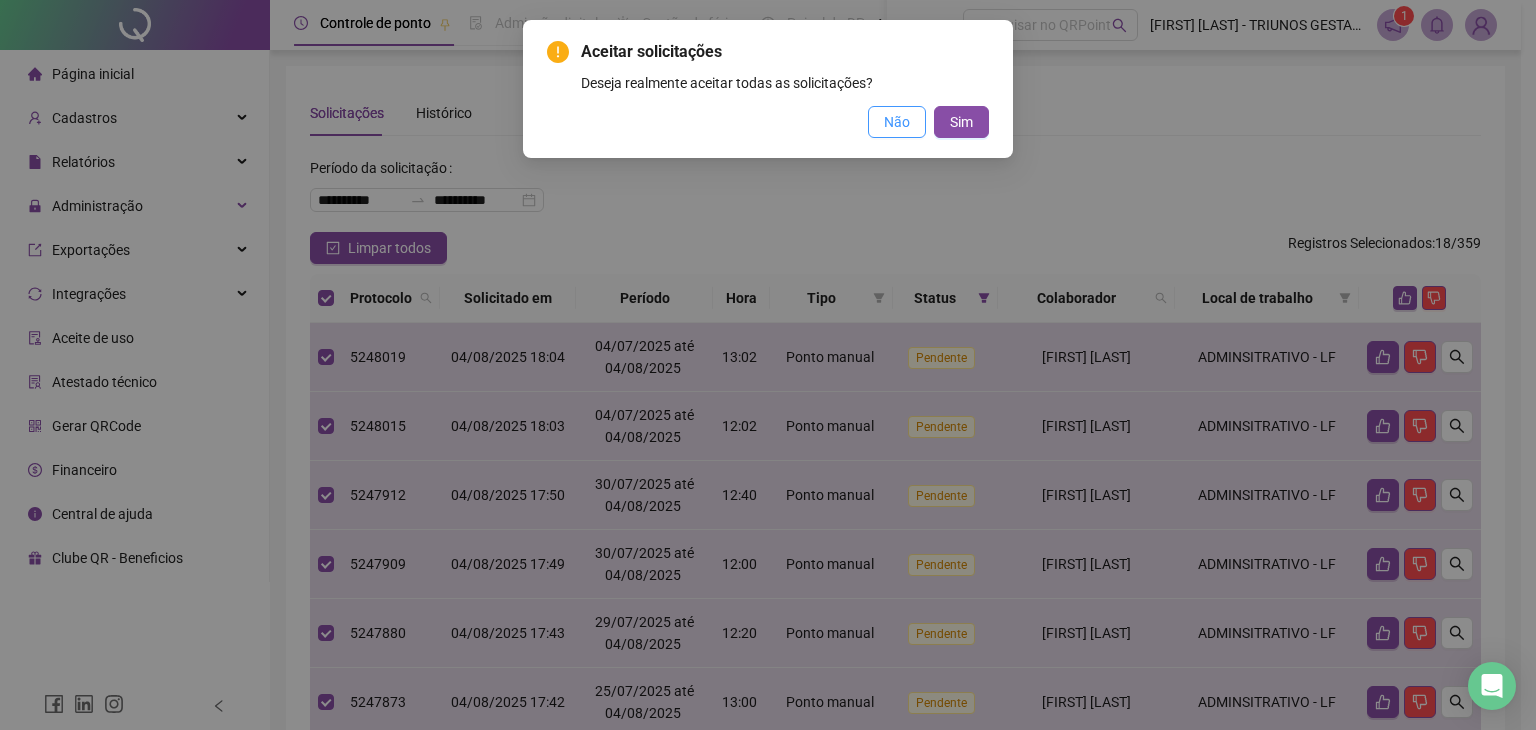 click on "Não" at bounding box center [897, 122] 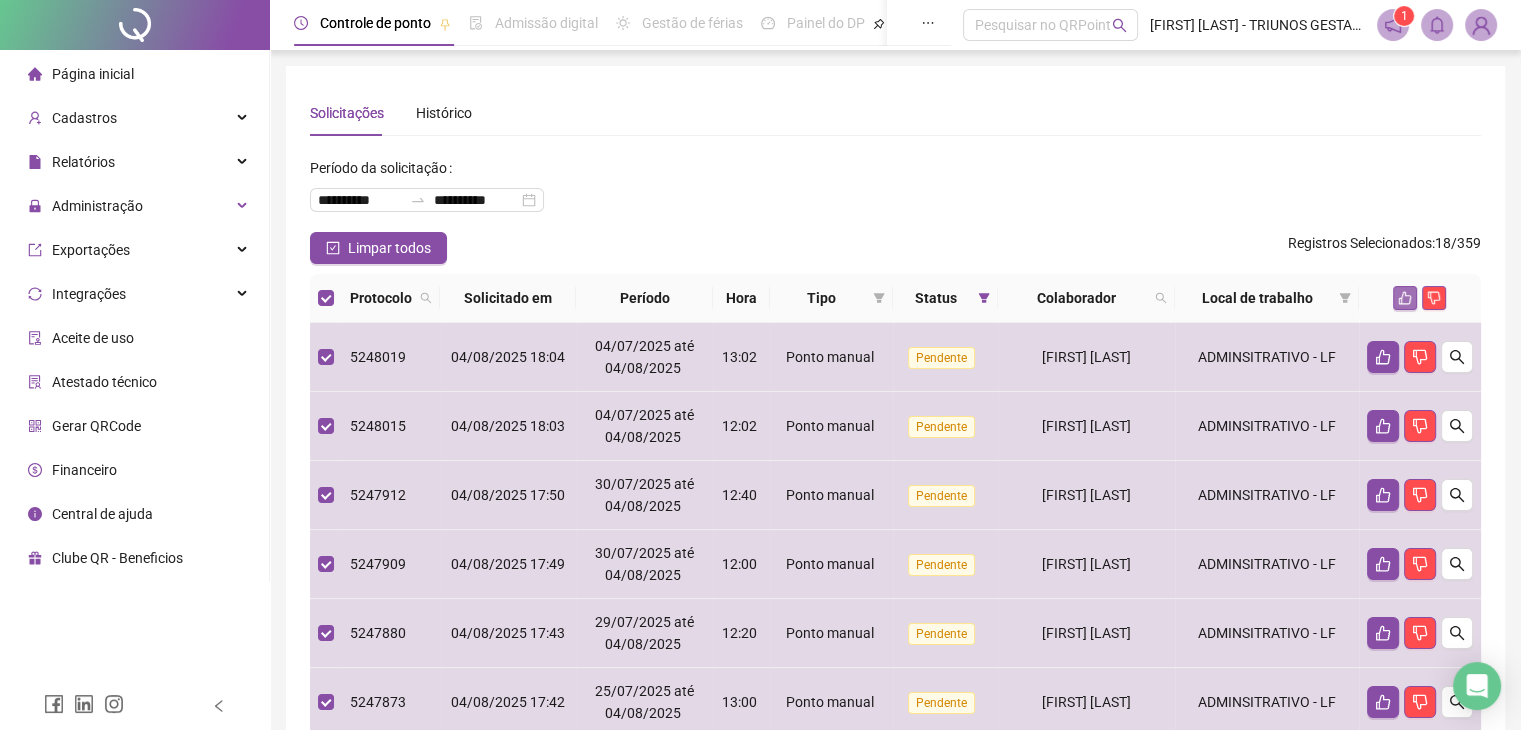 click at bounding box center [1405, 298] 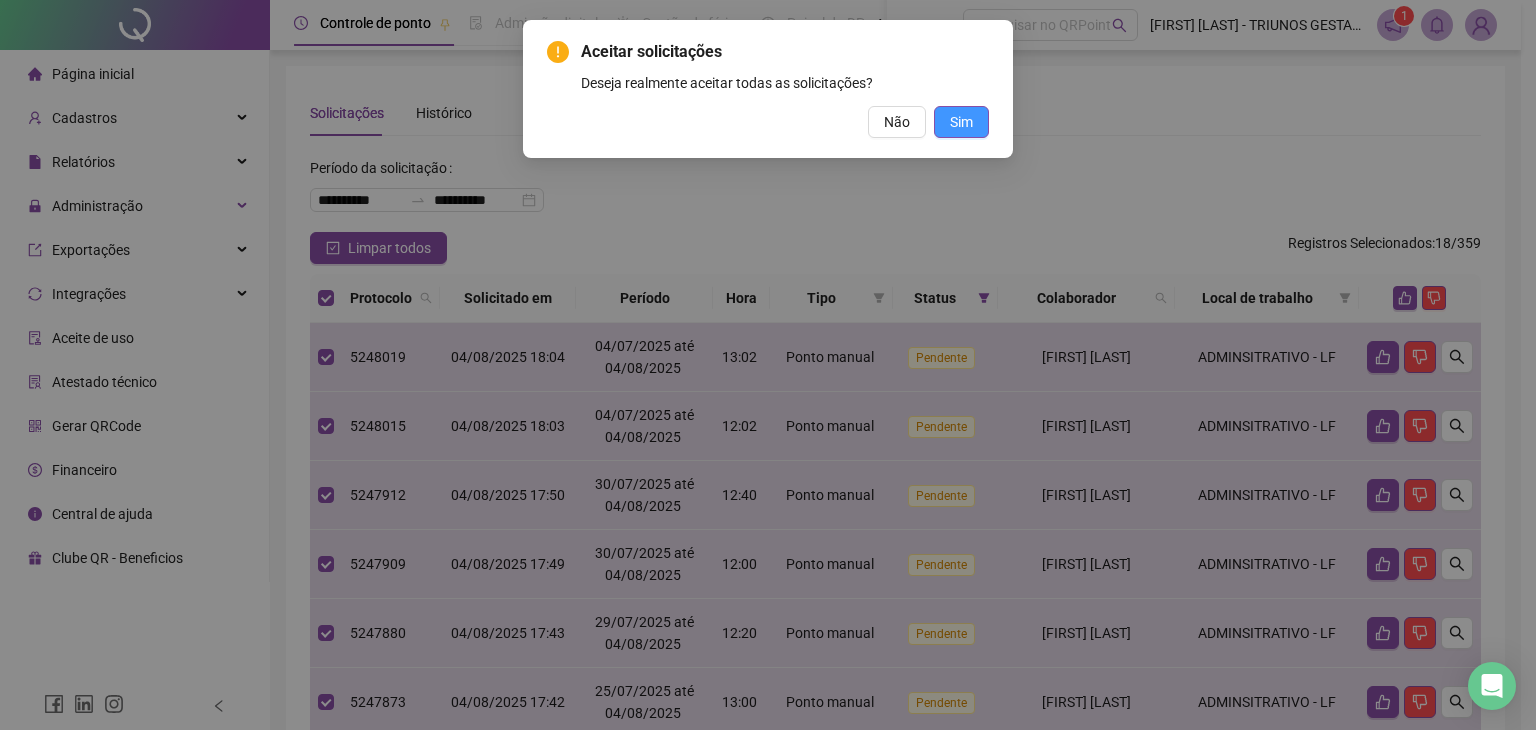 click on "Sim" at bounding box center [961, 122] 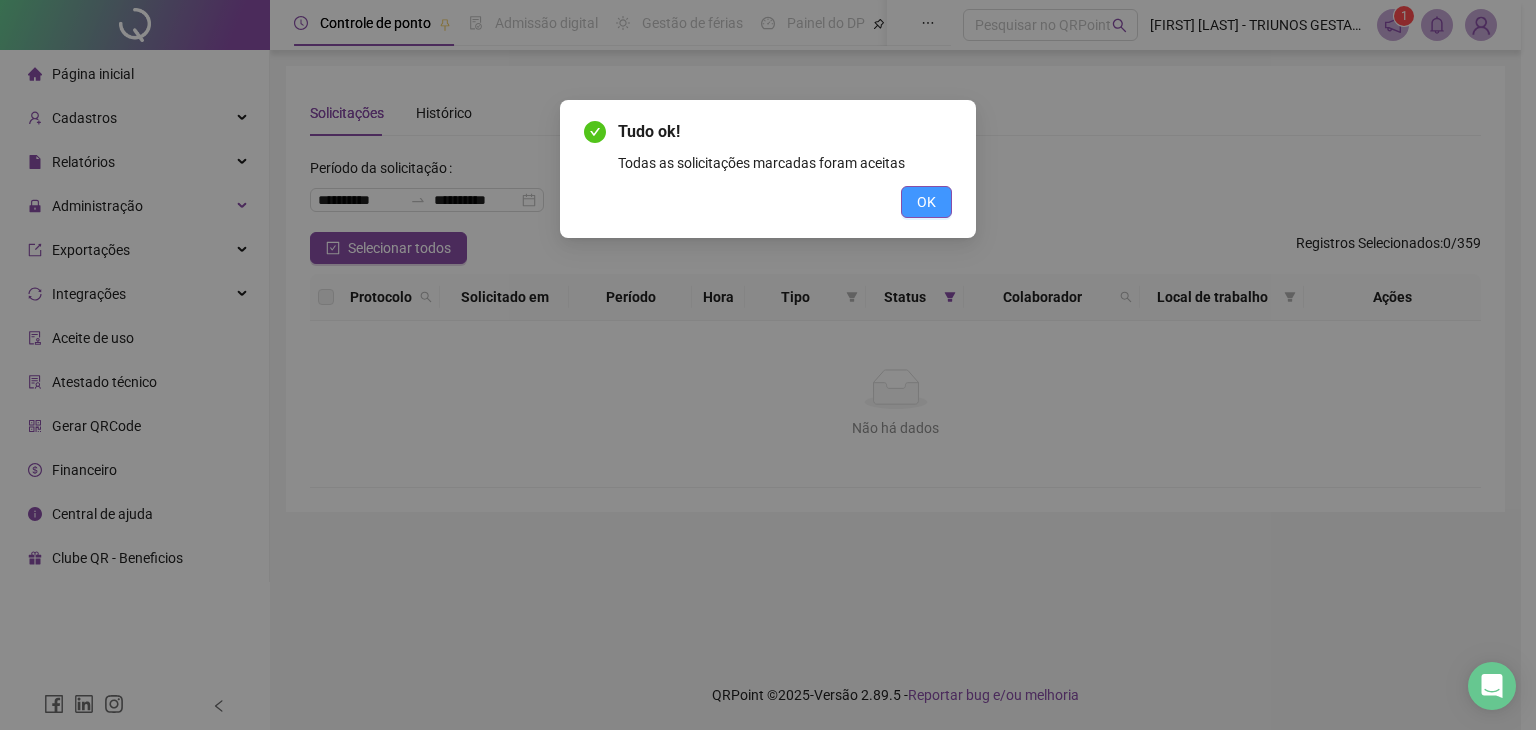 click on "OK" at bounding box center (926, 202) 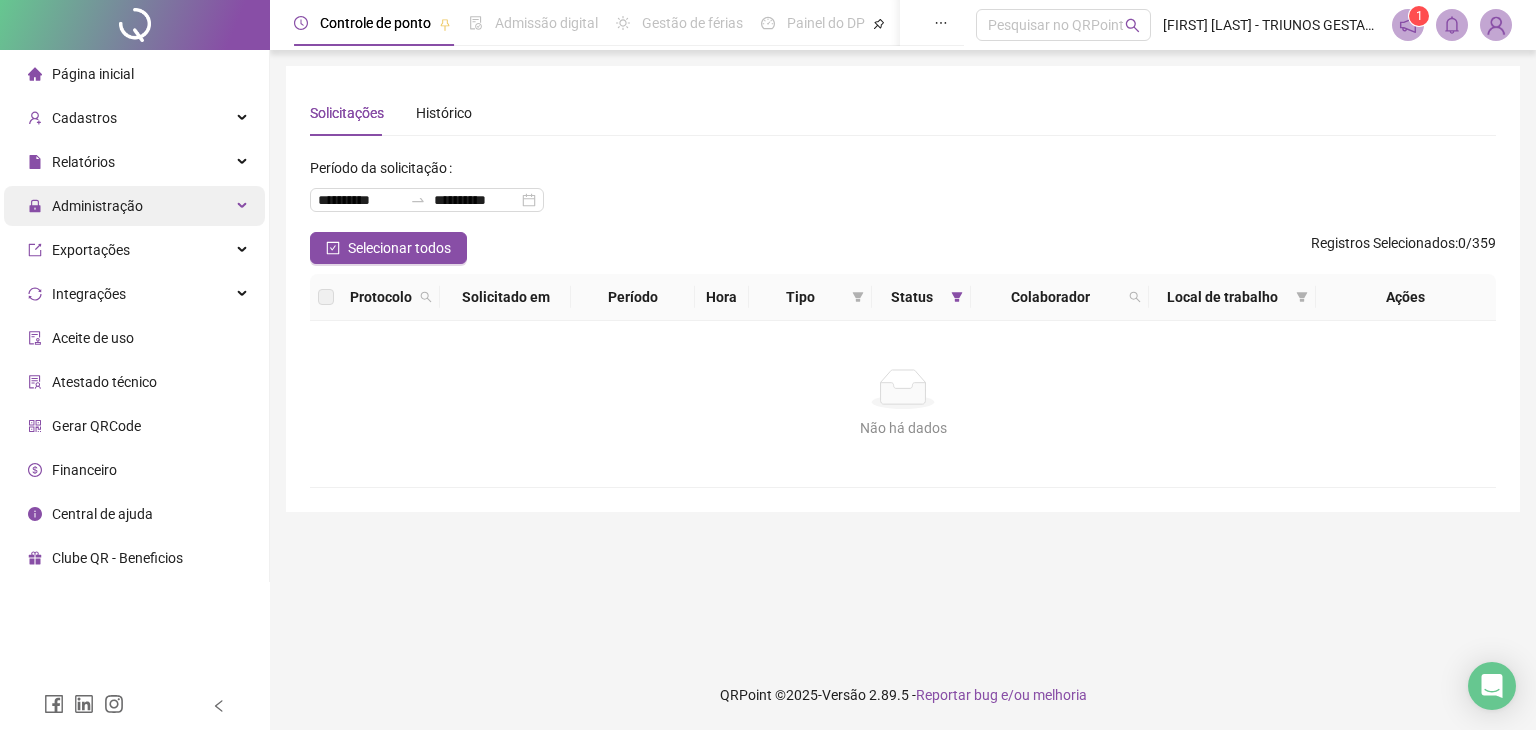 click on "Administração" at bounding box center [97, 206] 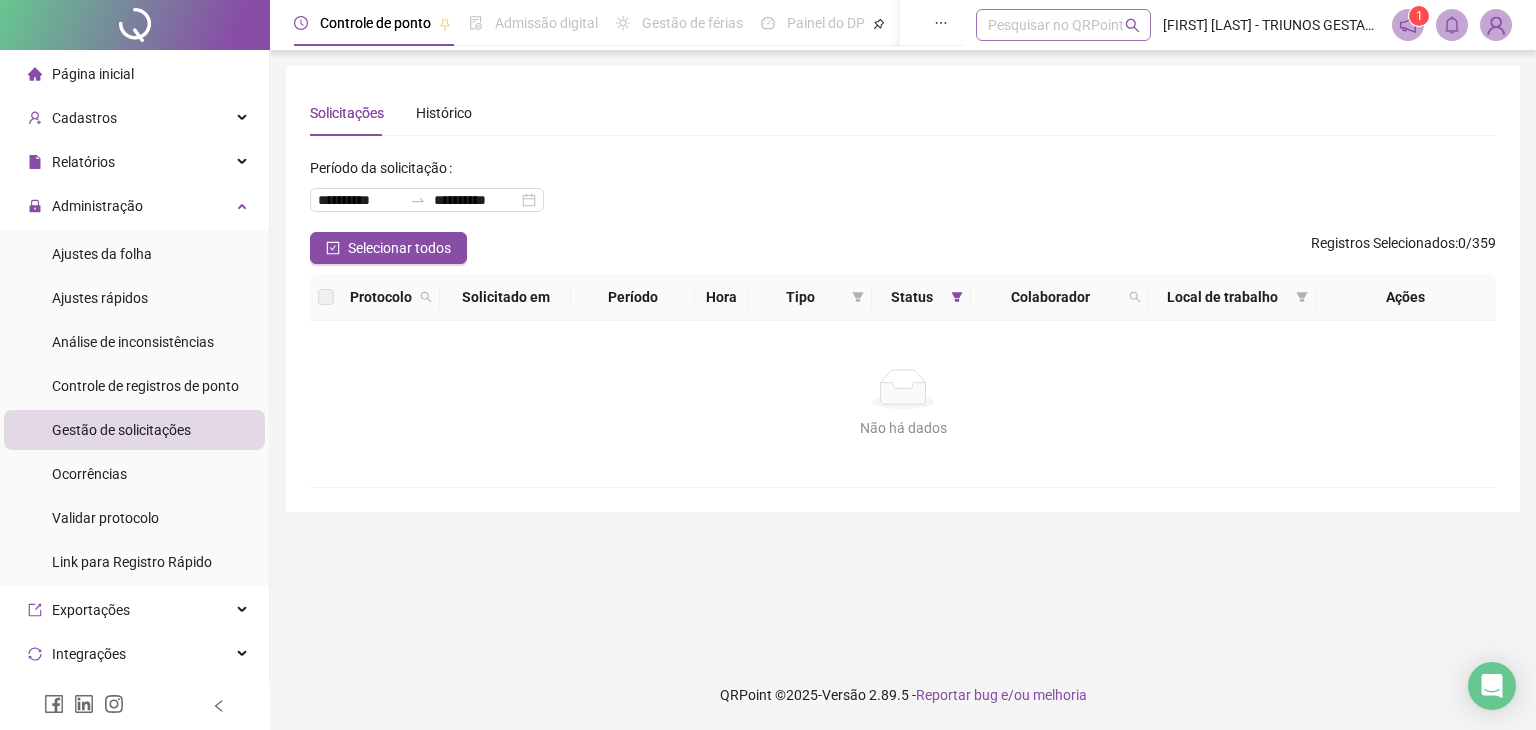 click on "Pesquisar no QRPoint" at bounding box center [1063, 25] 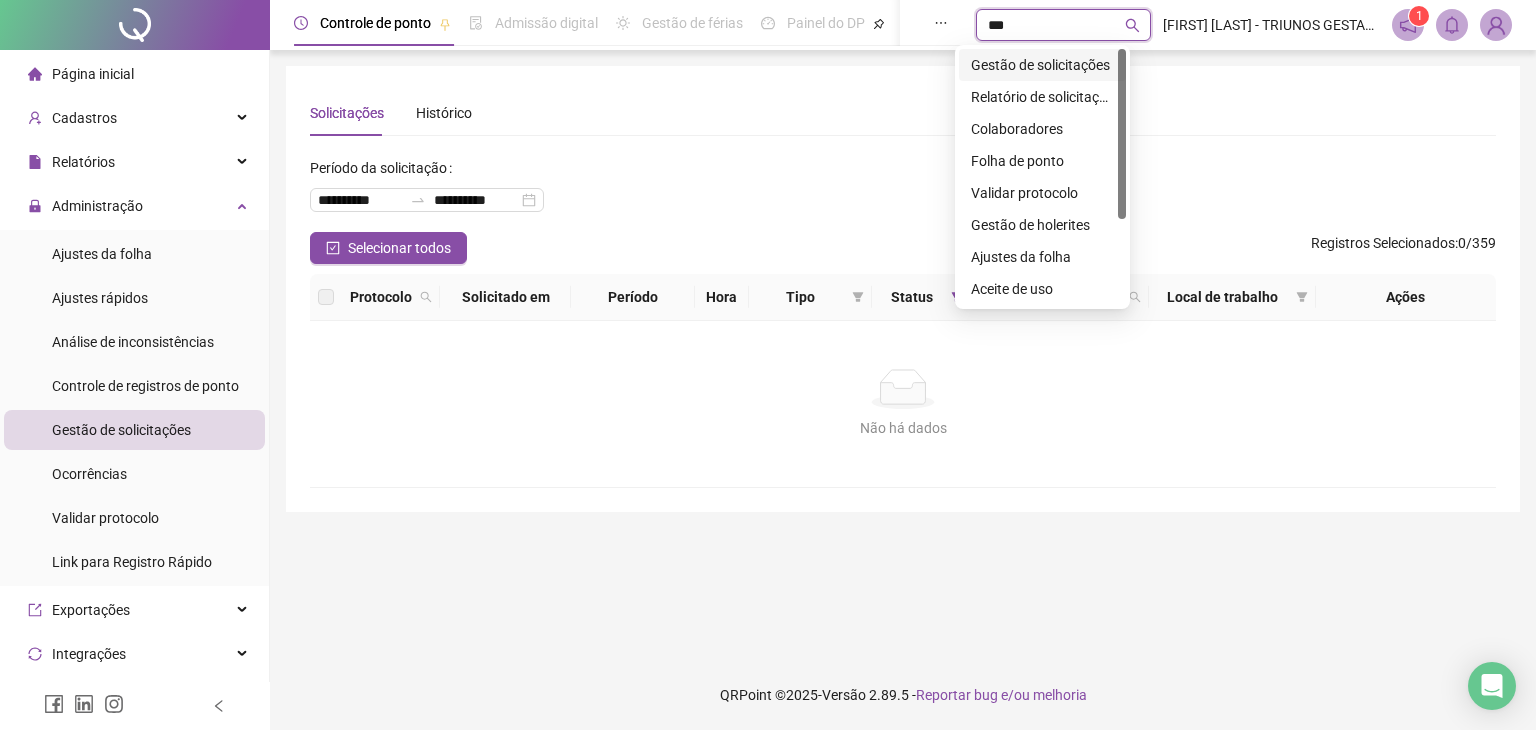 type on "****" 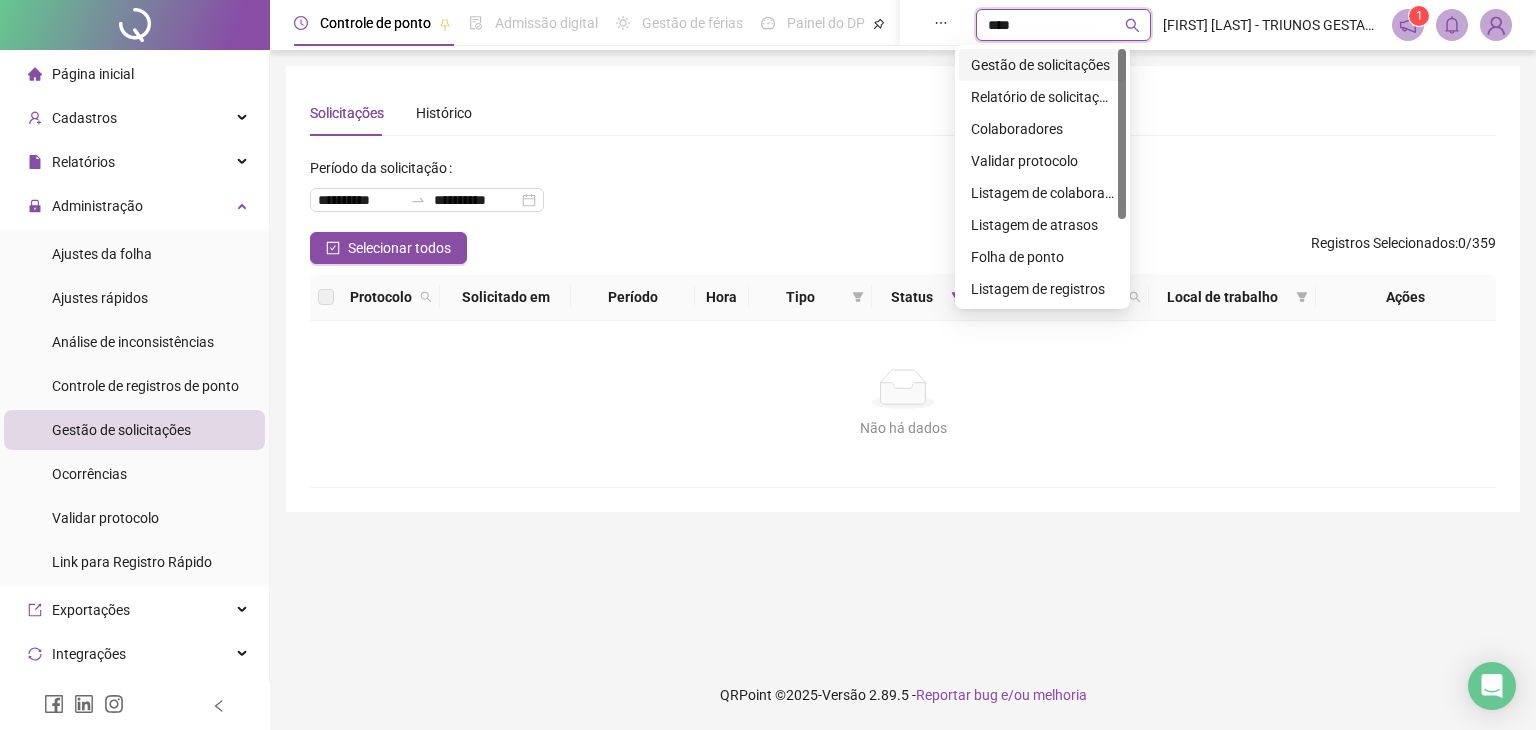 click on "Gestão de solicitações" at bounding box center [1042, 65] 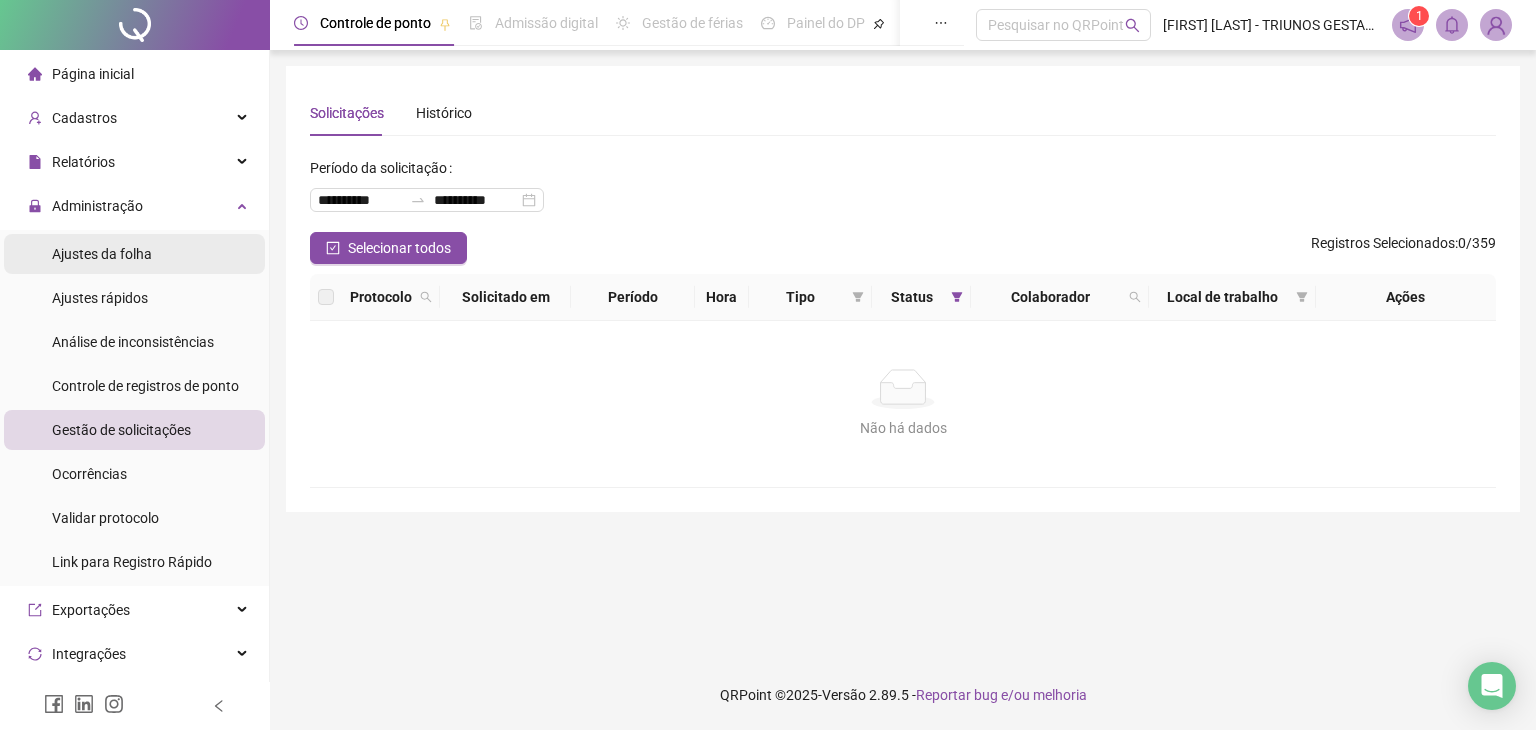 click on "Ajustes da folha" at bounding box center [102, 254] 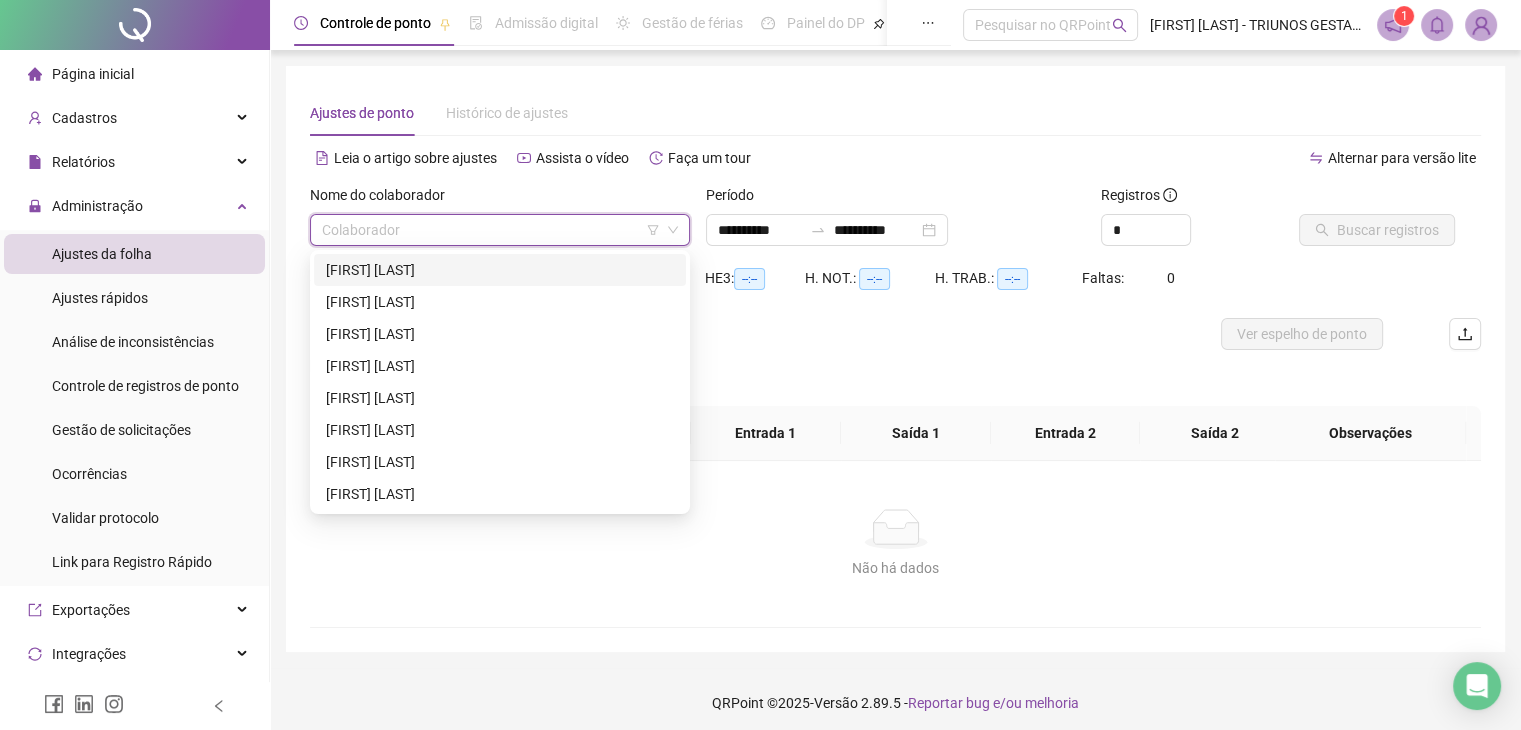 click at bounding box center [491, 230] 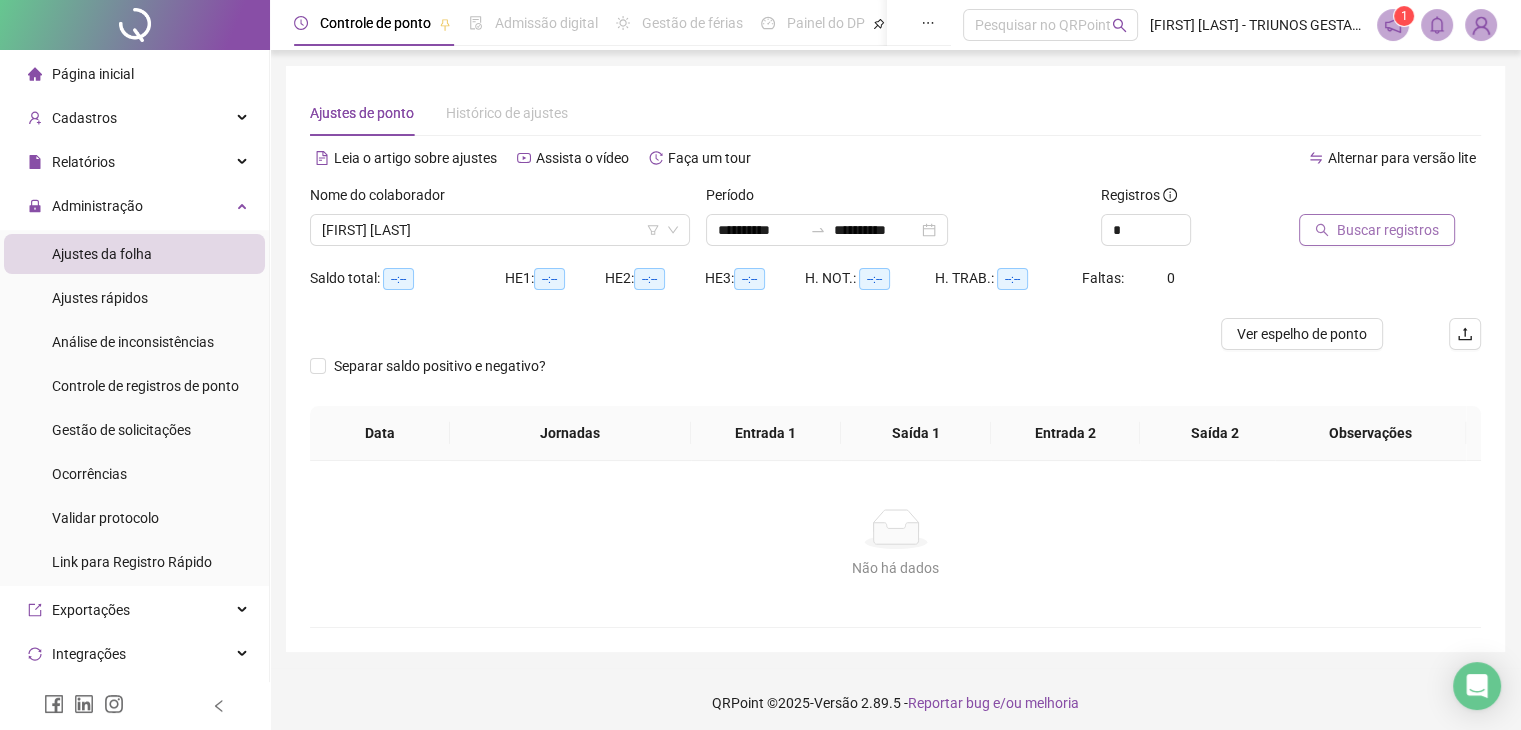 click on "Buscar registros" at bounding box center (1377, 230) 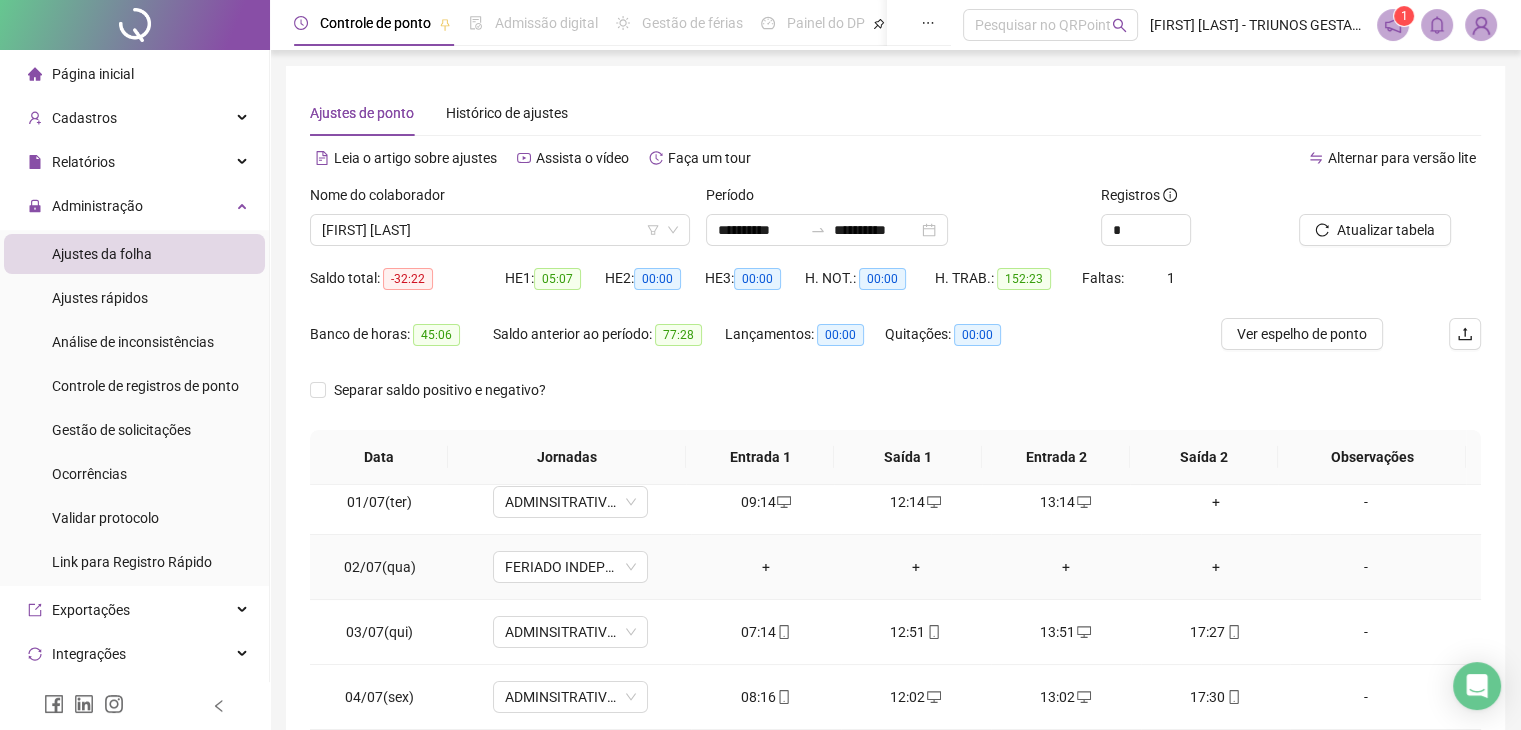 scroll, scrollTop: 0, scrollLeft: 0, axis: both 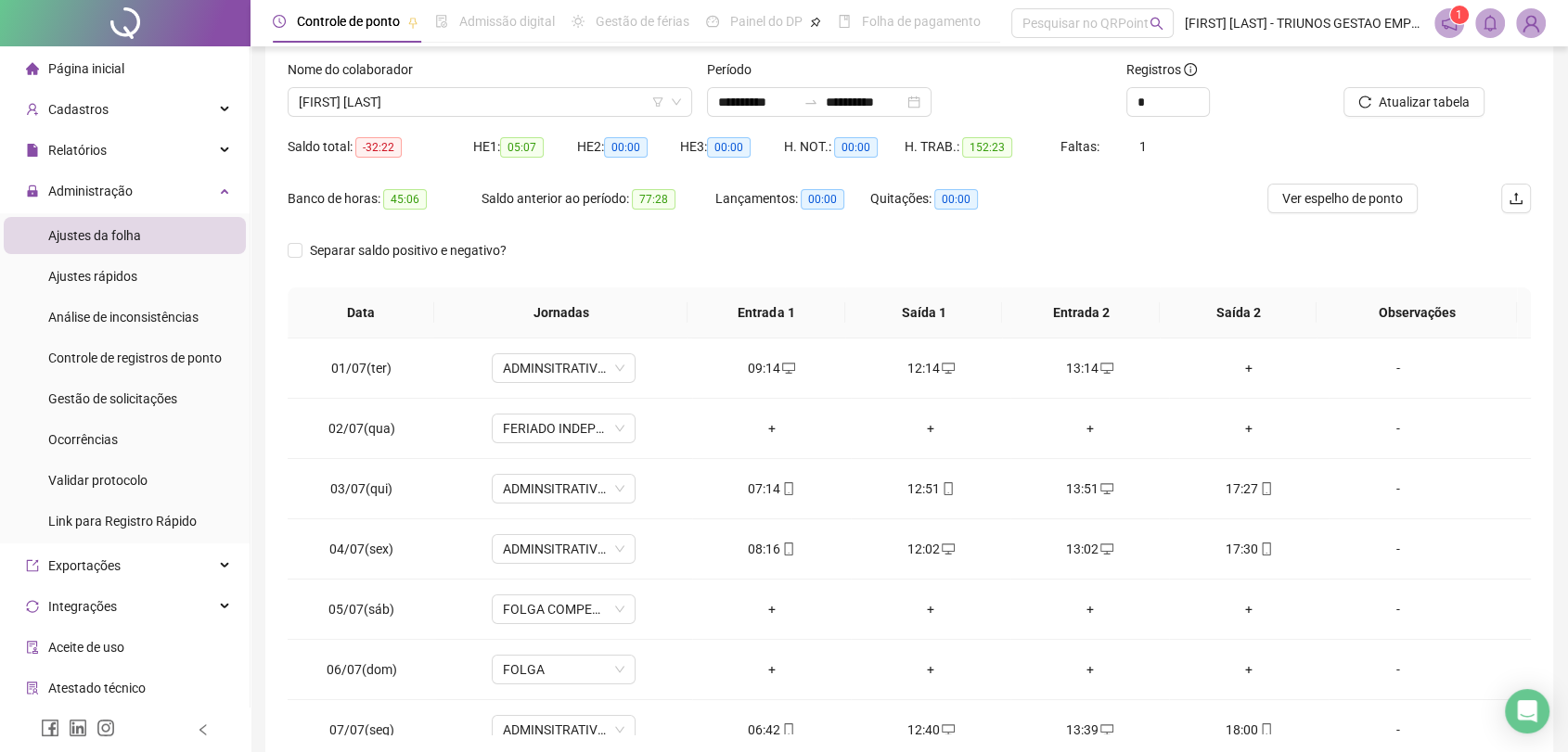 drag, startPoint x: 1142, startPoint y: 381, endPoint x: 999, endPoint y: 275, distance: 178.00281 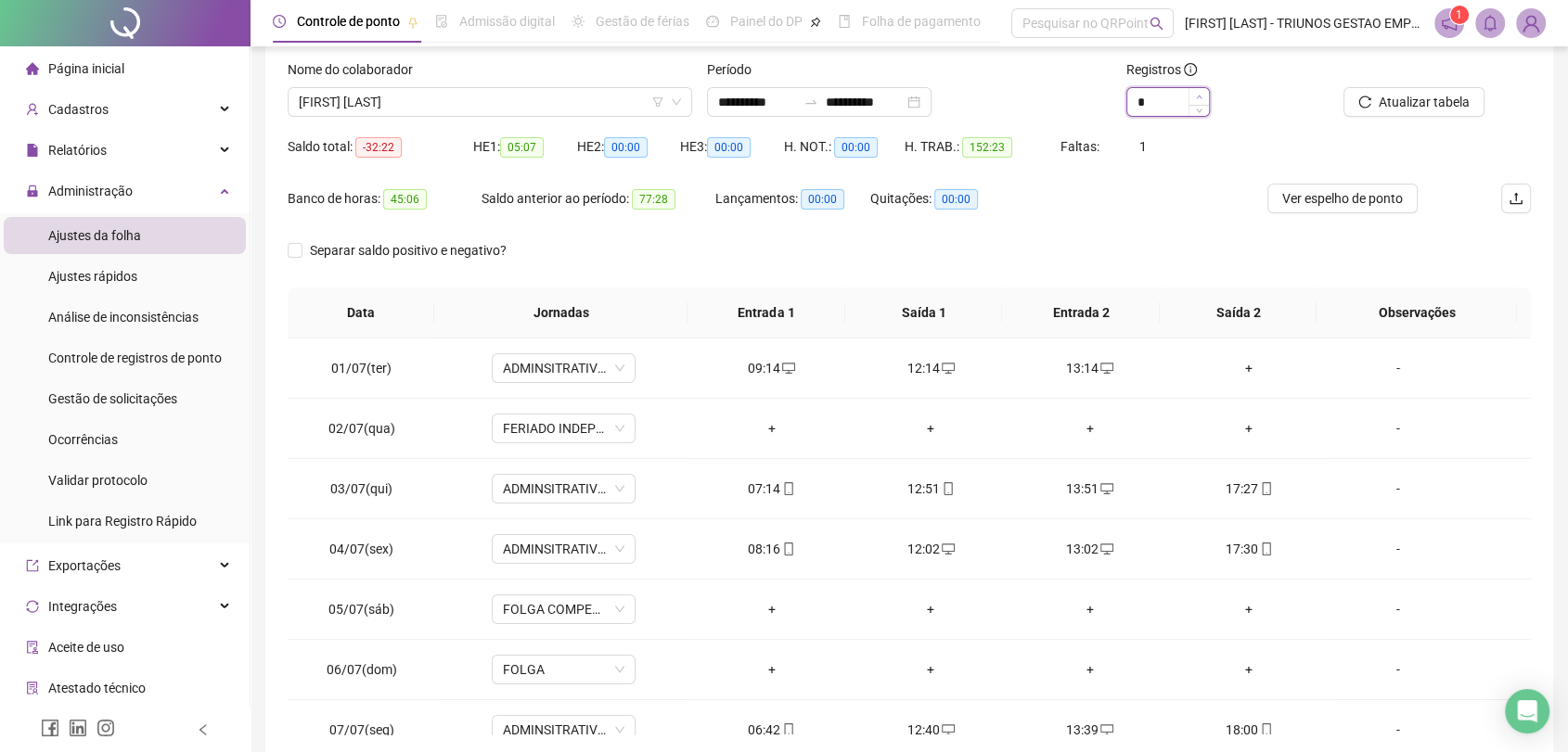 type on "*" 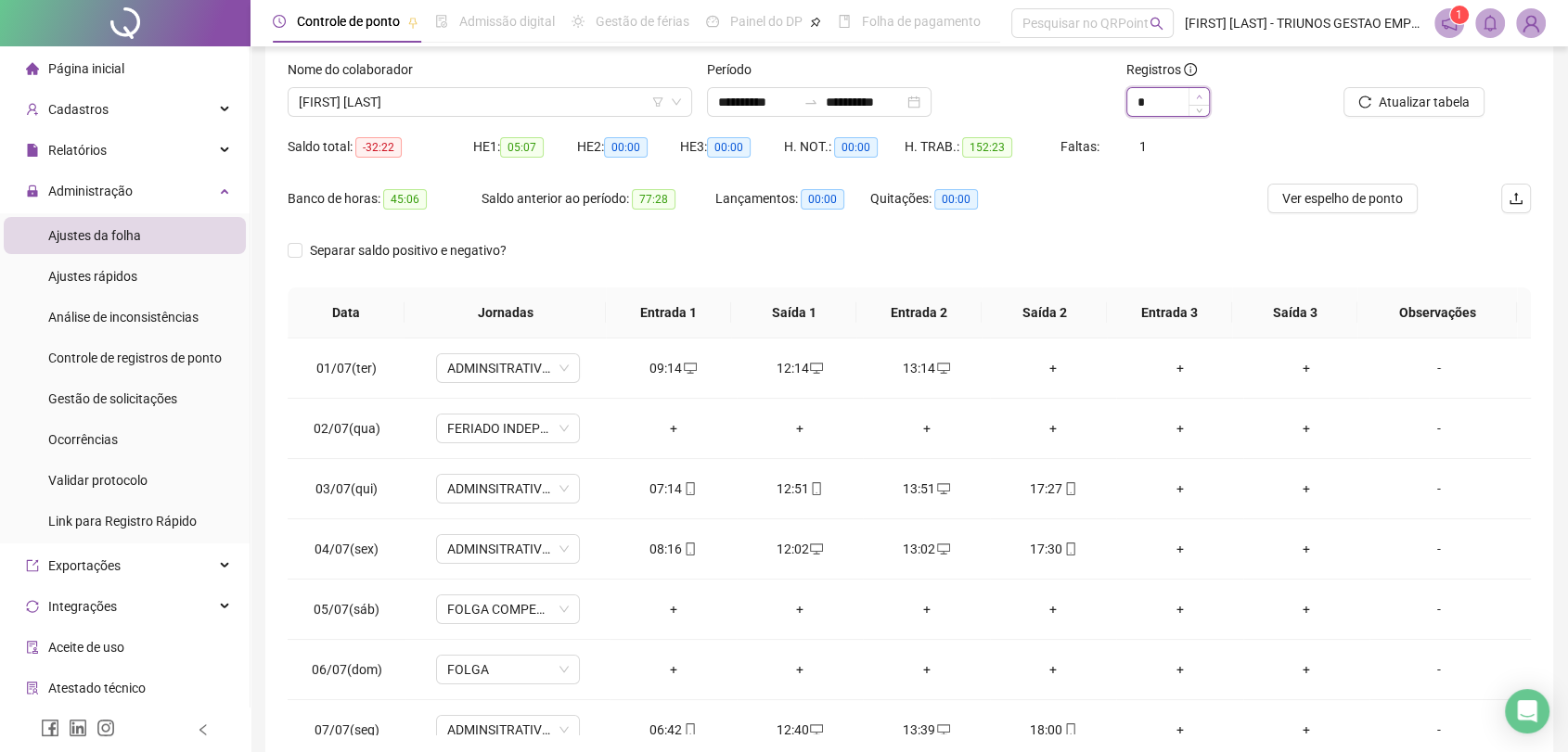 click 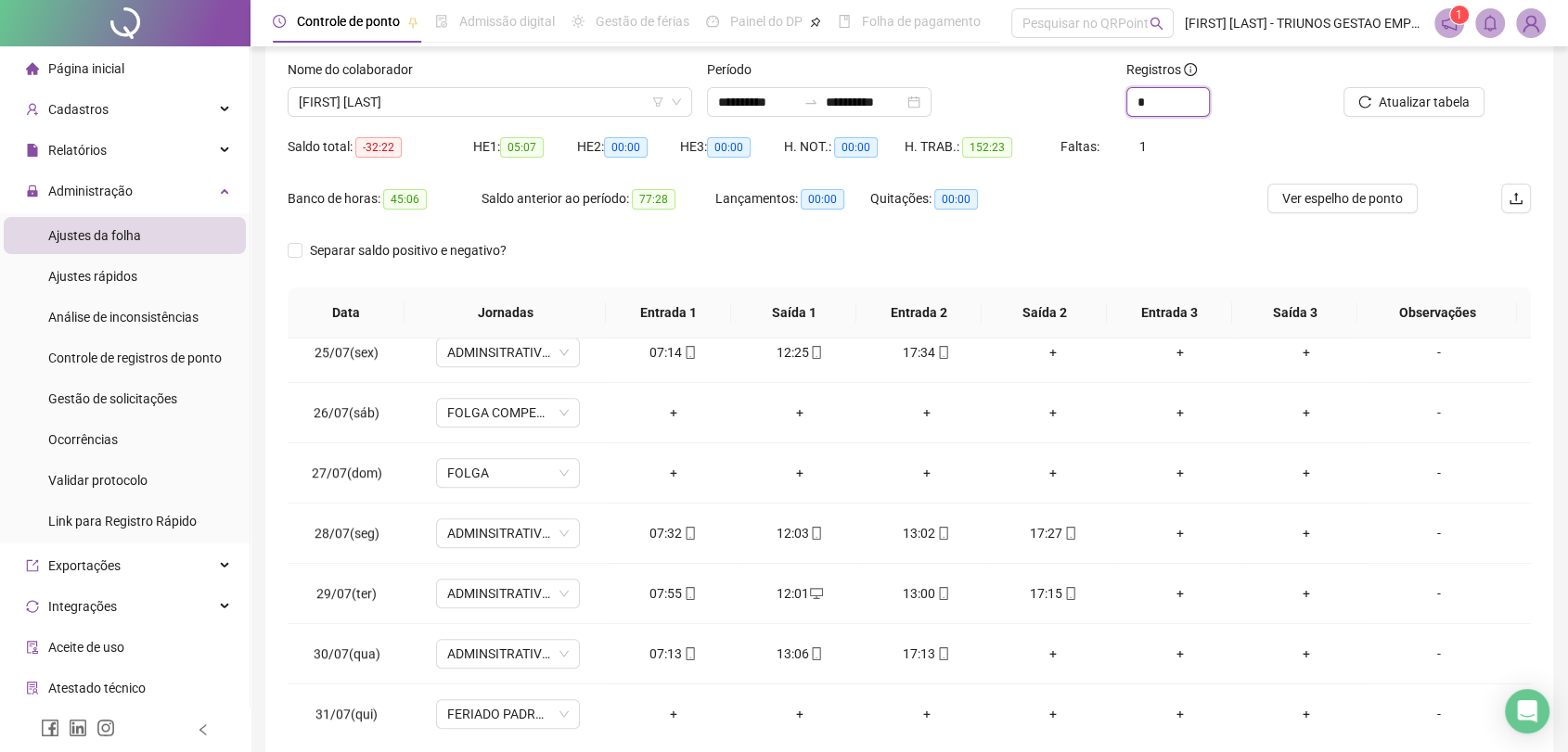 scroll, scrollTop: 1469, scrollLeft: 0, axis: vertical 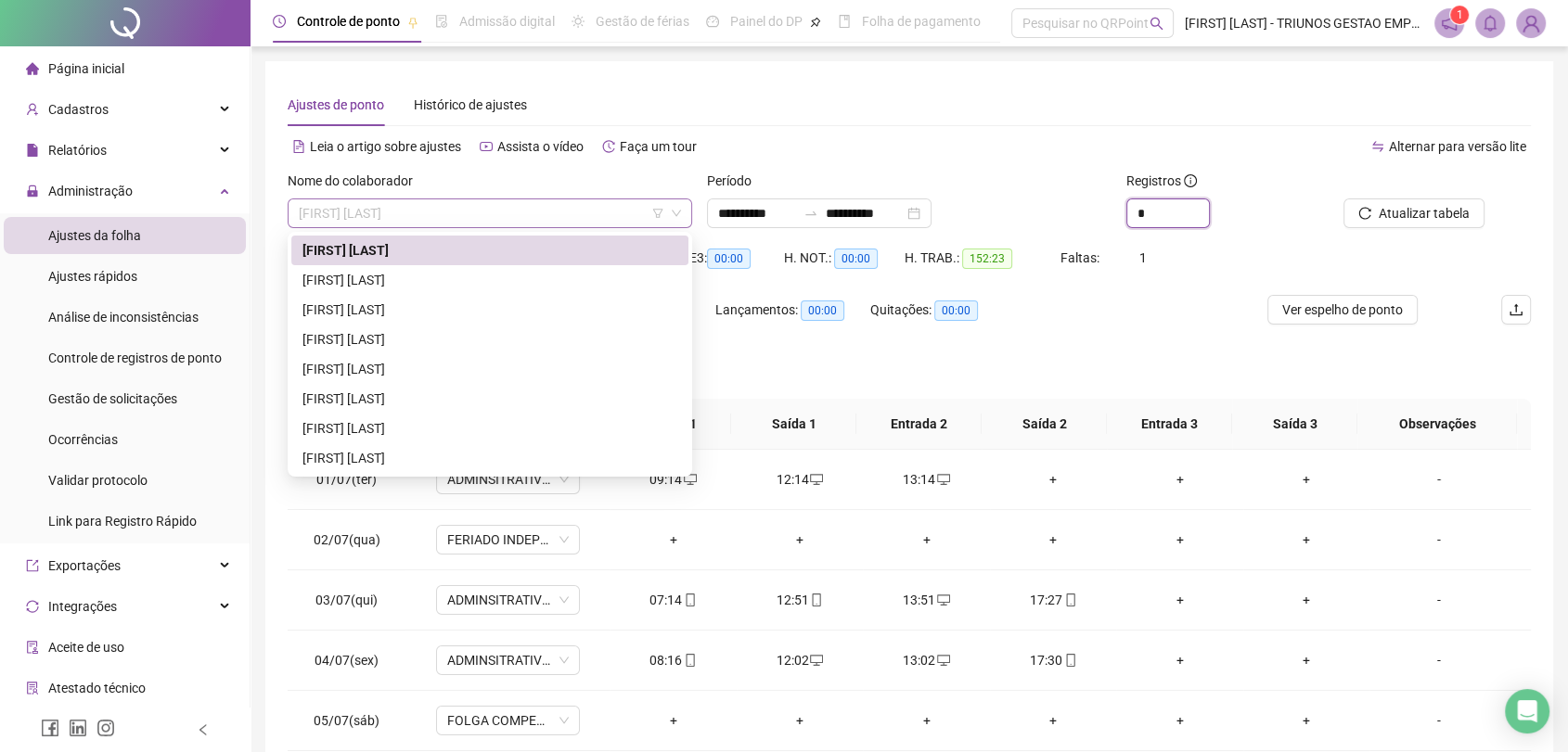 click on "[FIRST] [LAST]" at bounding box center (490, 213) 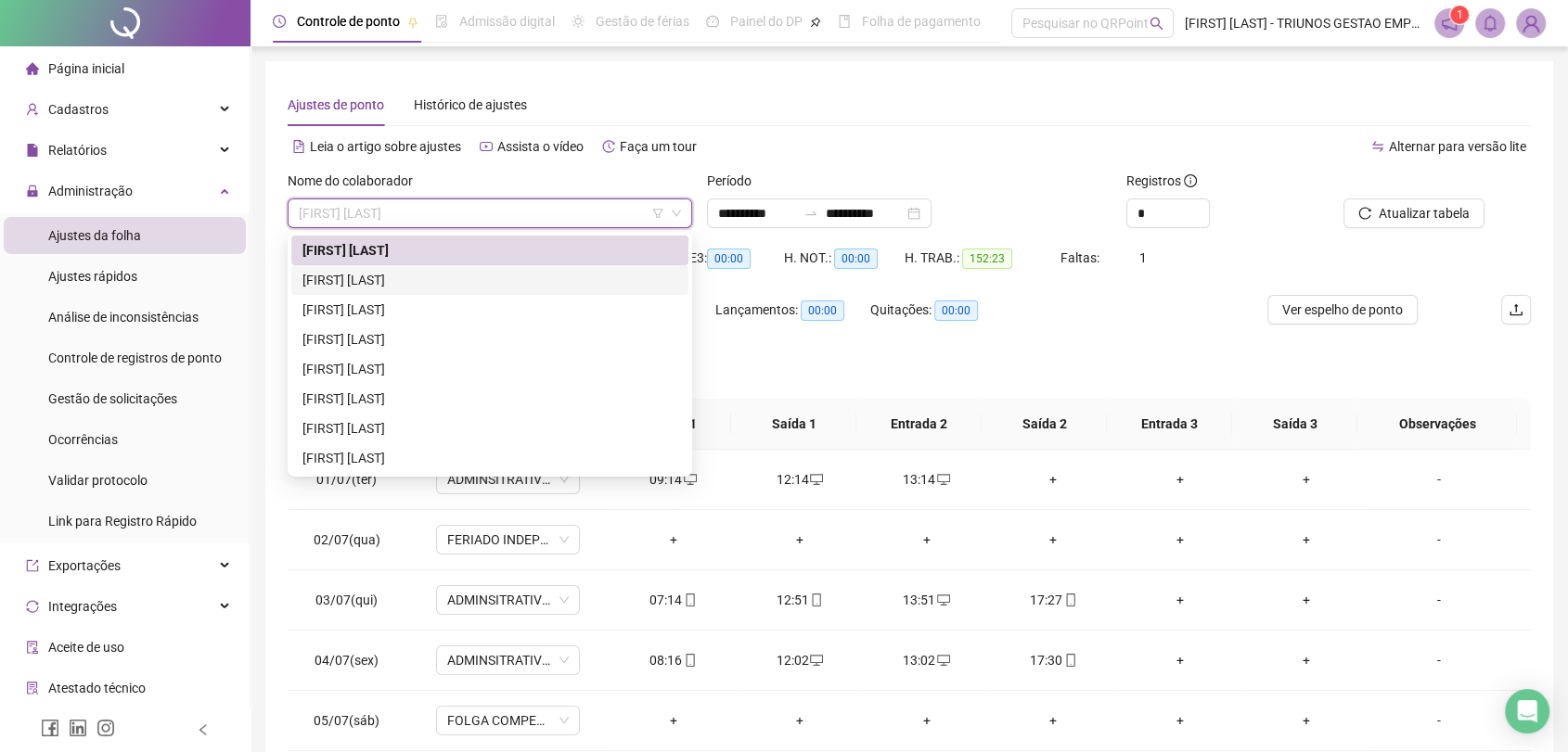 click on "[FIRST] [LAST]" at bounding box center (490, 280) 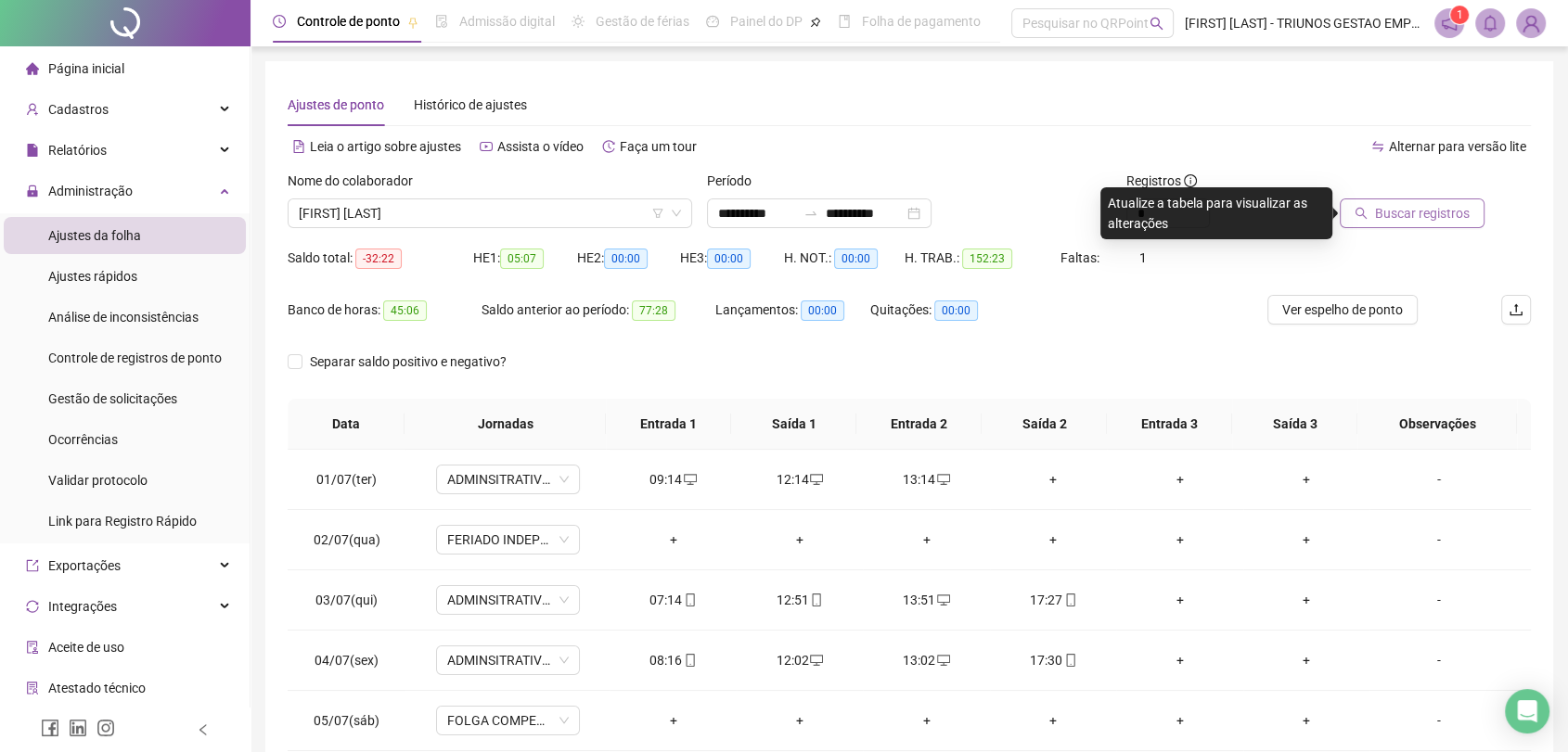 click 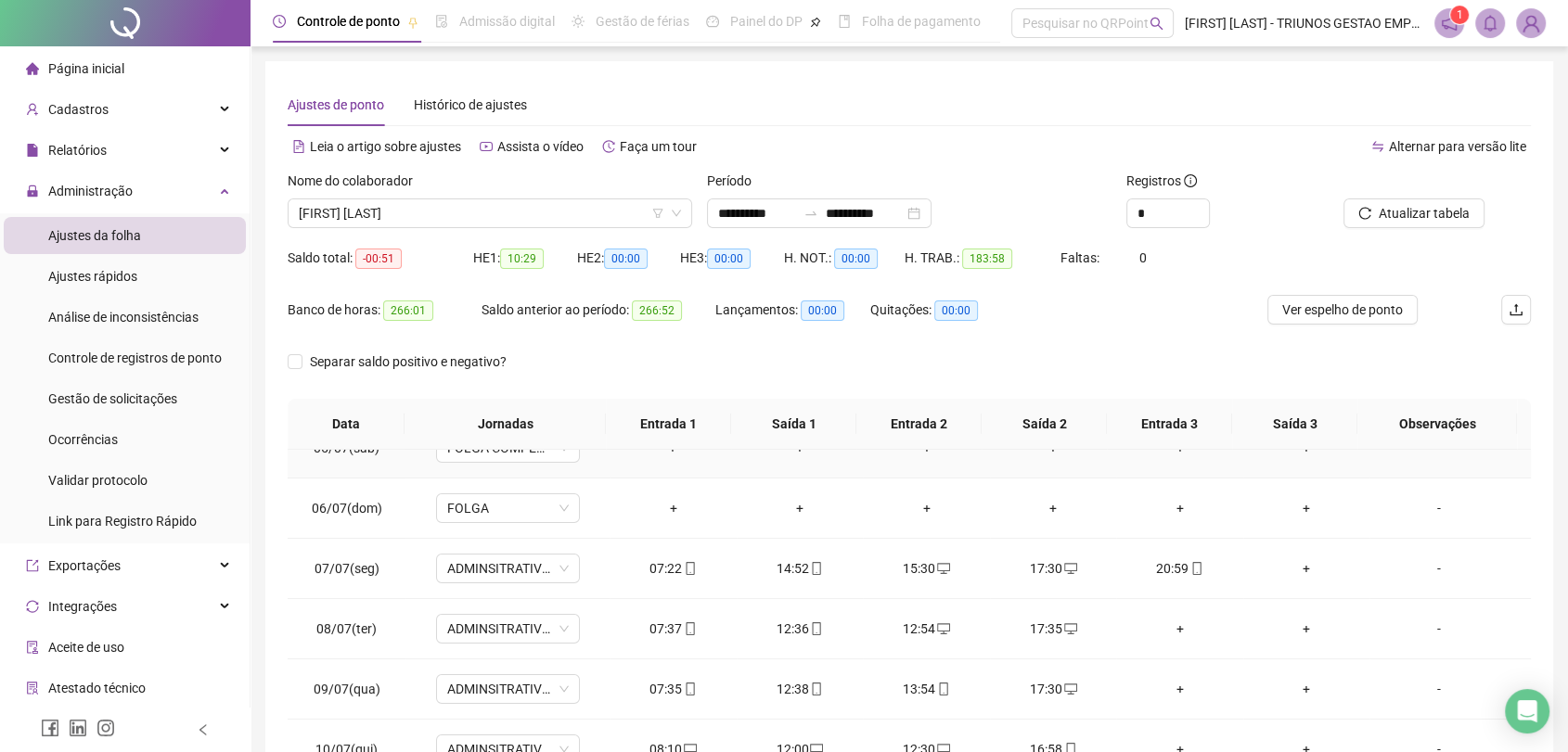 scroll, scrollTop: 274, scrollLeft: 0, axis: vertical 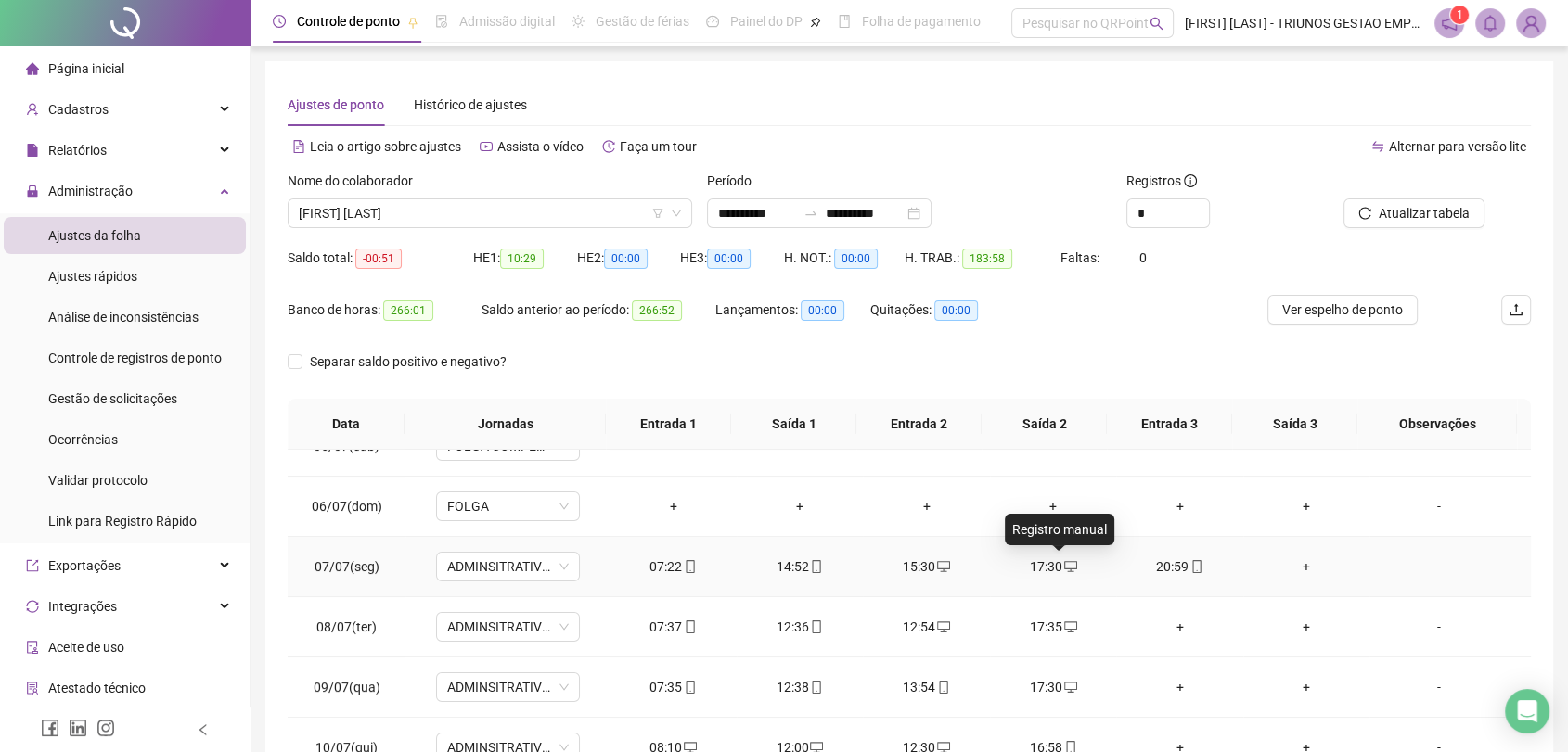 click 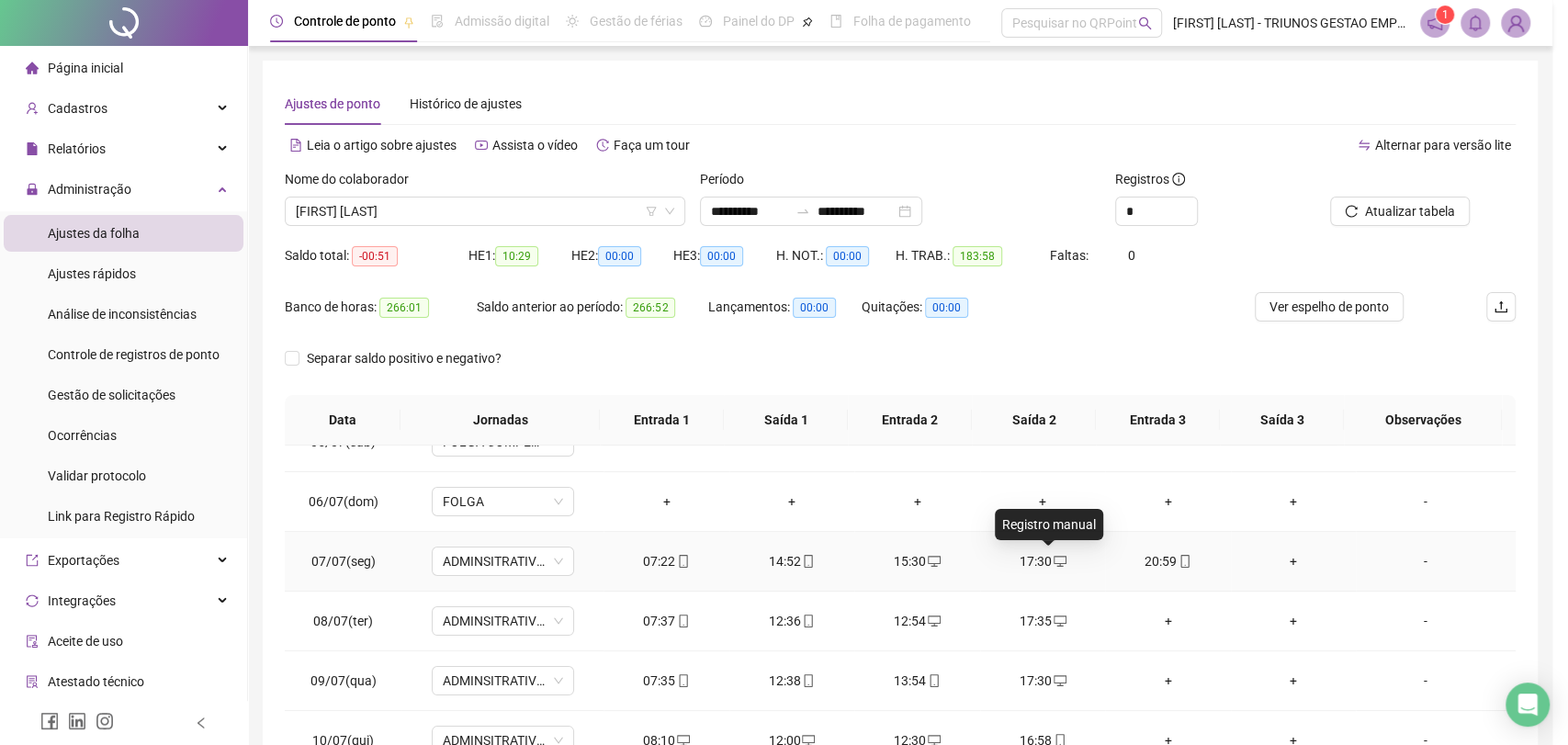 type on "**********" 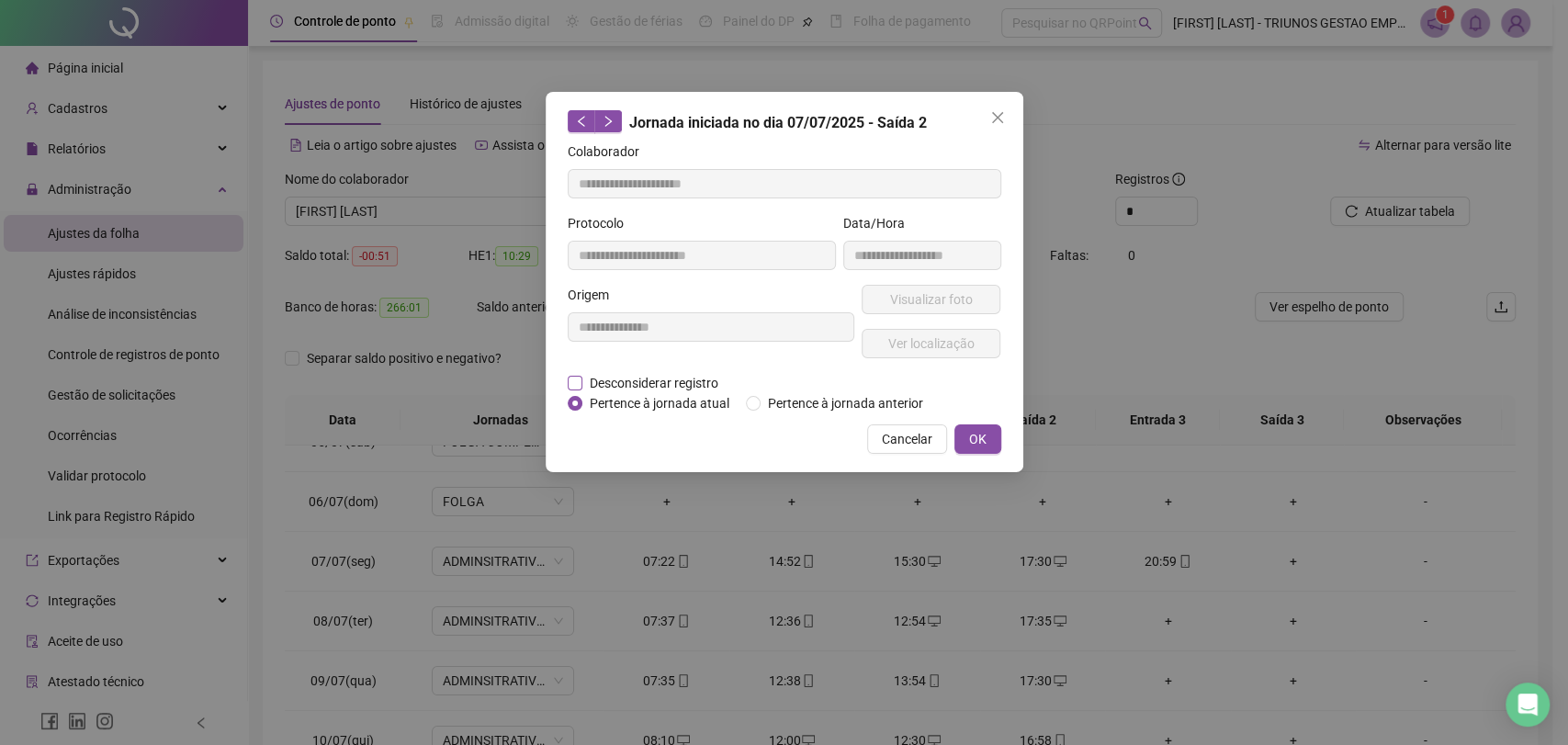 click on "Desconsiderar registro" at bounding box center [654, 383] 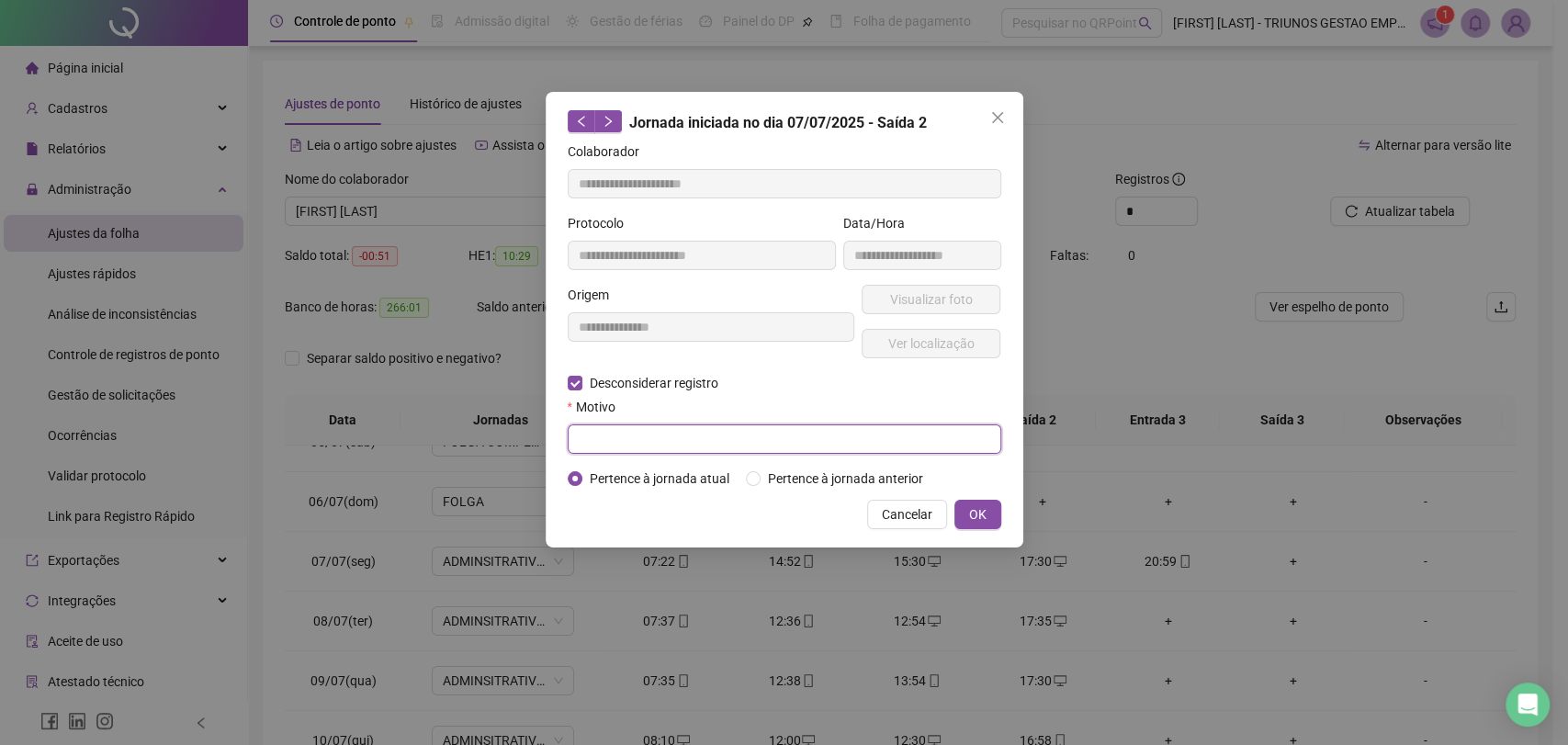 click at bounding box center (784, 439) 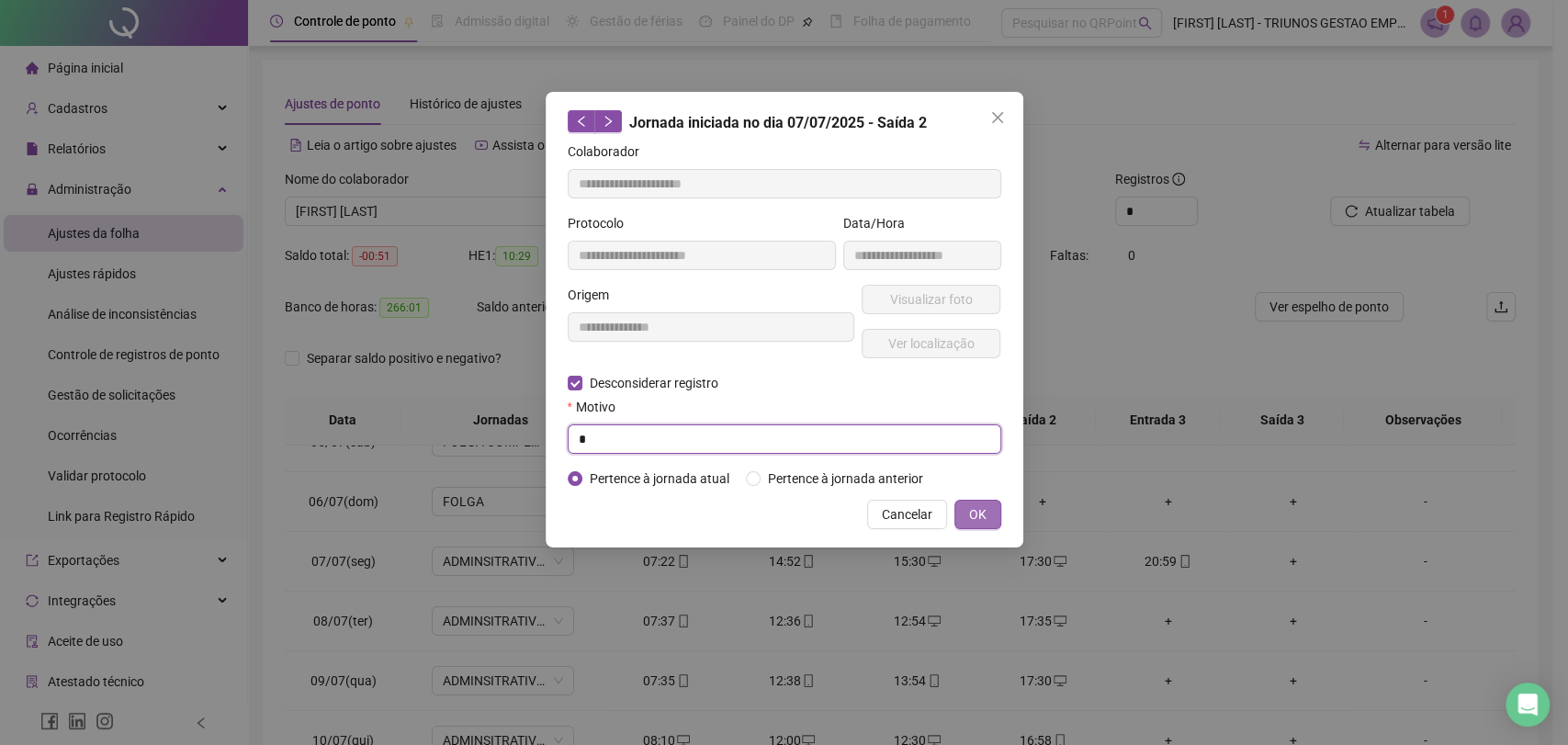 type on "*" 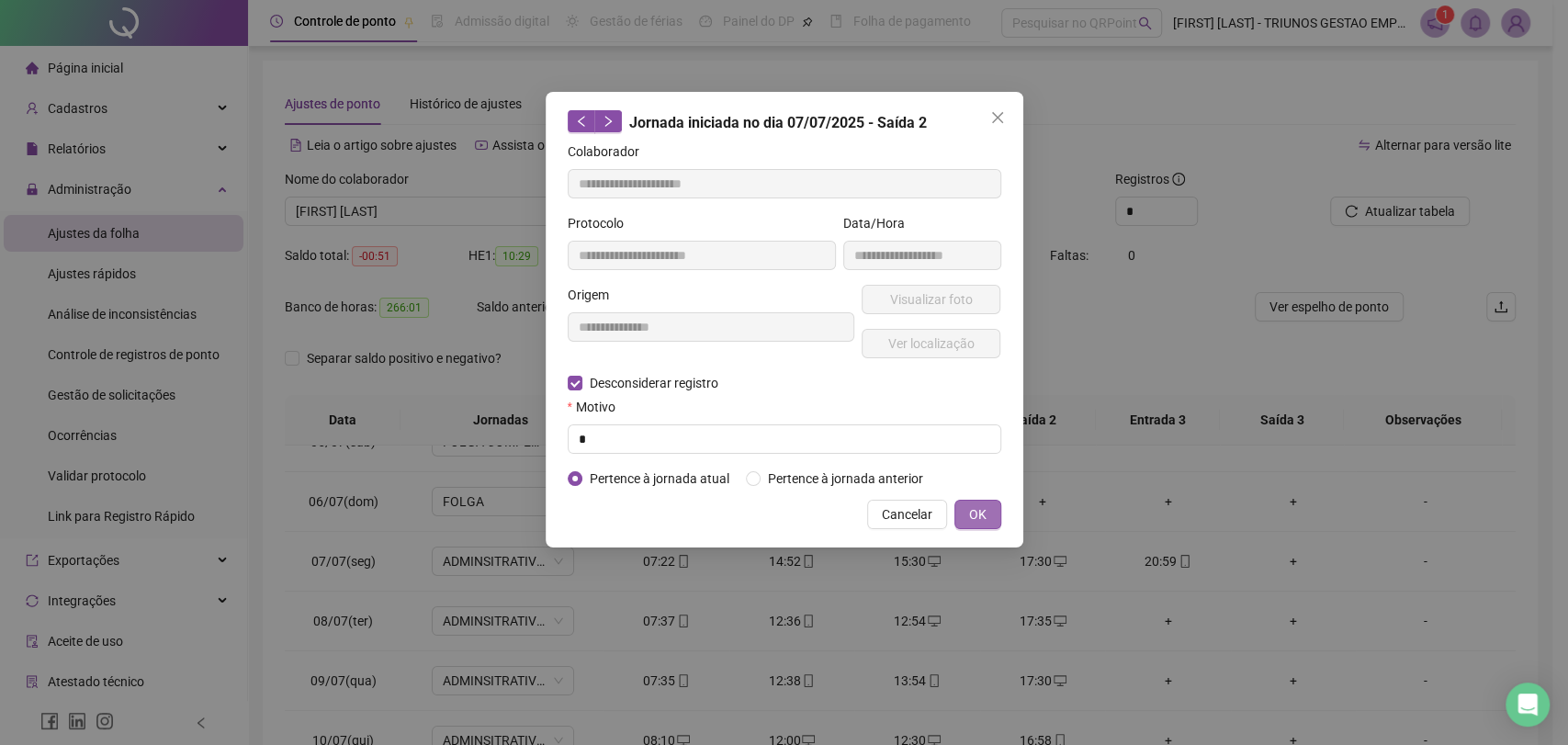 click on "OK" at bounding box center (977, 514) 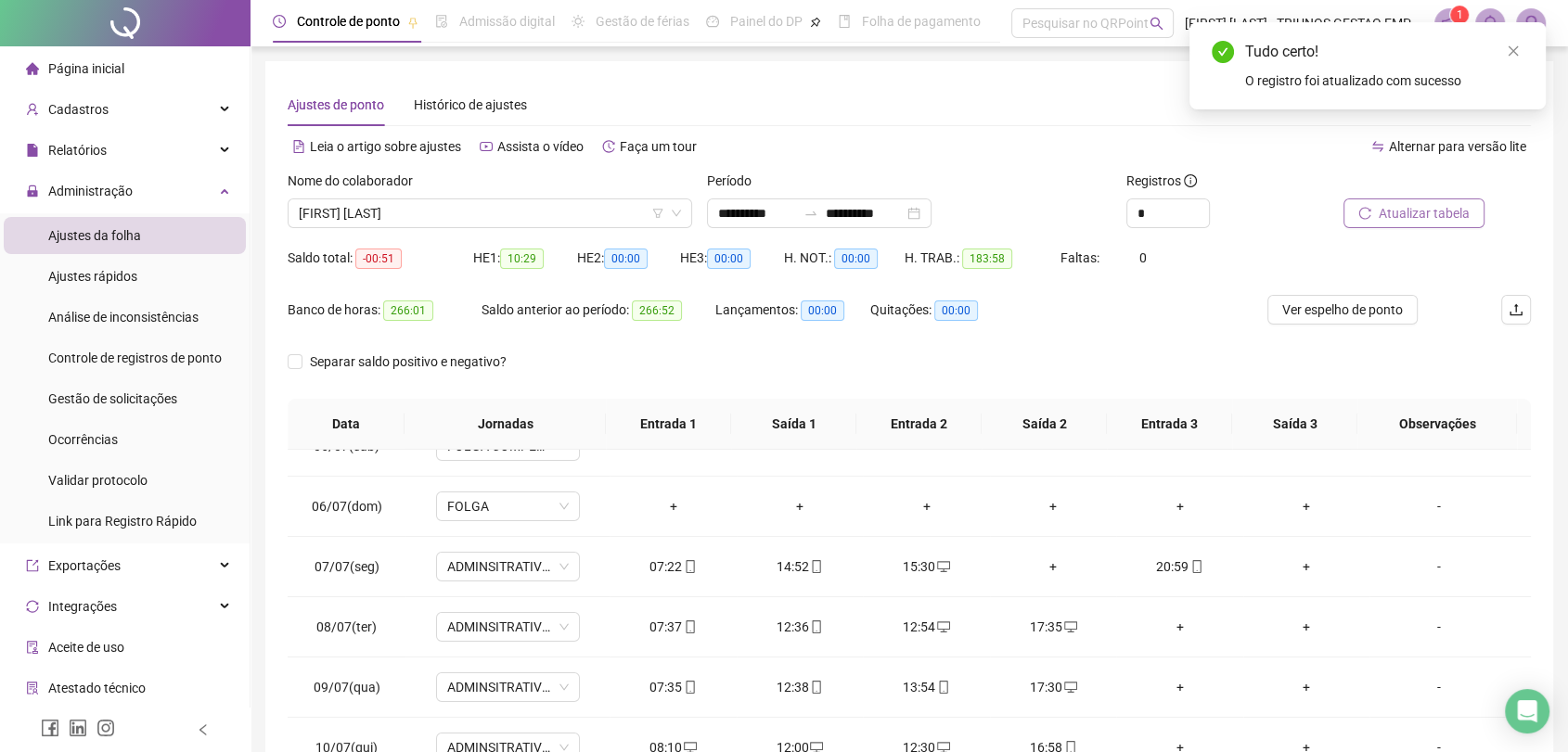 click on "Atualizar tabela" at bounding box center (1414, 213) 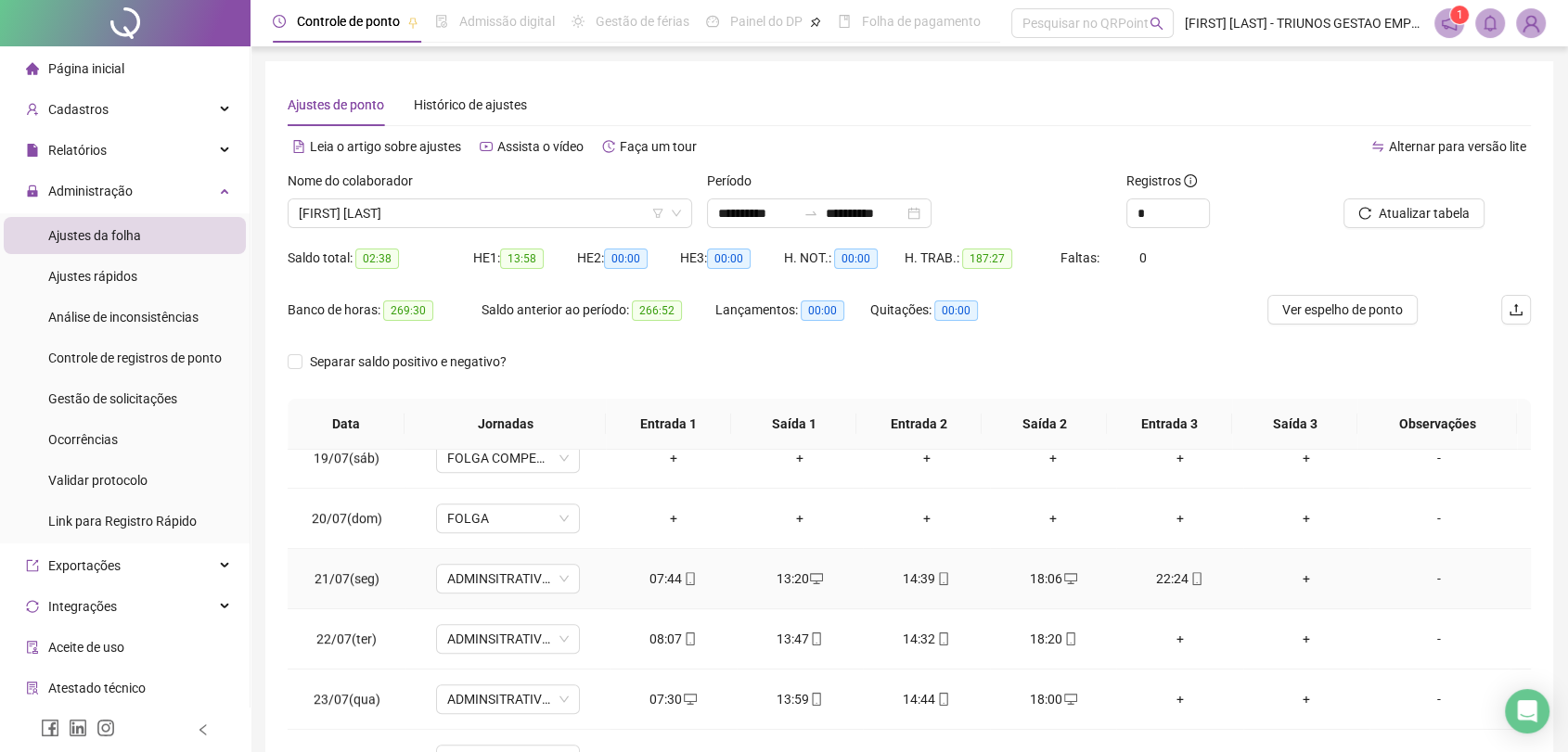 scroll, scrollTop: 1109, scrollLeft: 0, axis: vertical 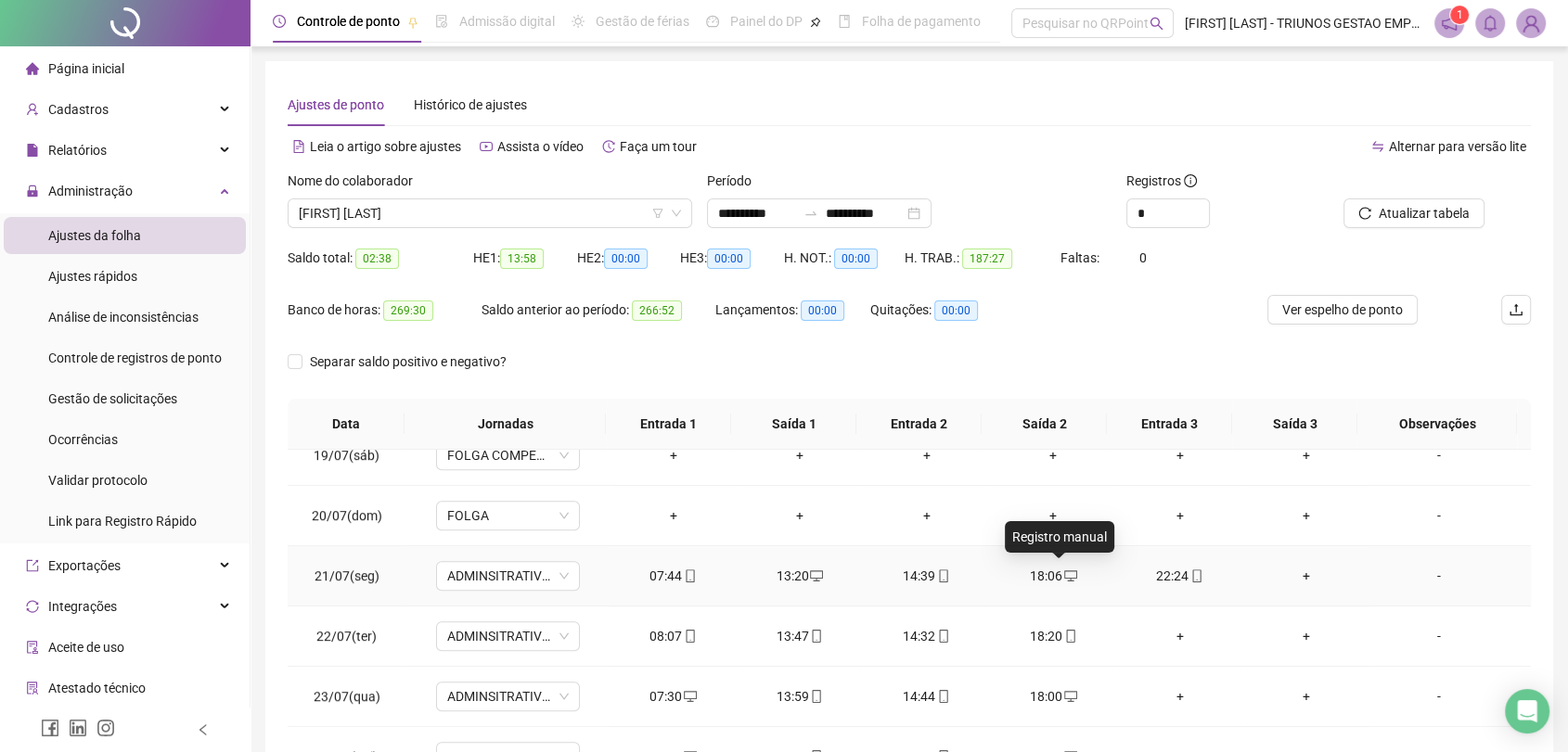 click 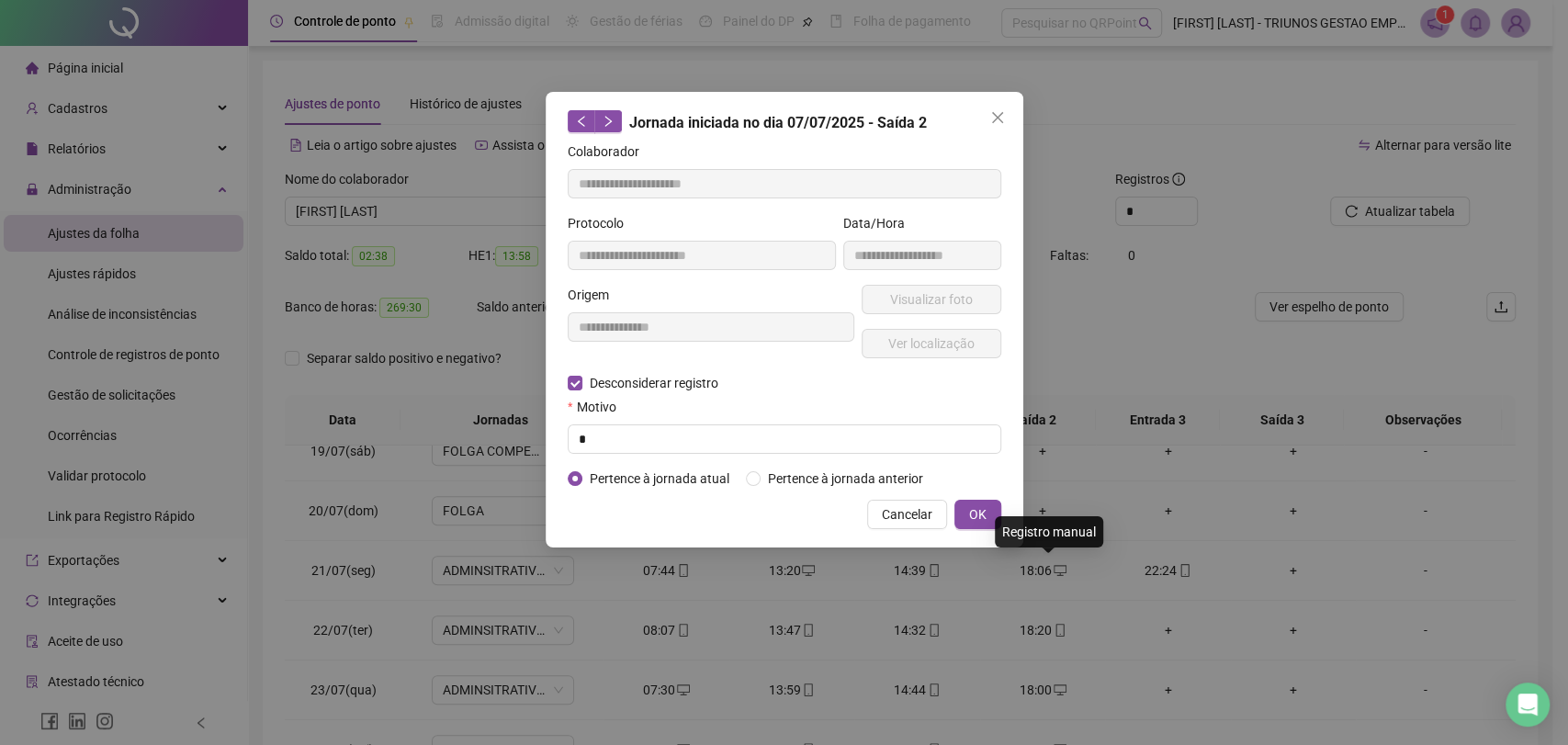 type on "**********" 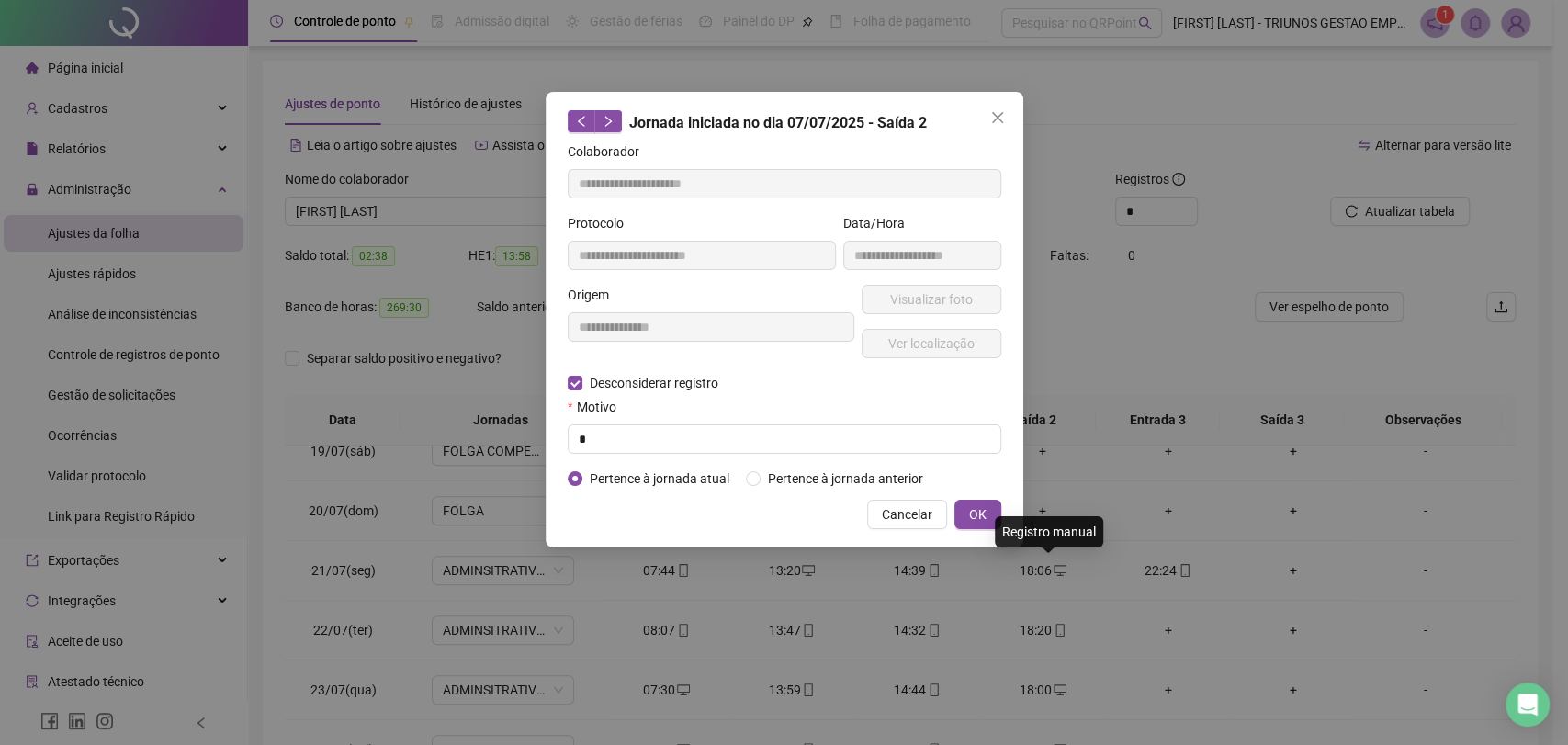 type on "**********" 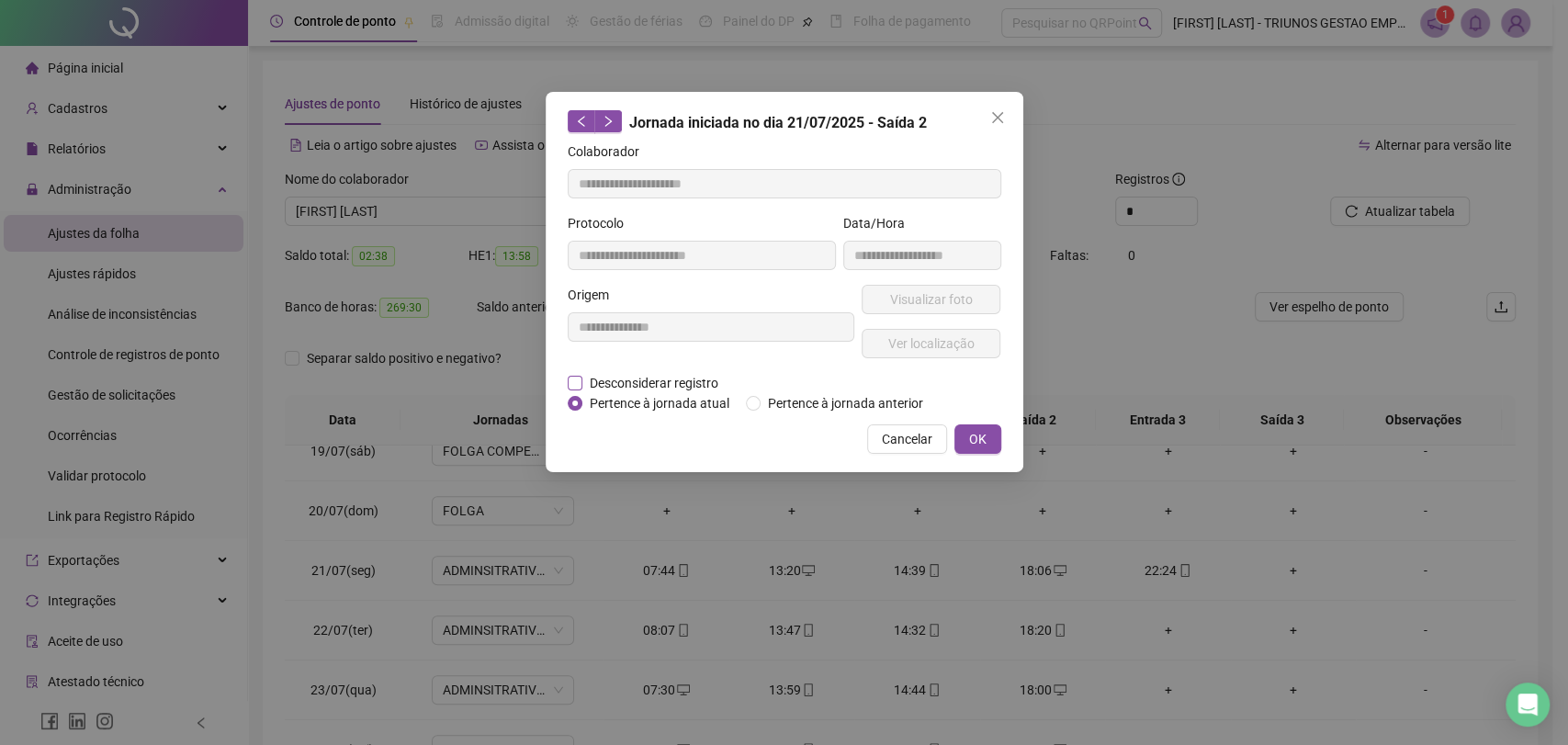click on "Desconsiderar registro" at bounding box center (654, 383) 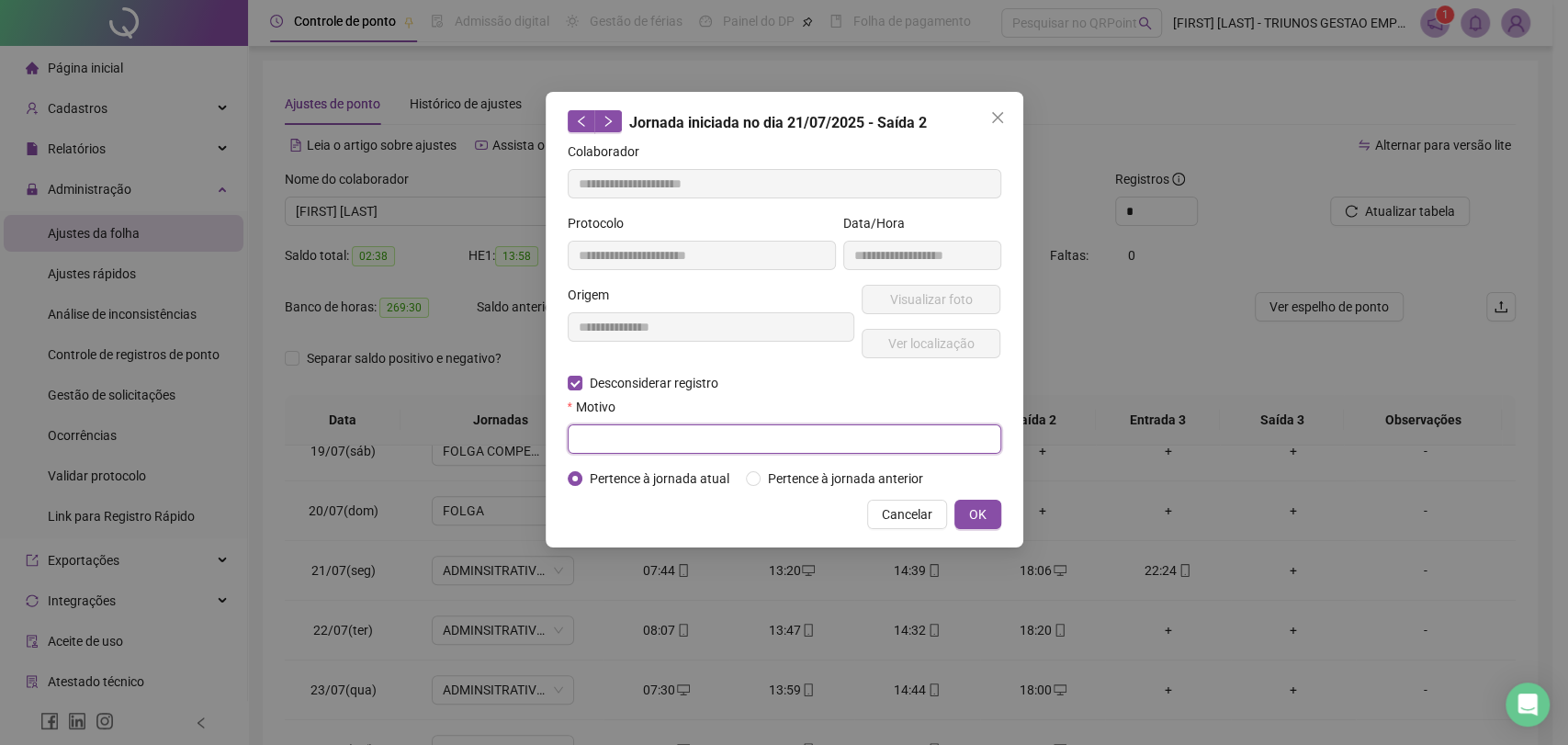 click at bounding box center (784, 439) 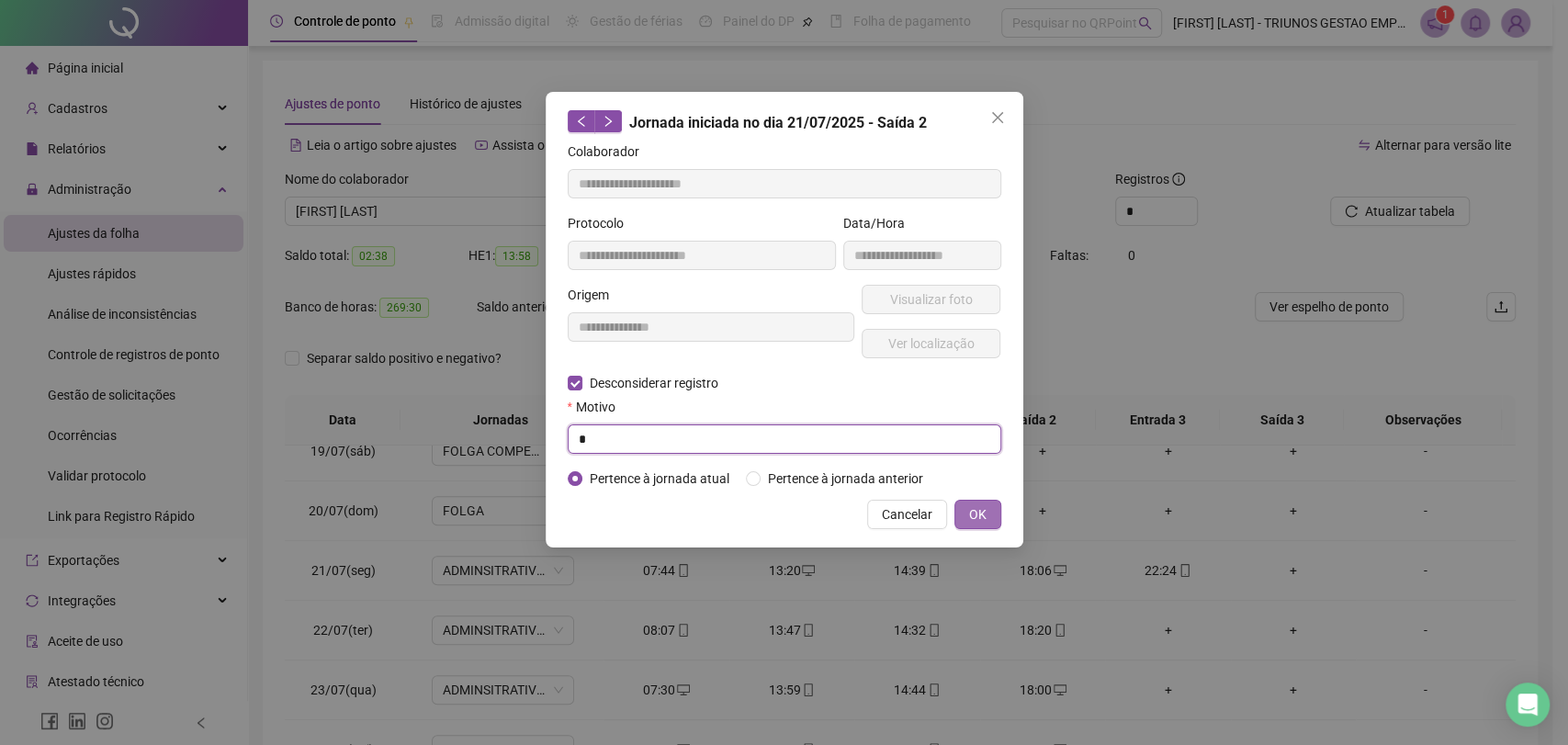 type on "*" 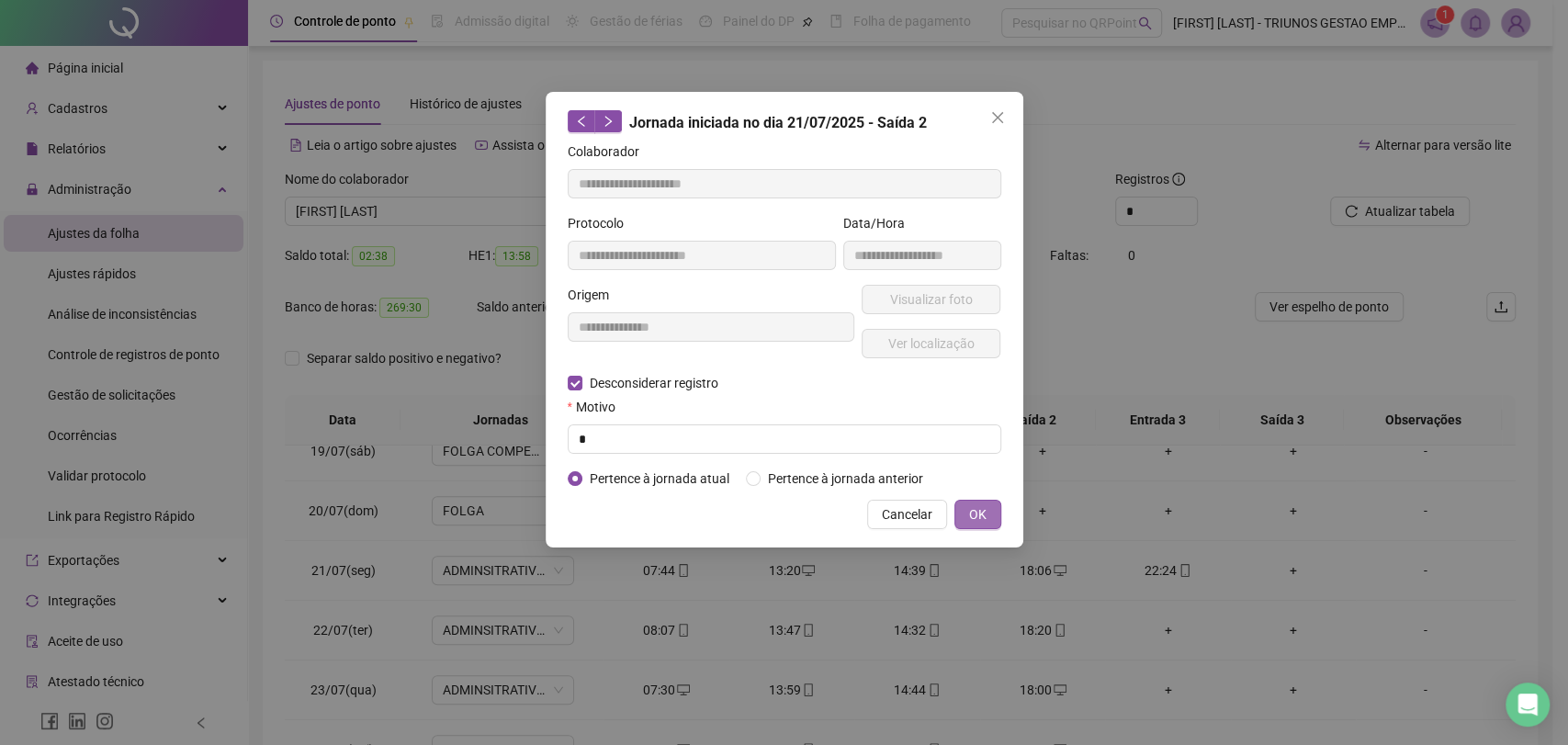 click on "OK" at bounding box center (977, 514) 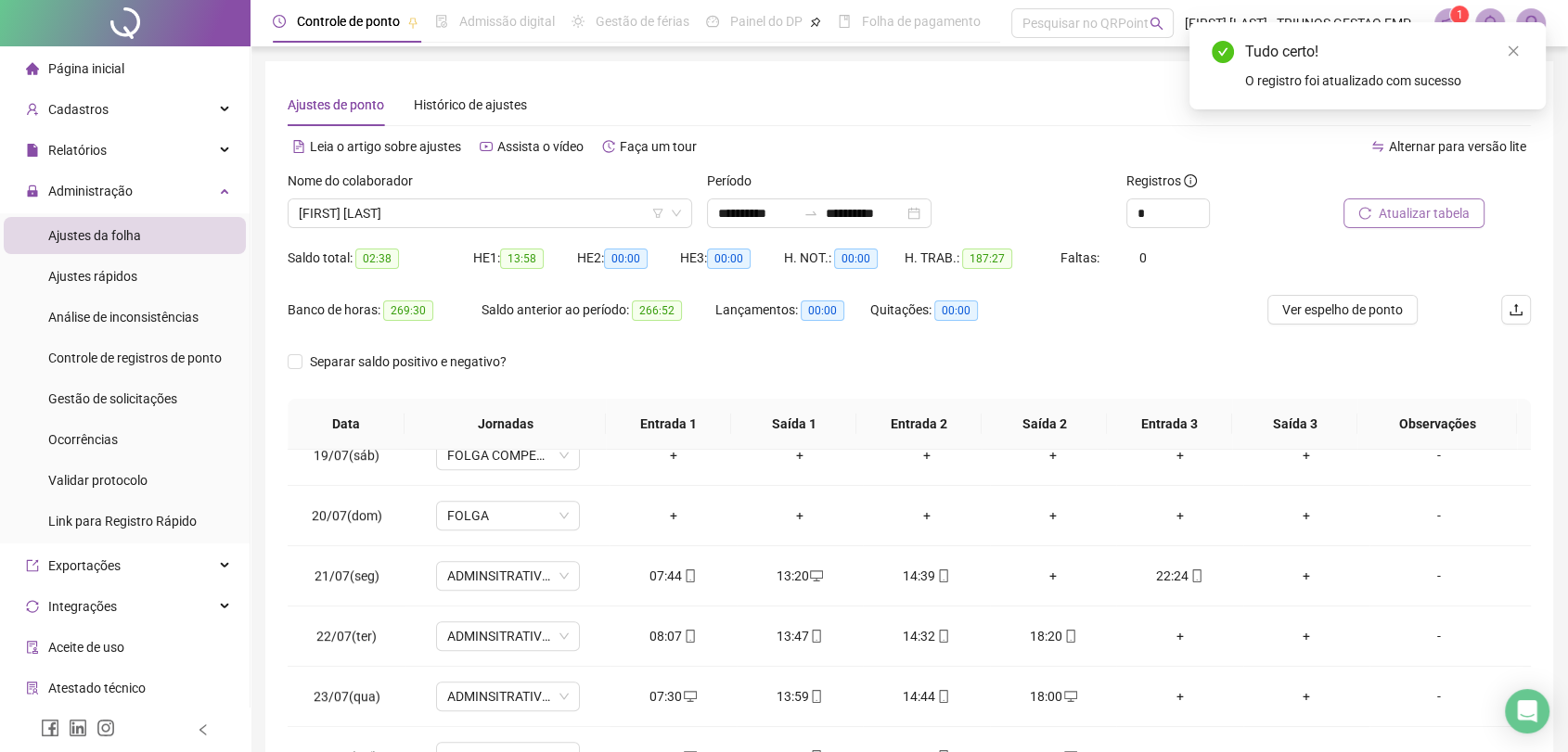 click on "Atualizar tabela" at bounding box center (1414, 213) 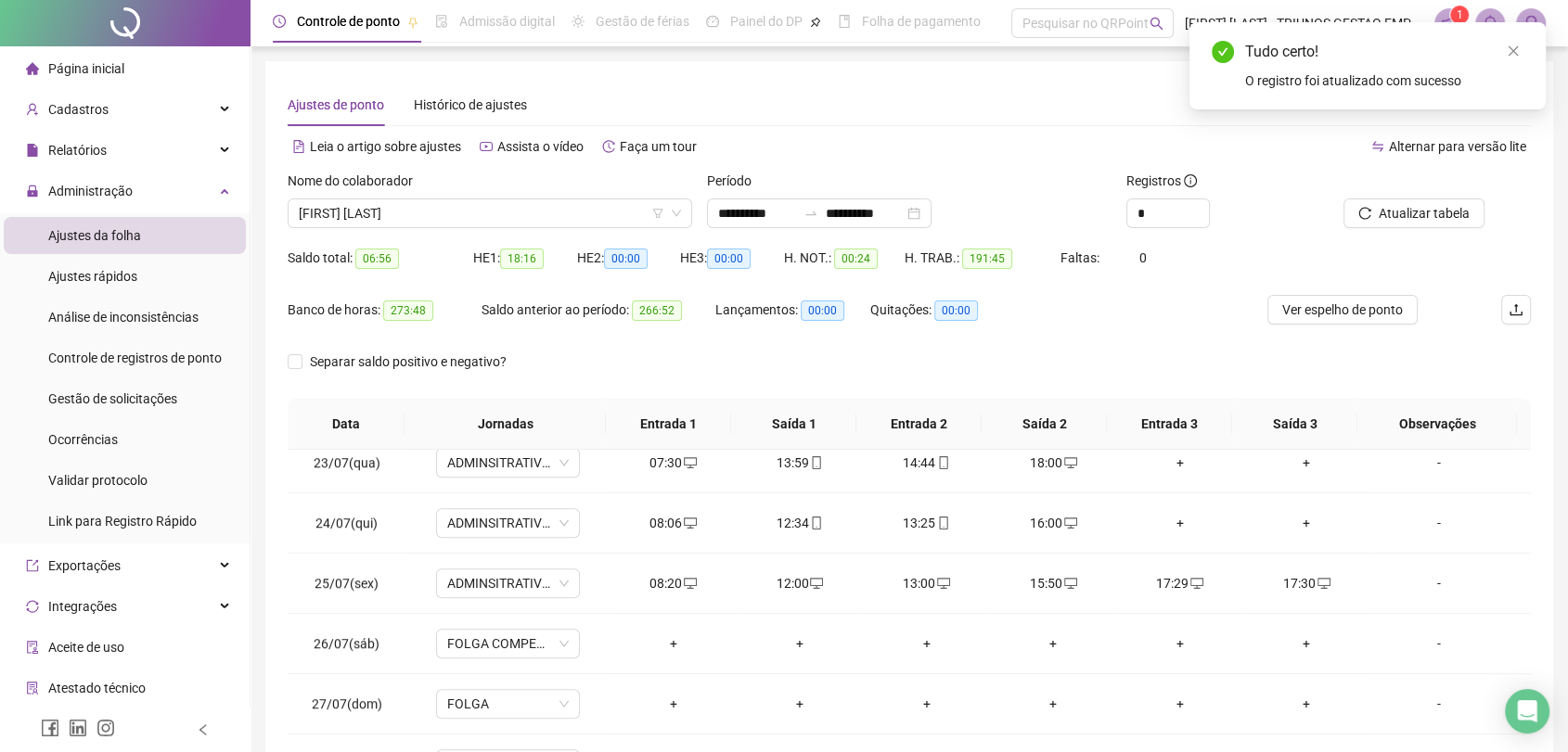 scroll, scrollTop: 1345, scrollLeft: 0, axis: vertical 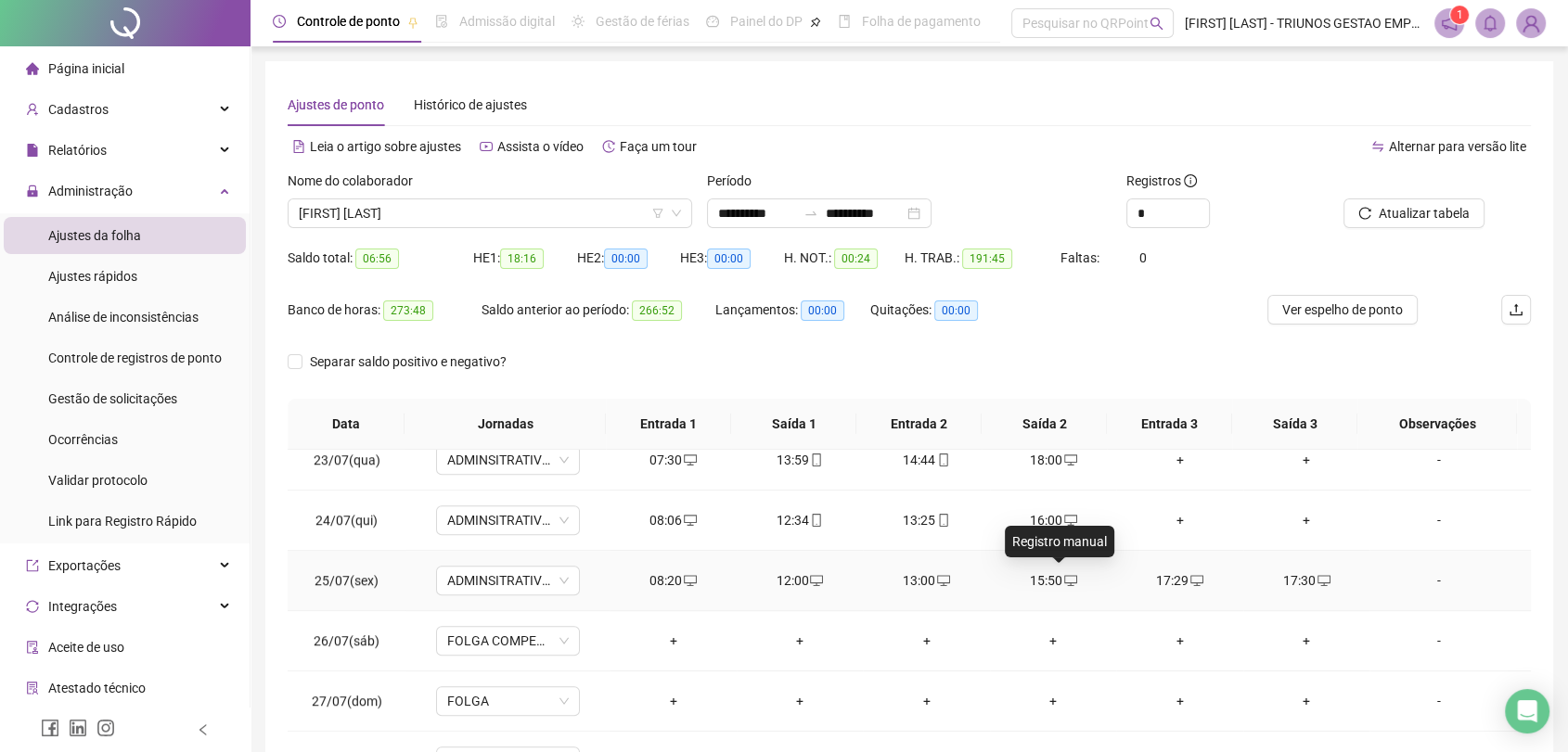 click 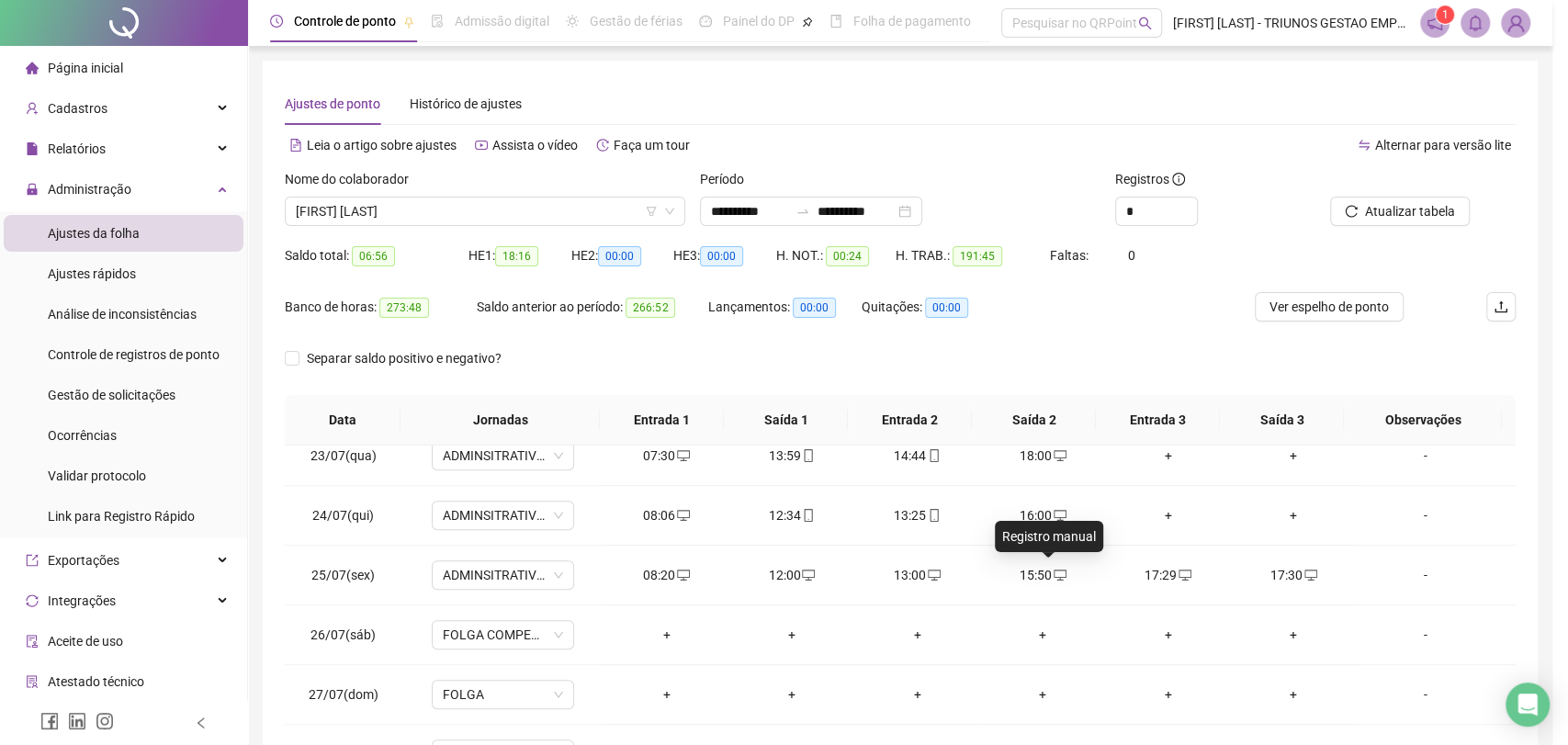 type on "**********" 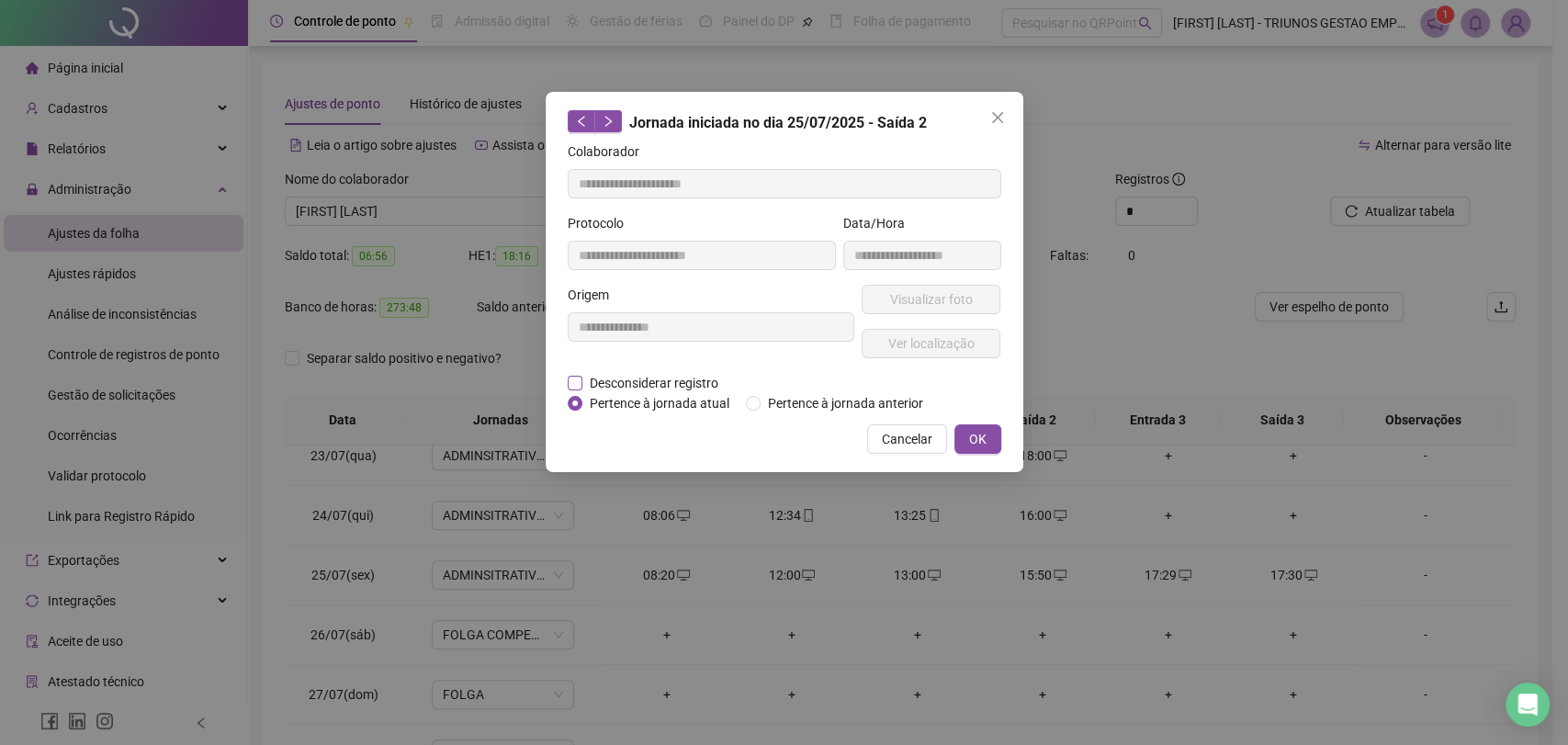 click on "Desconsiderar registro" at bounding box center [654, 383] 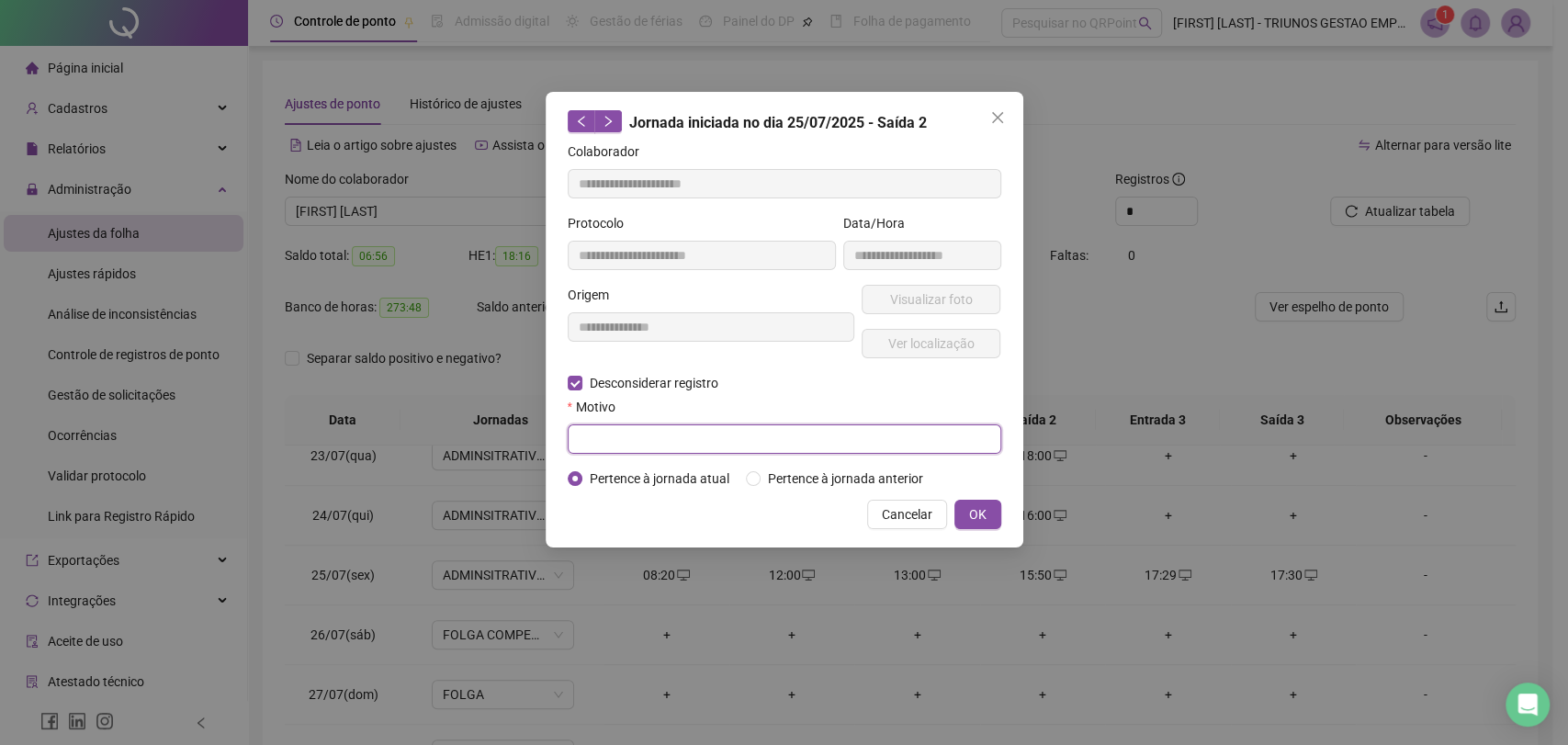 click at bounding box center [784, 439] 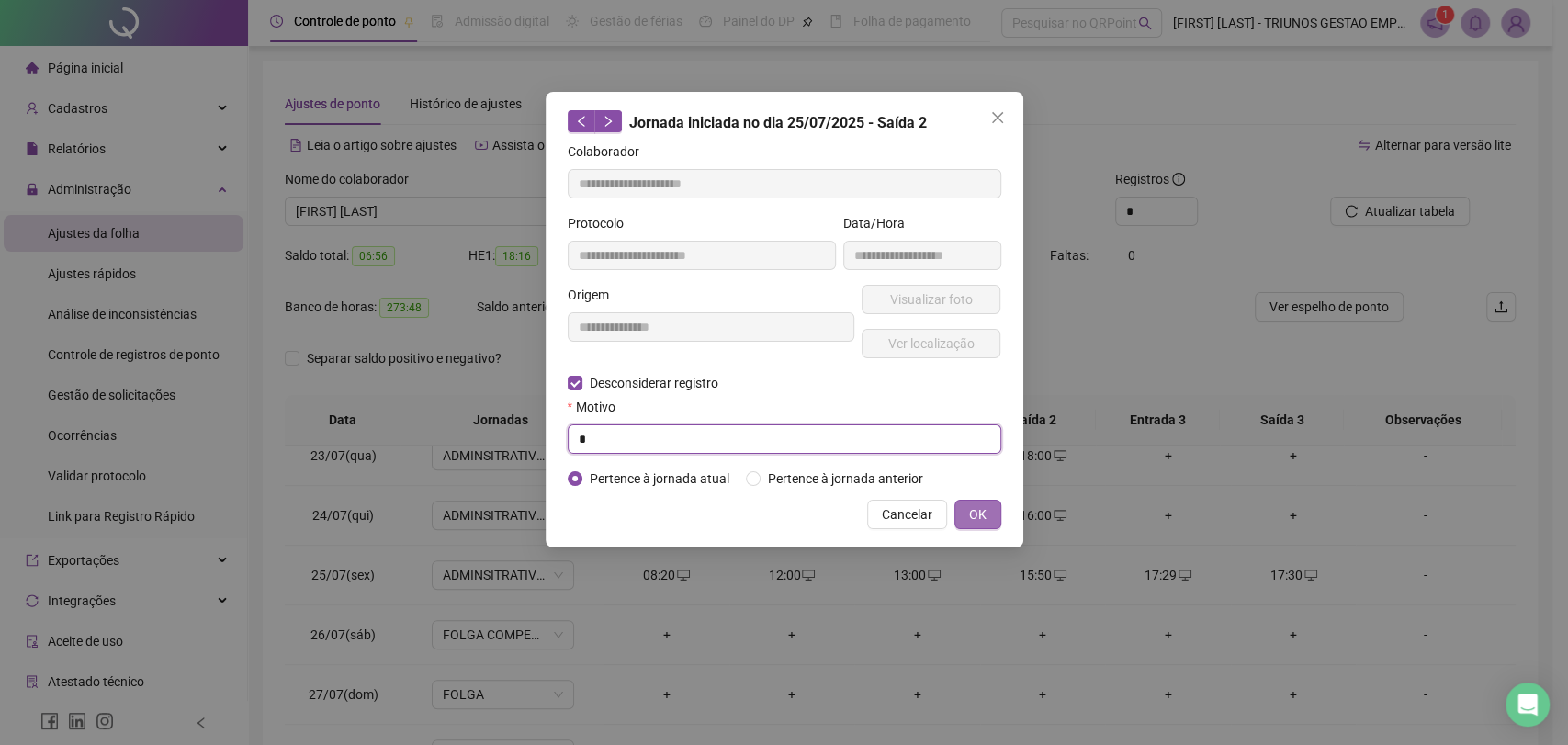 type on "*" 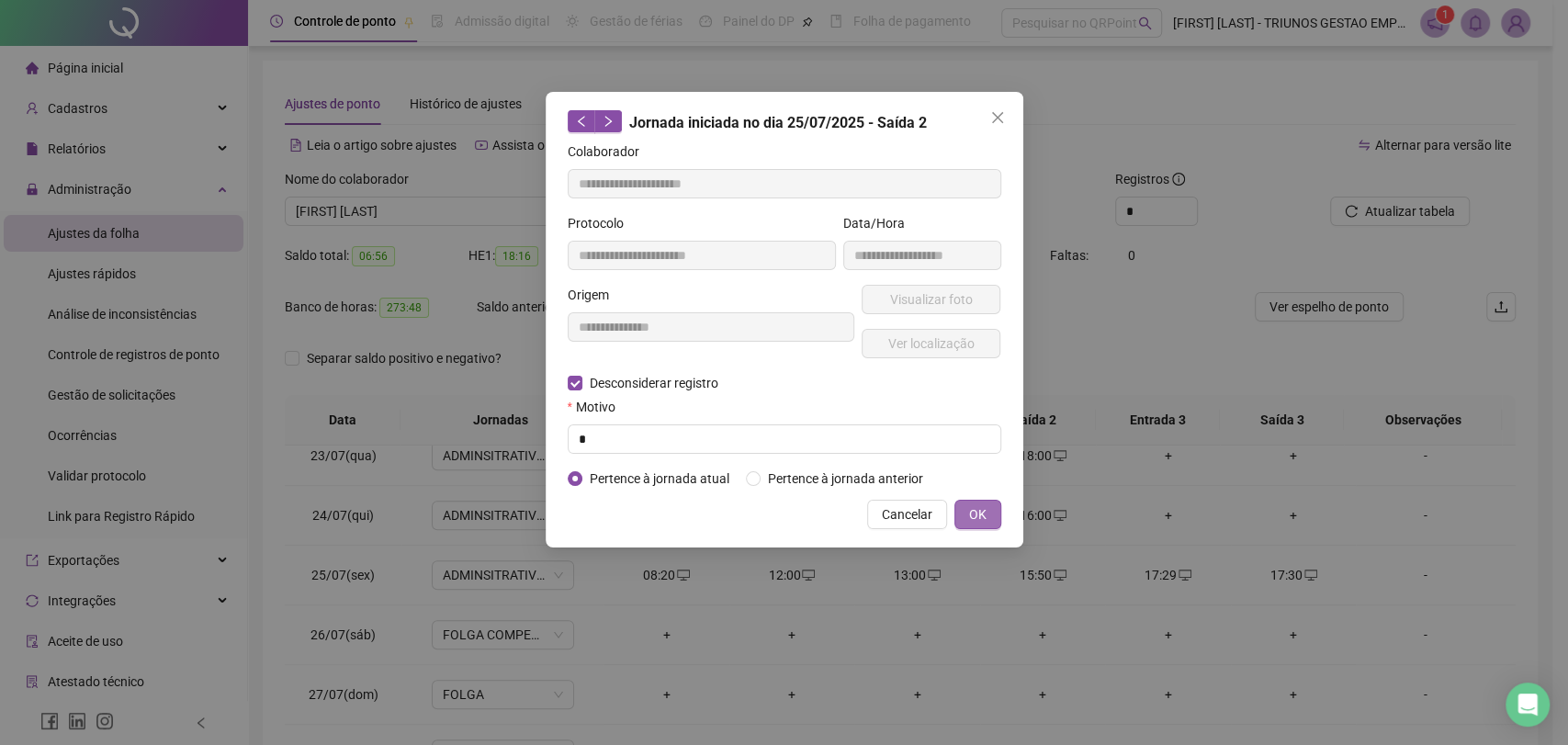 click on "OK" at bounding box center [977, 514] 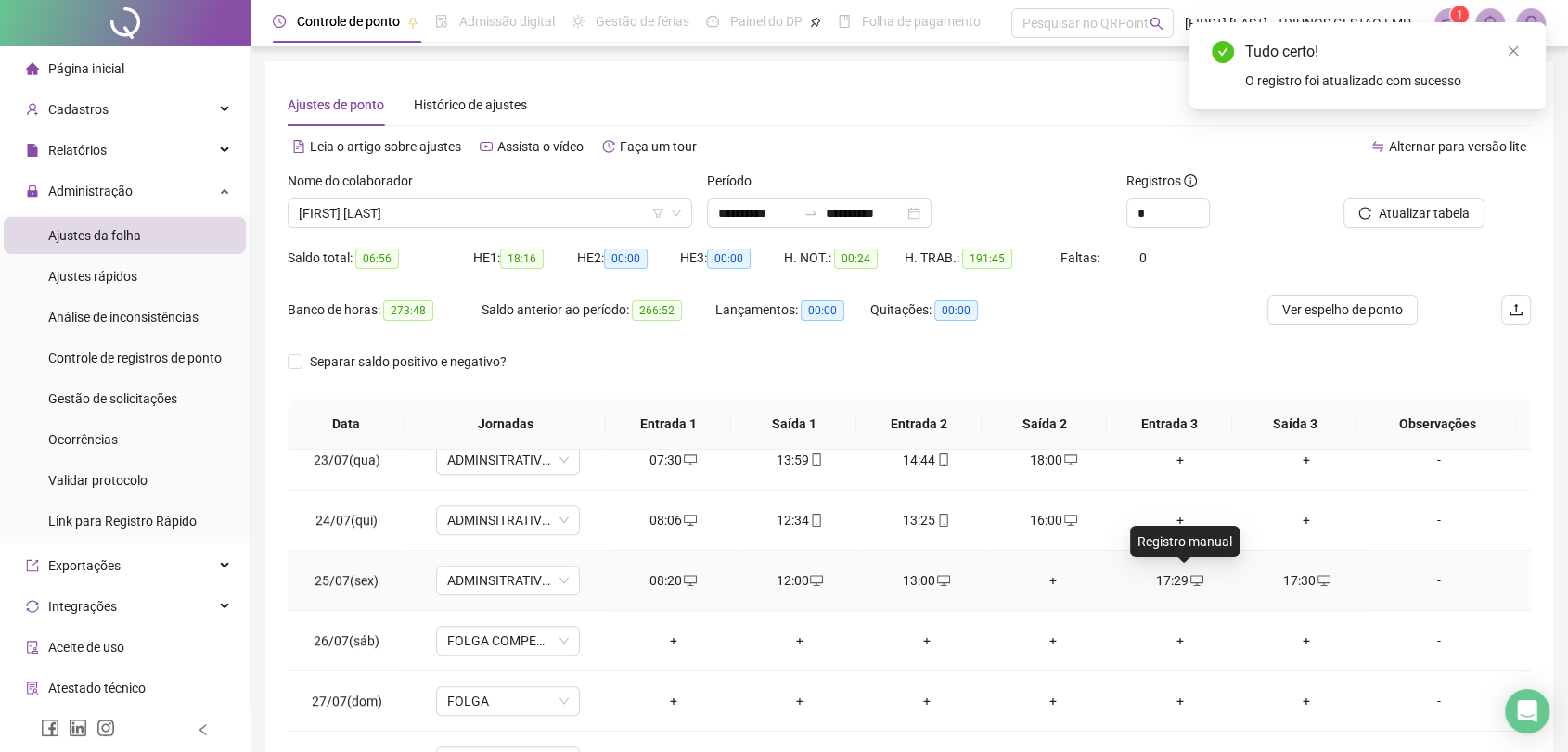 click 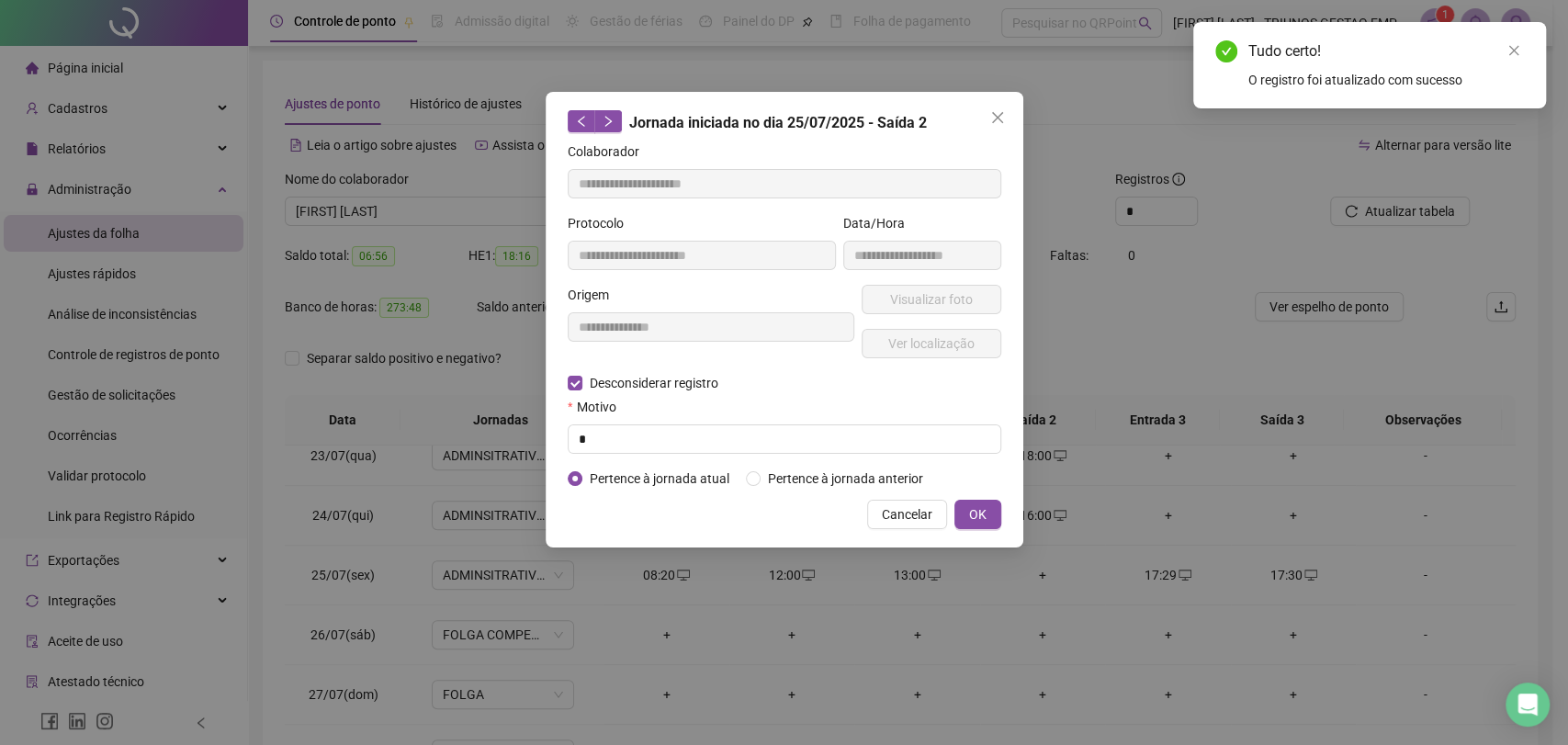 type on "**********" 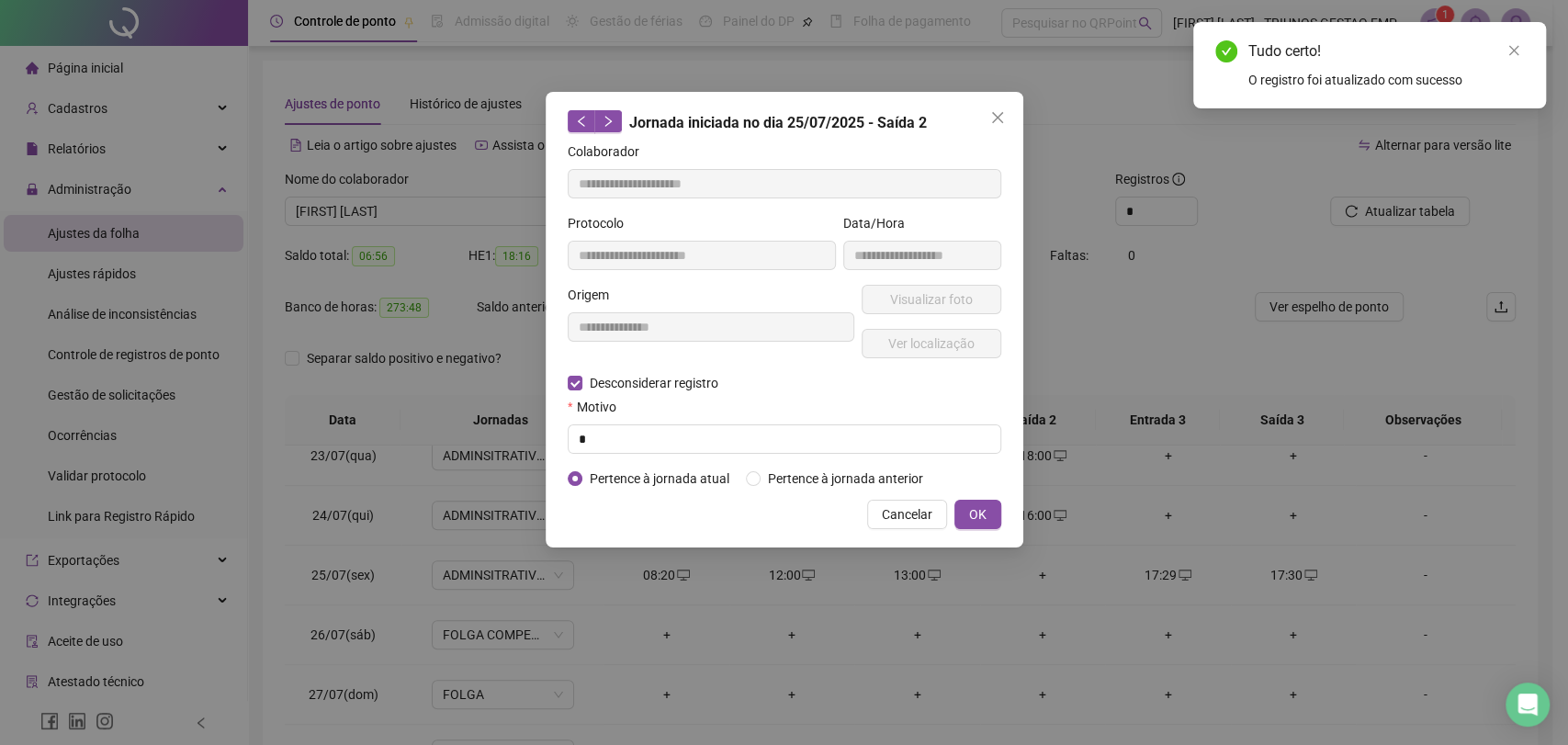 type on "**********" 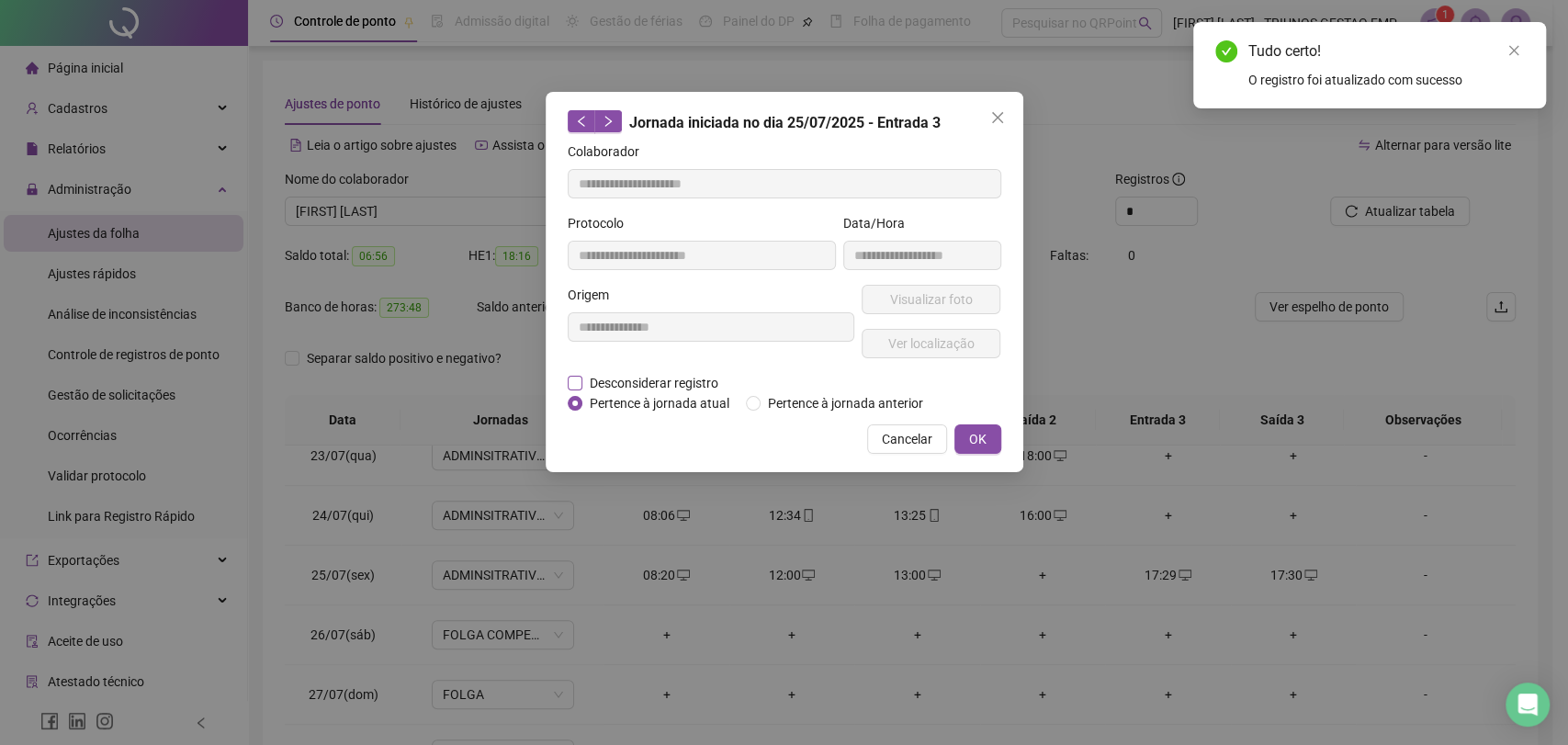click on "Desconsiderar registro" at bounding box center [654, 383] 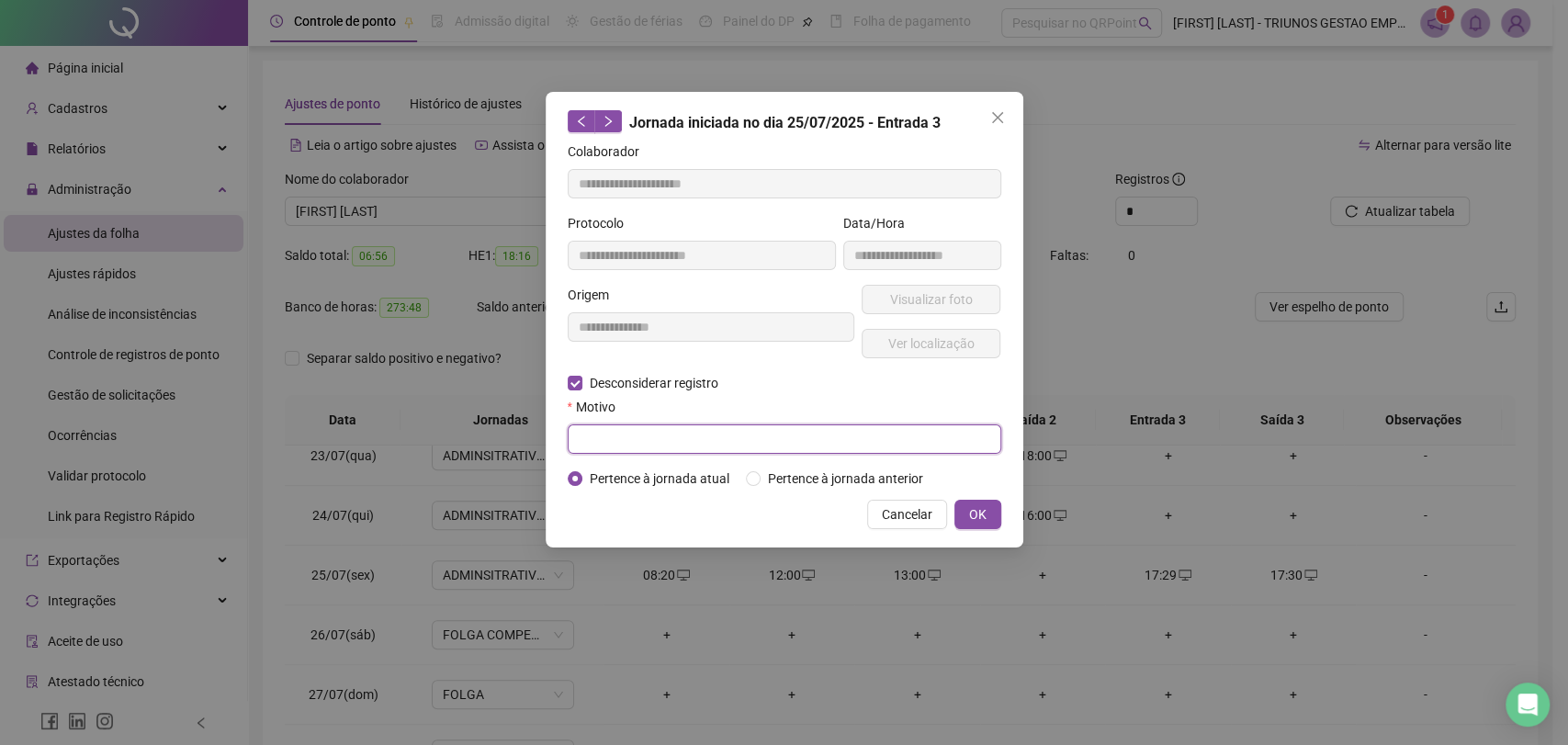 click at bounding box center (784, 439) 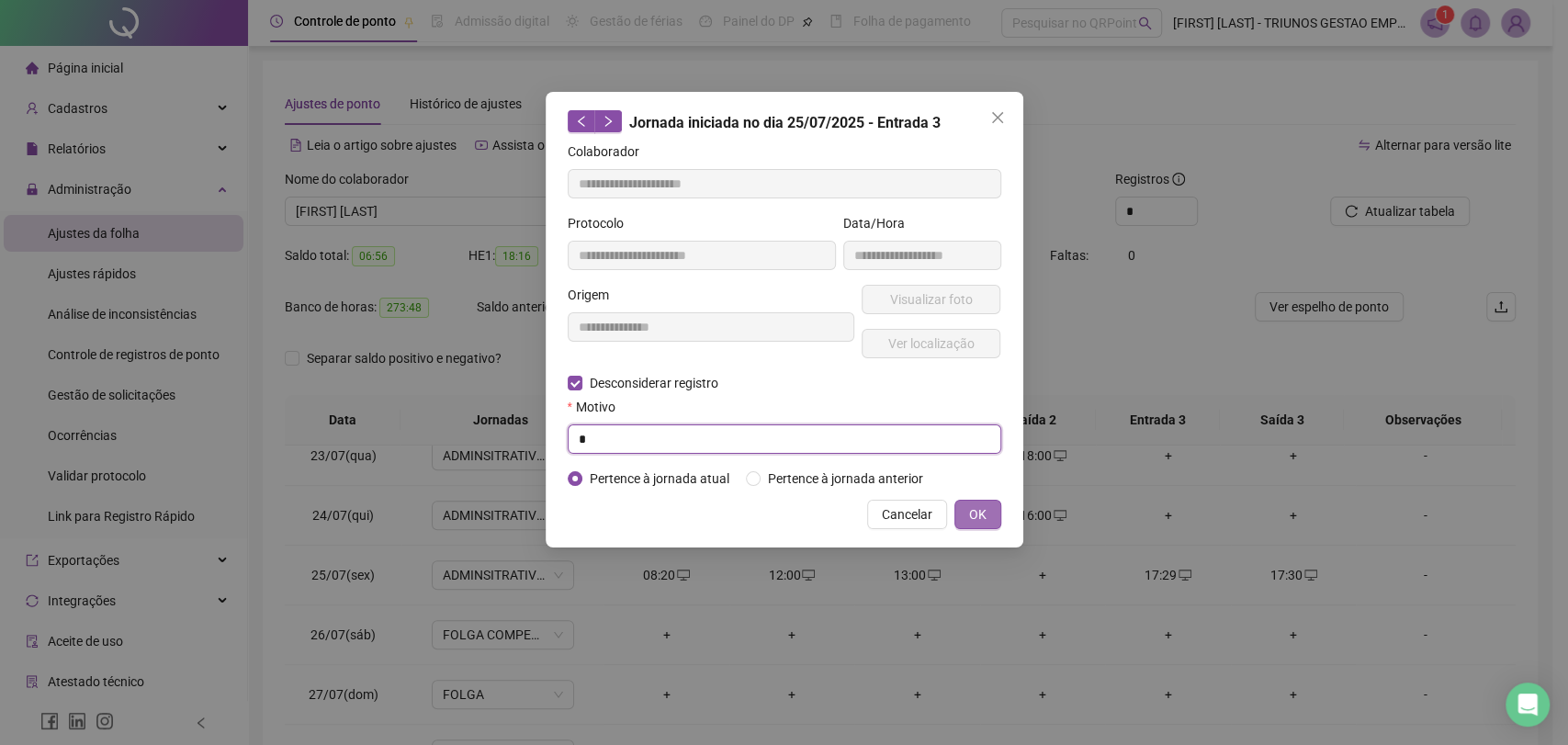 type on "*" 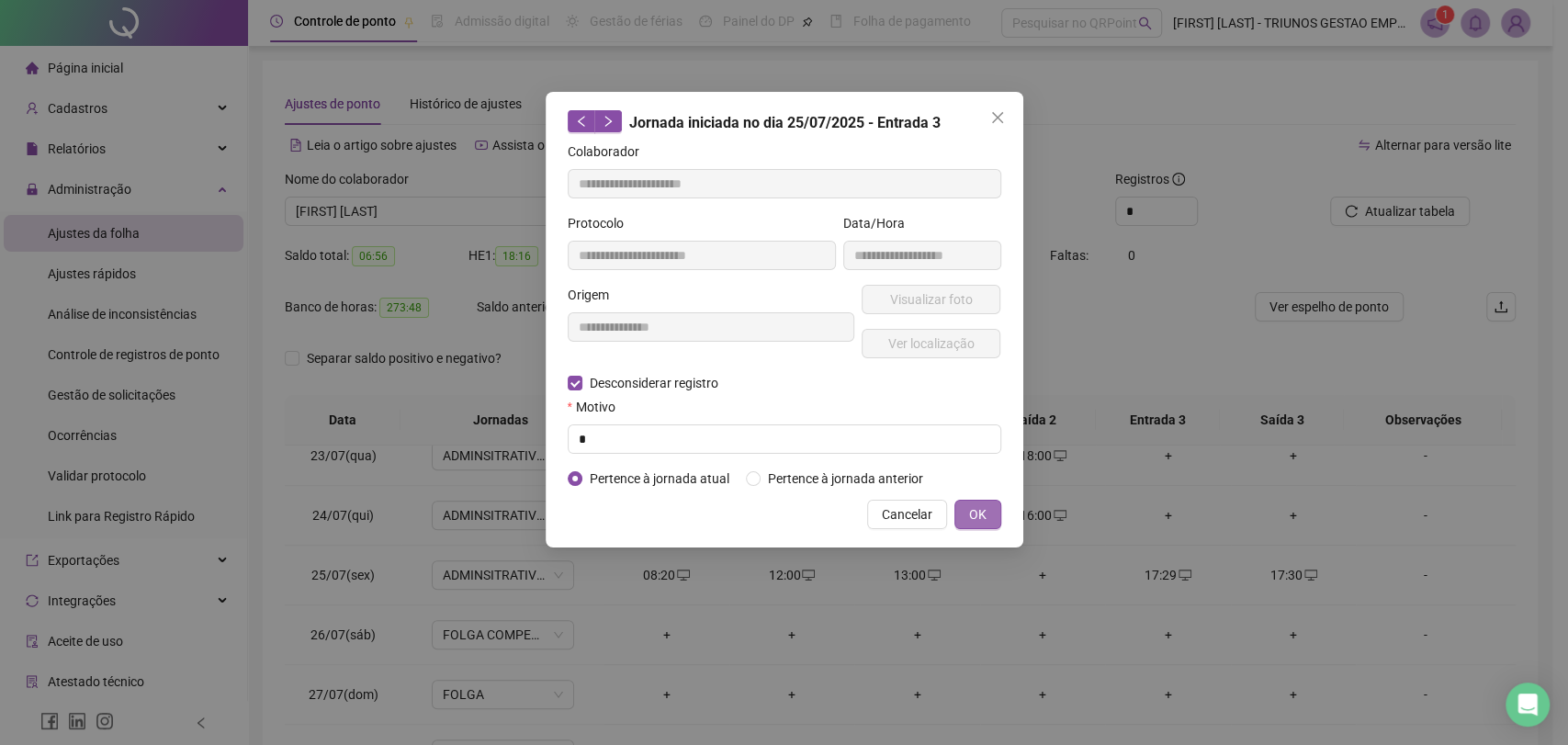 click on "OK" at bounding box center (977, 514) 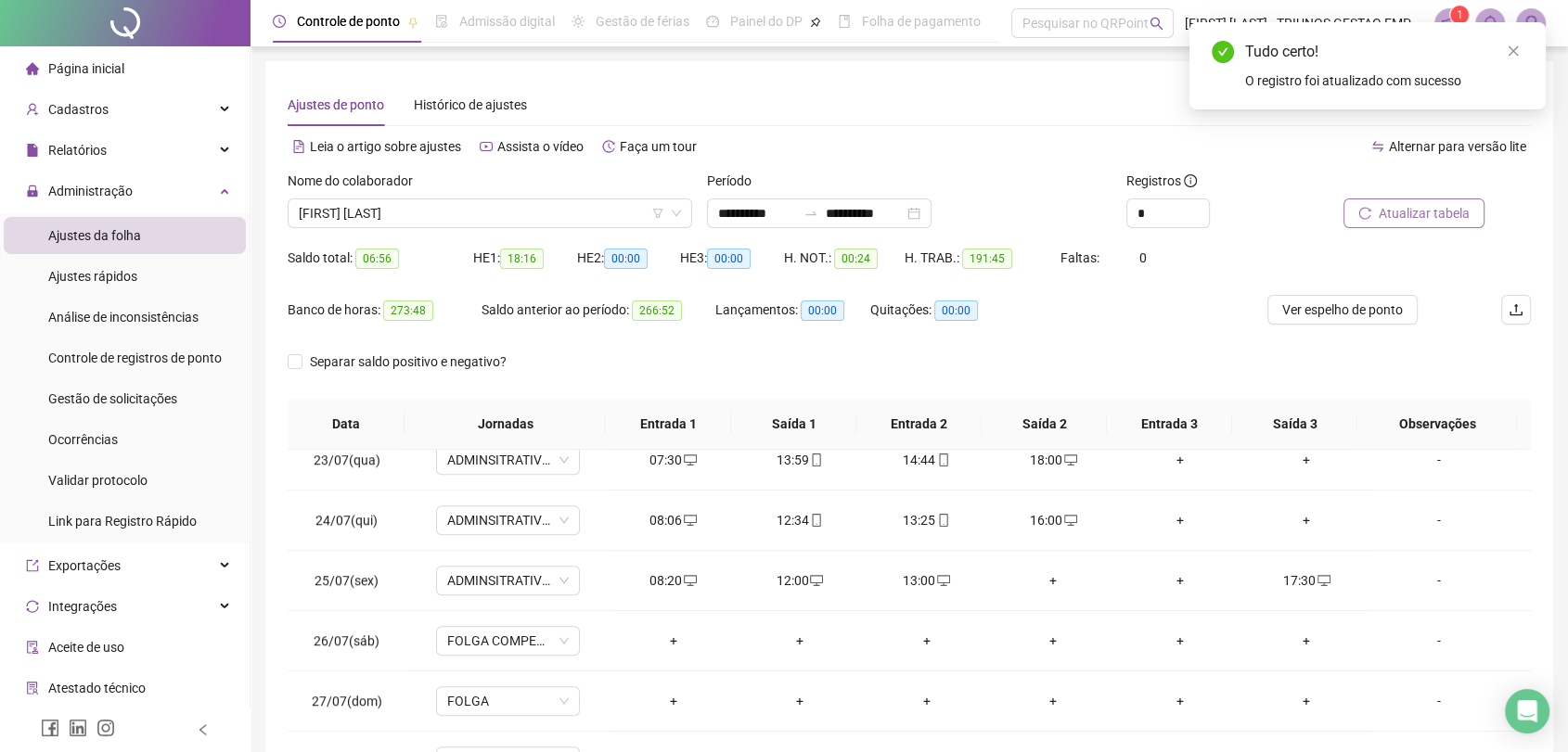 click on "Atualizar tabela" at bounding box center [1424, 213] 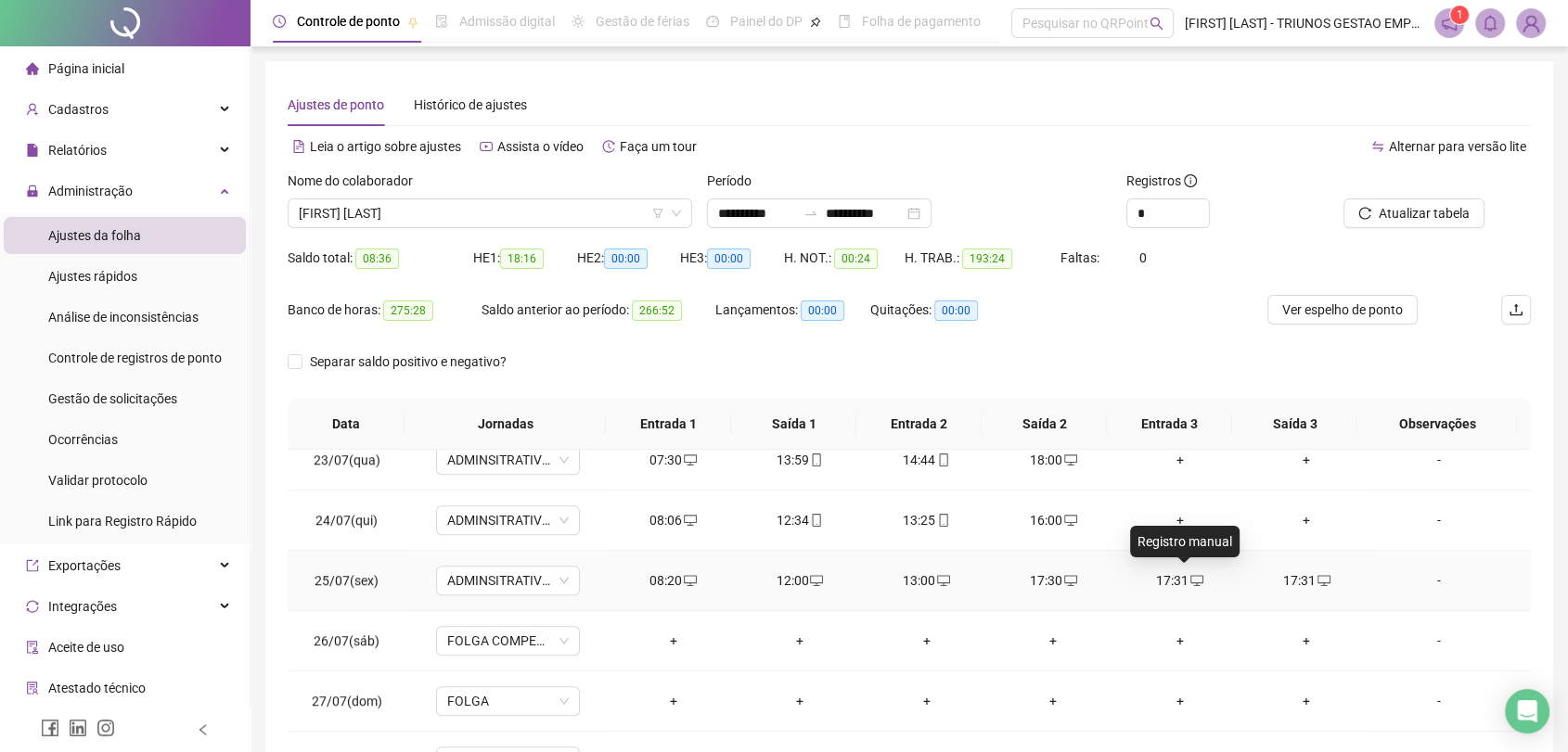 click 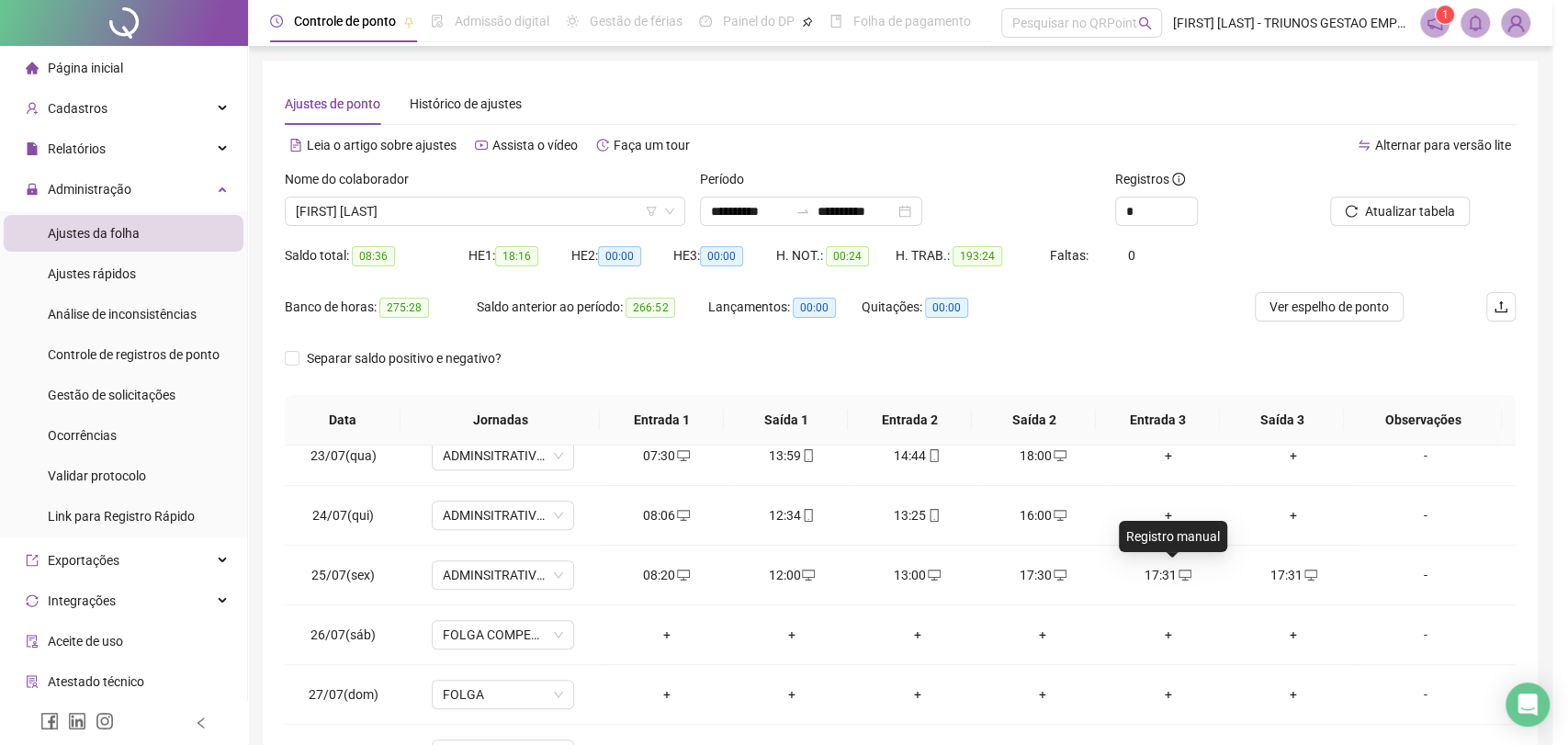 type on "**********" 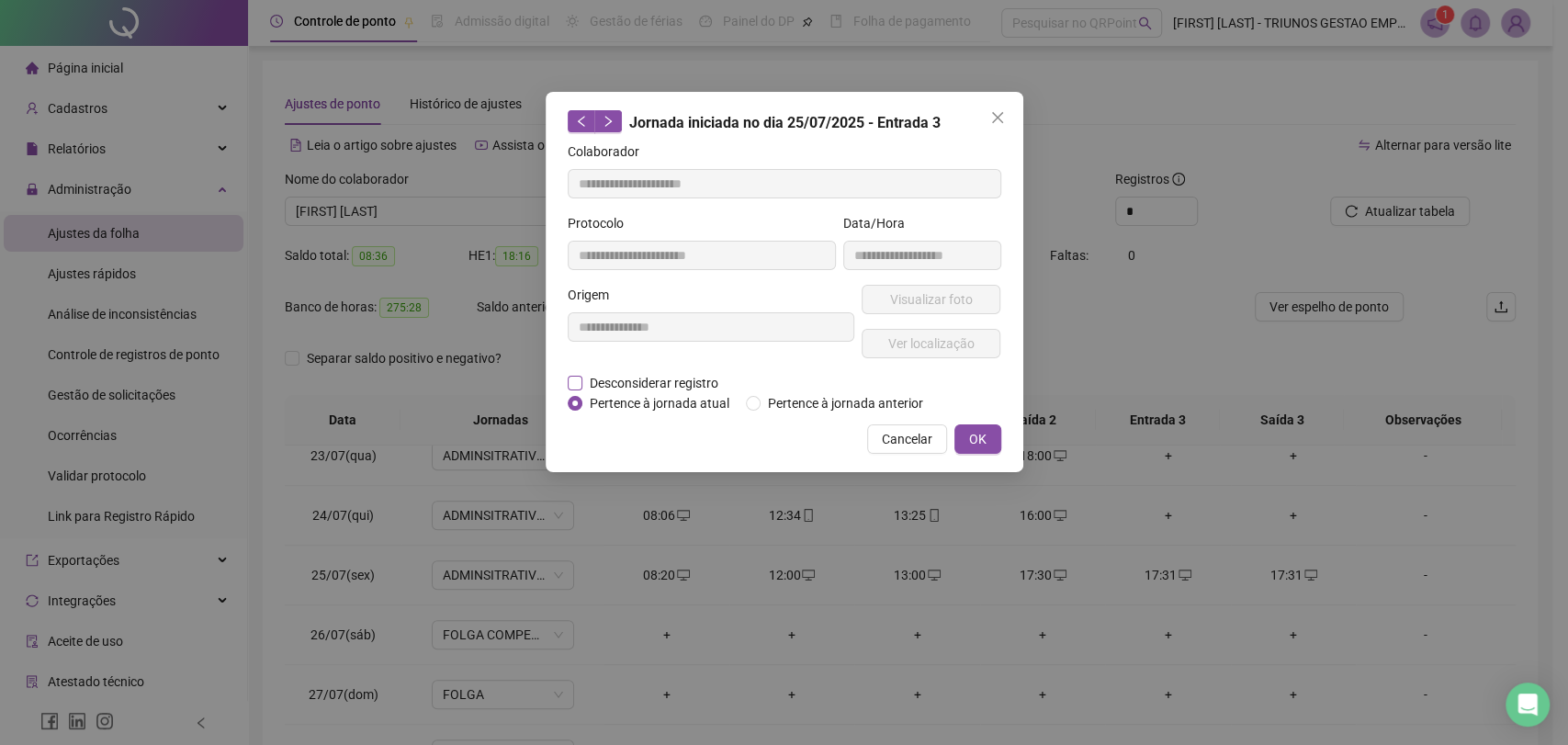 click on "Desconsiderar registro" at bounding box center [654, 383] 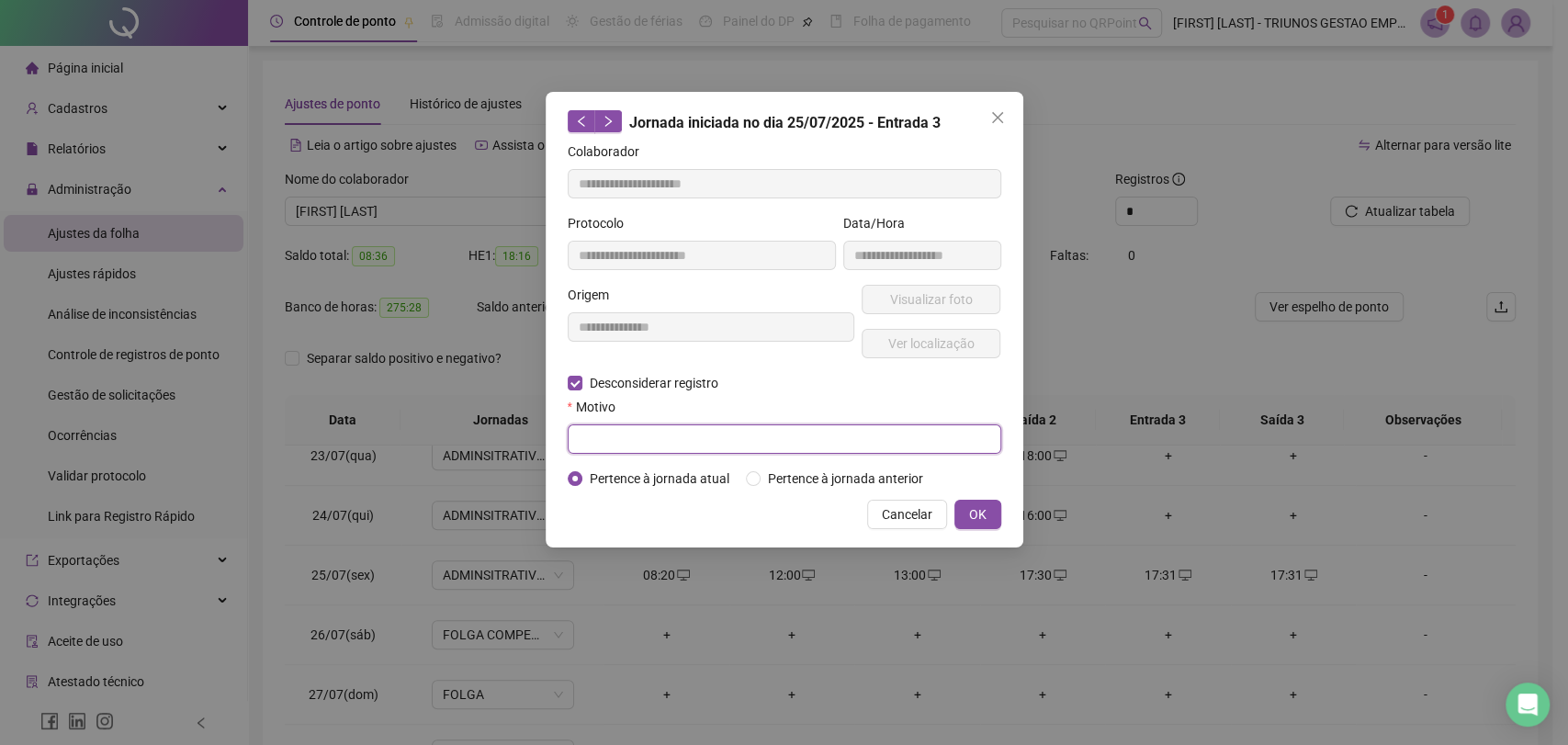 click at bounding box center (784, 439) 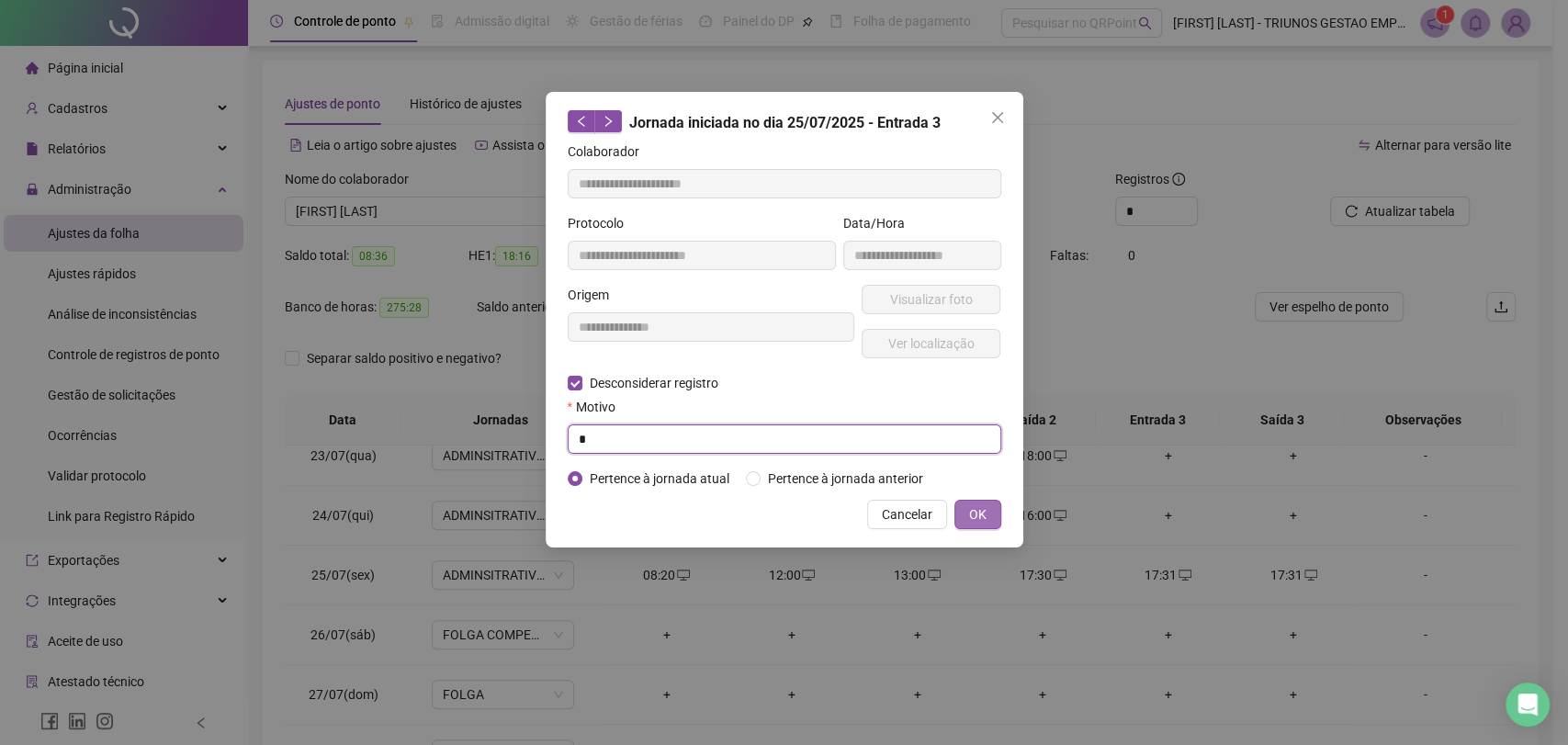 type on "*" 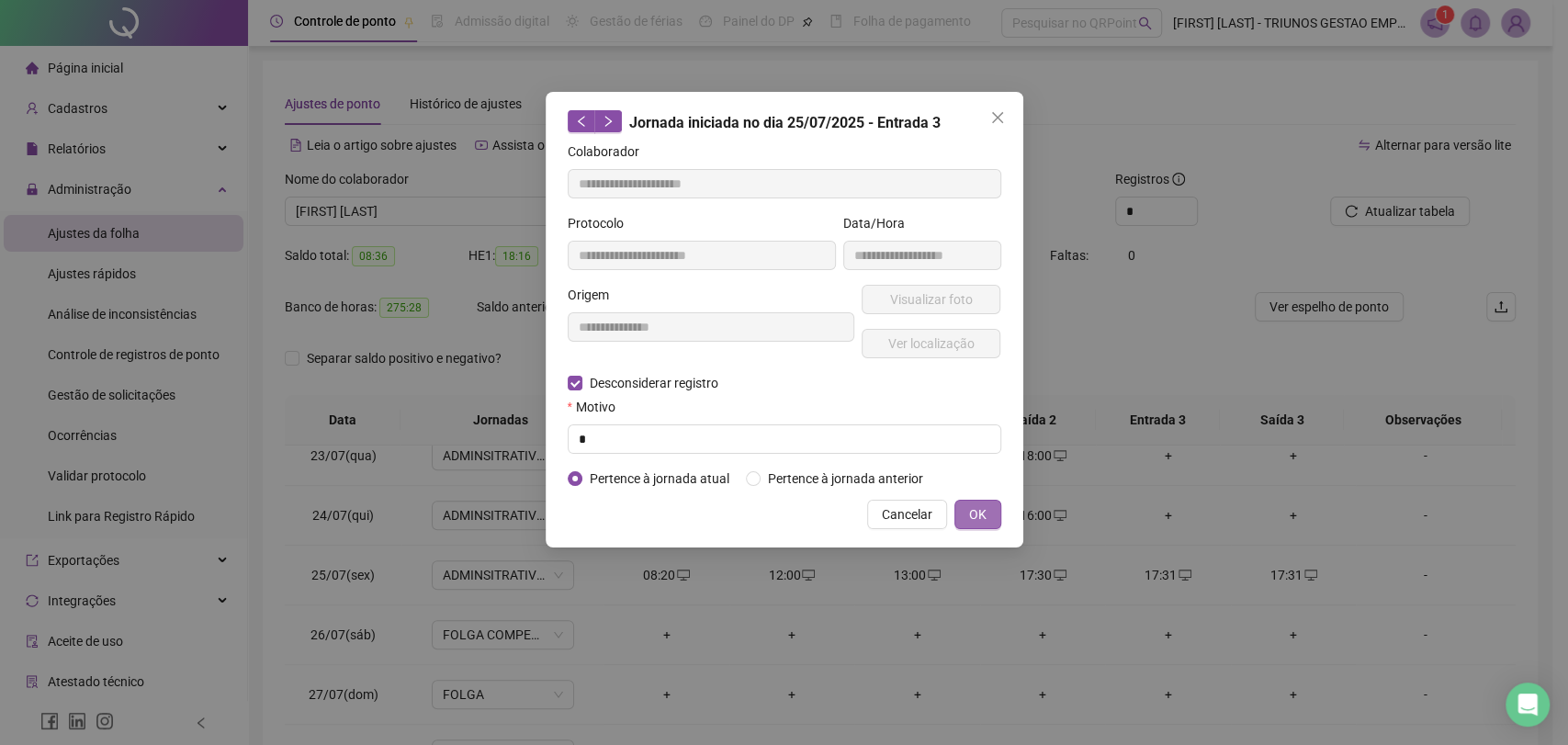 click on "OK" at bounding box center [977, 514] 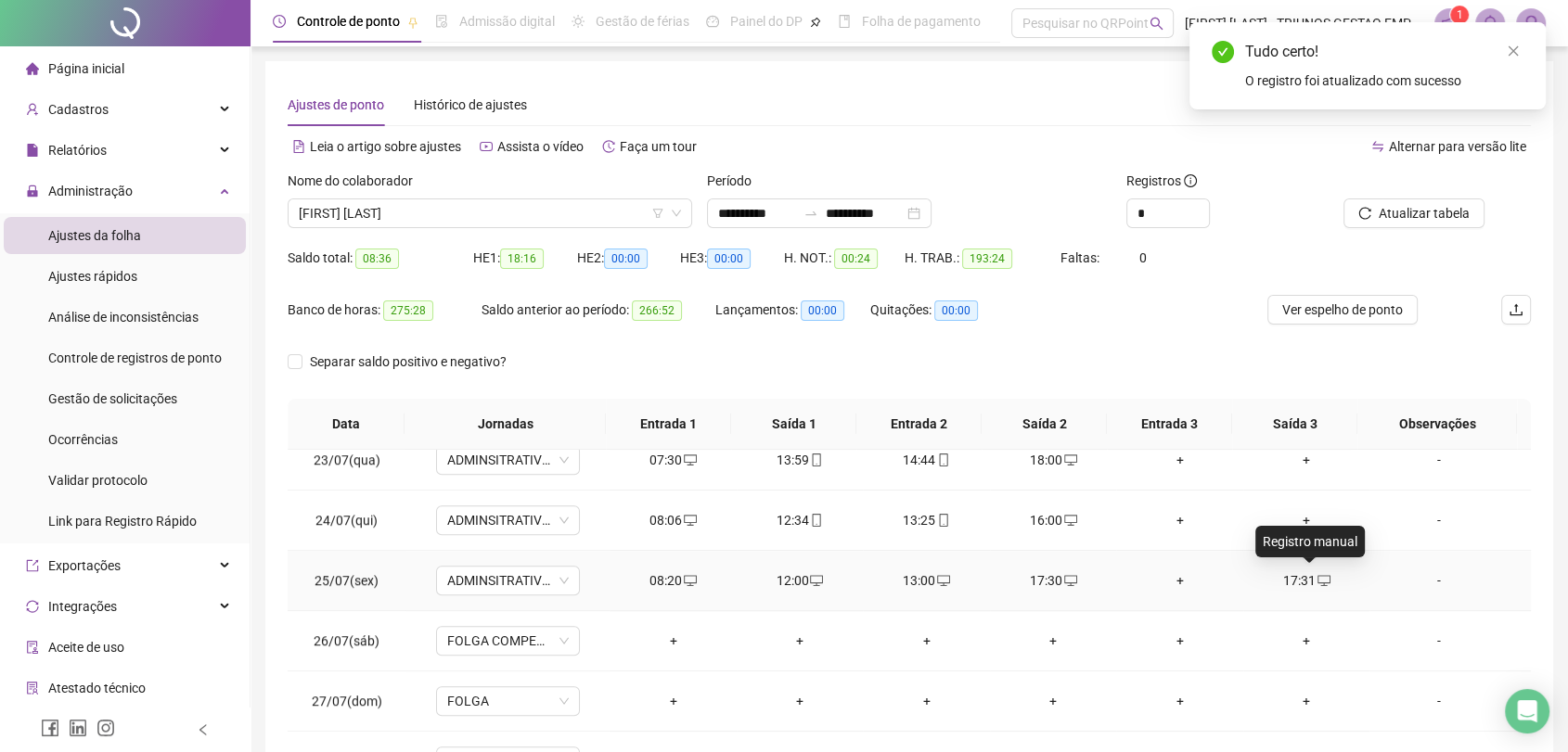 click 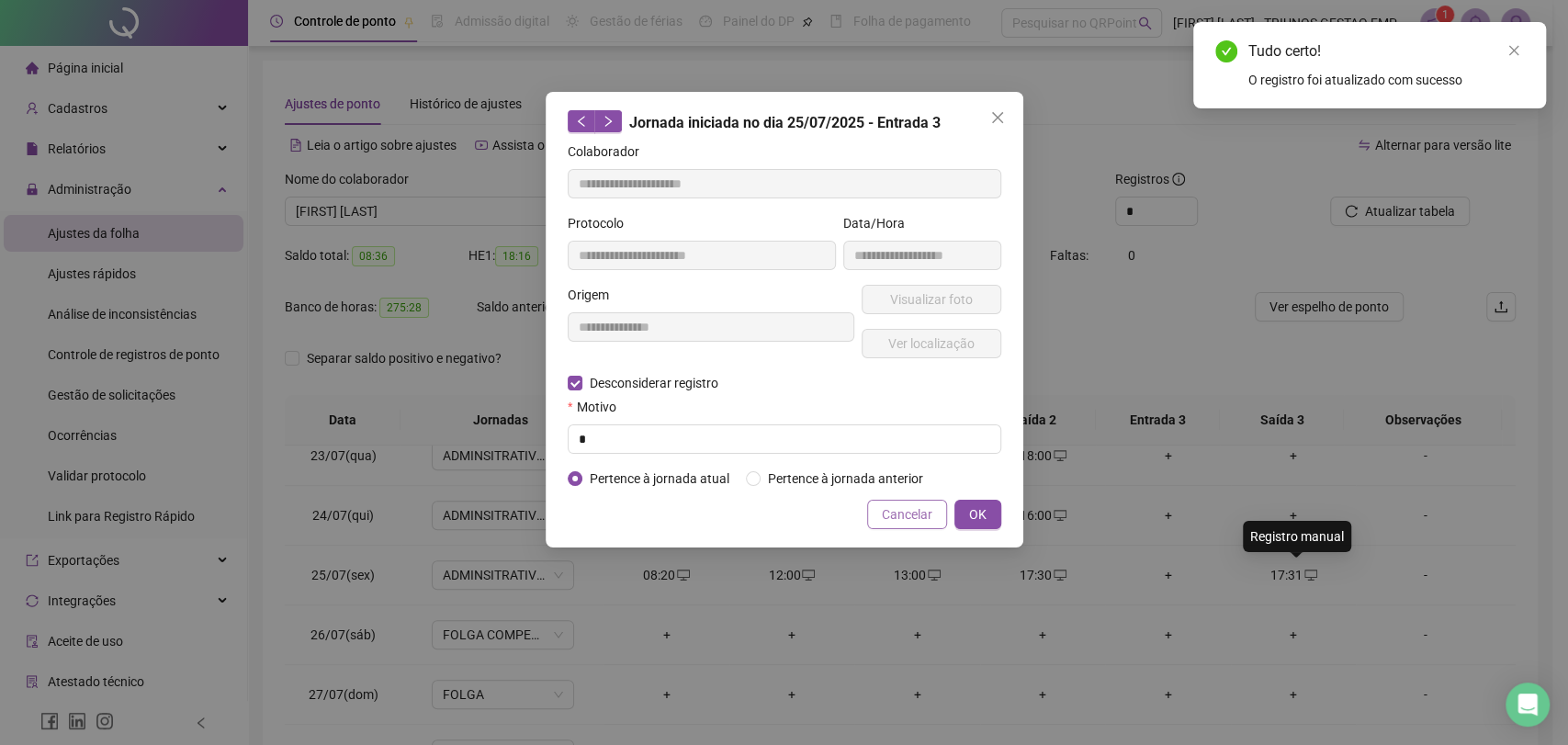 type on "**********" 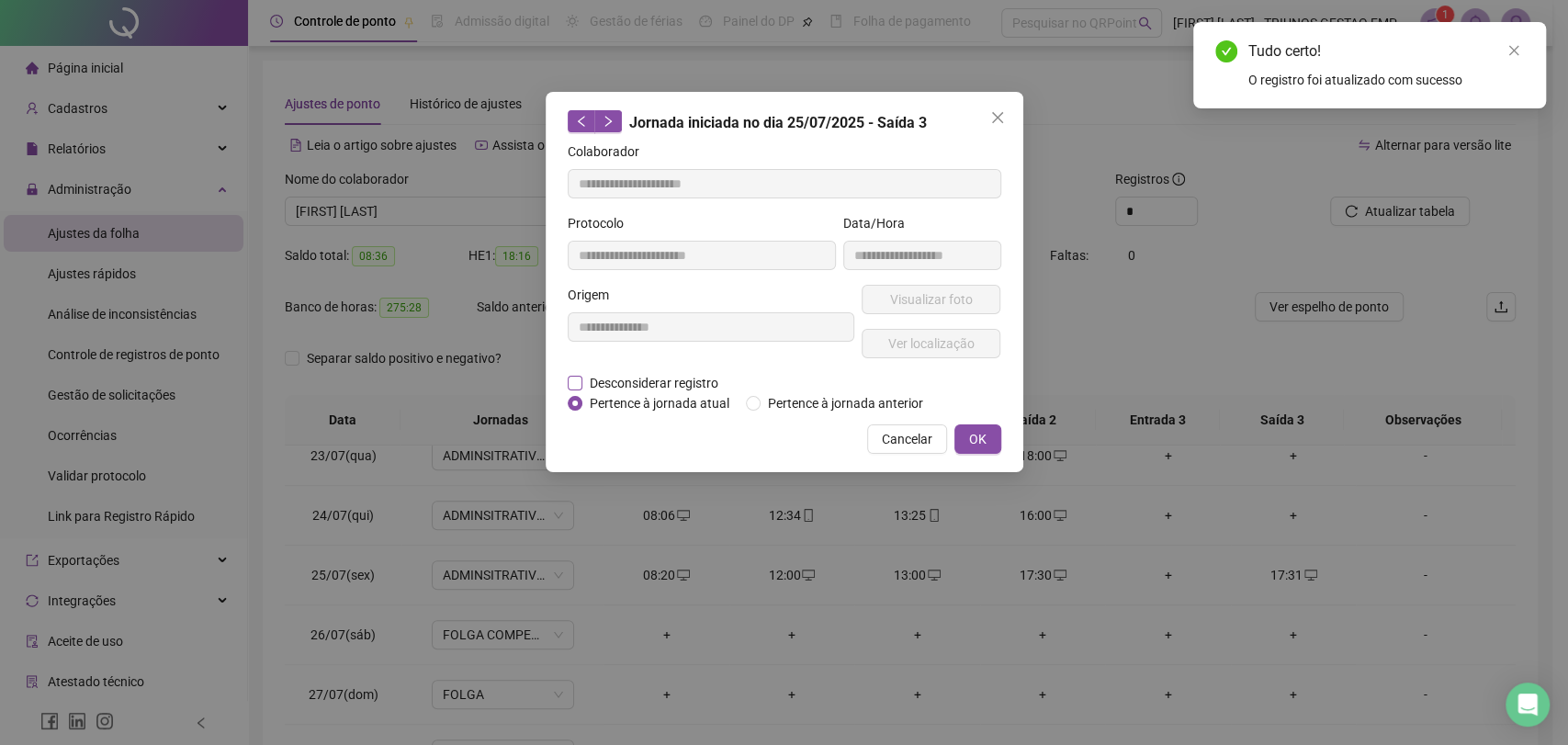 click on "Desconsiderar registro" at bounding box center (654, 383) 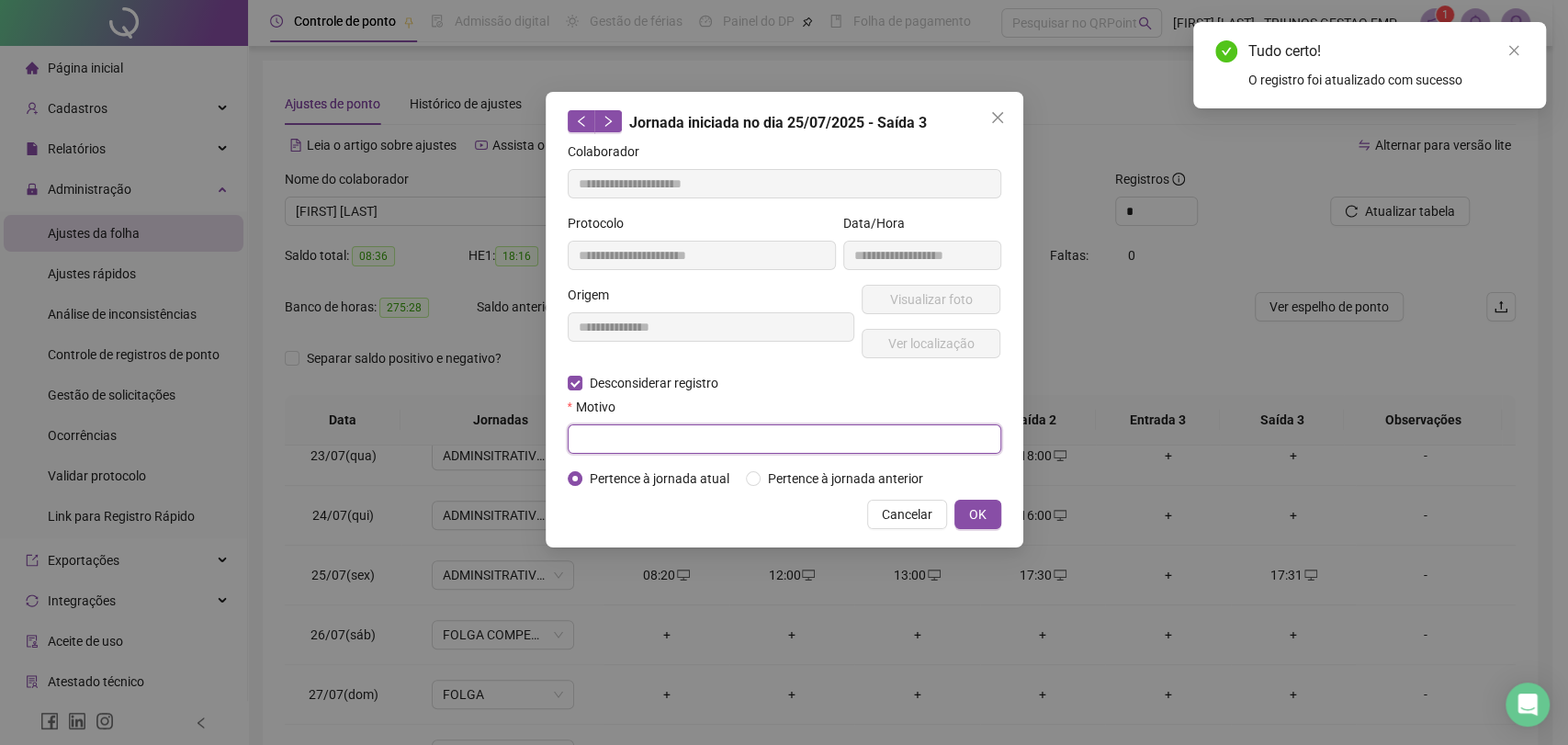 click at bounding box center [784, 439] 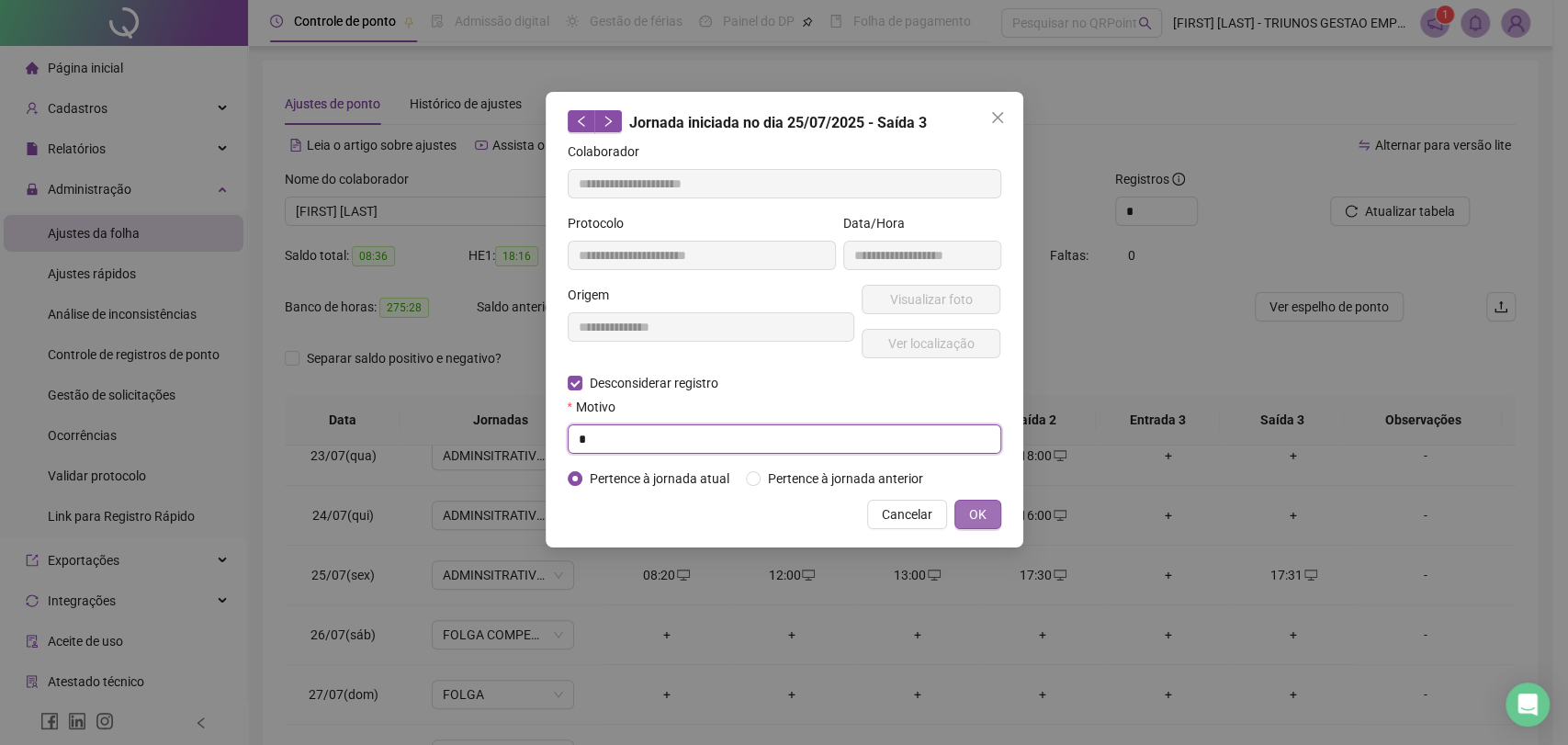type on "*" 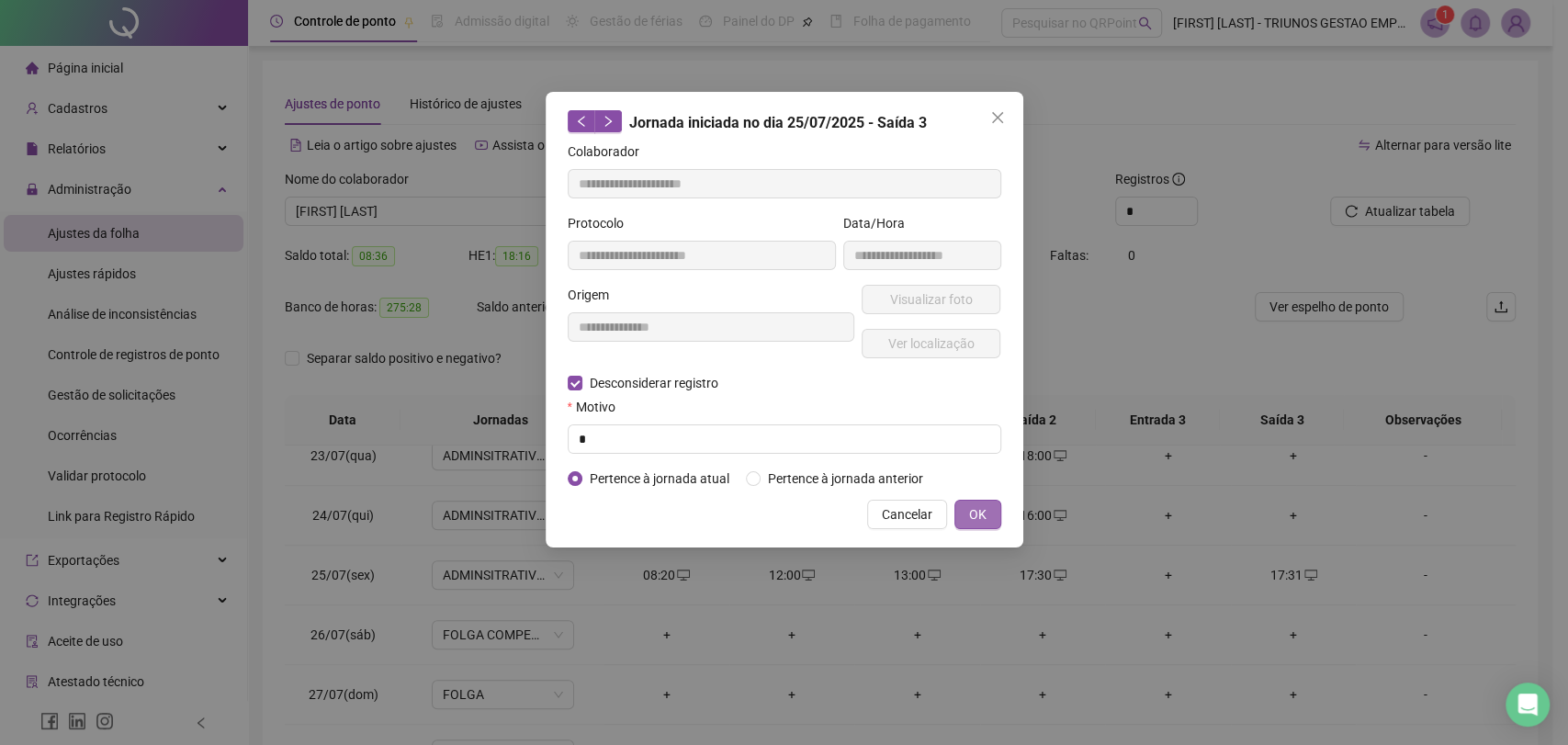 click on "OK" at bounding box center [977, 514] 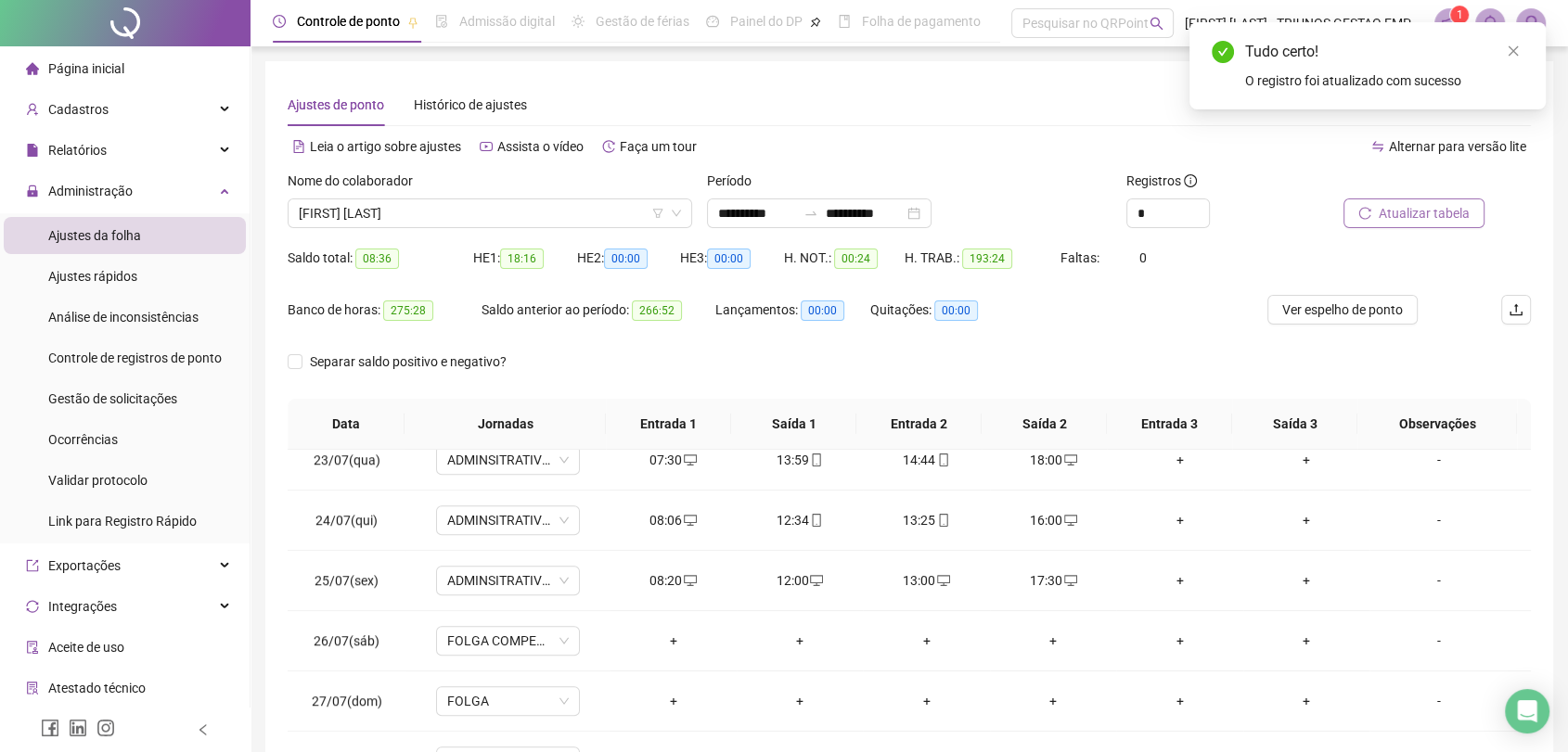 click on "Atualizar tabela" at bounding box center (1424, 213) 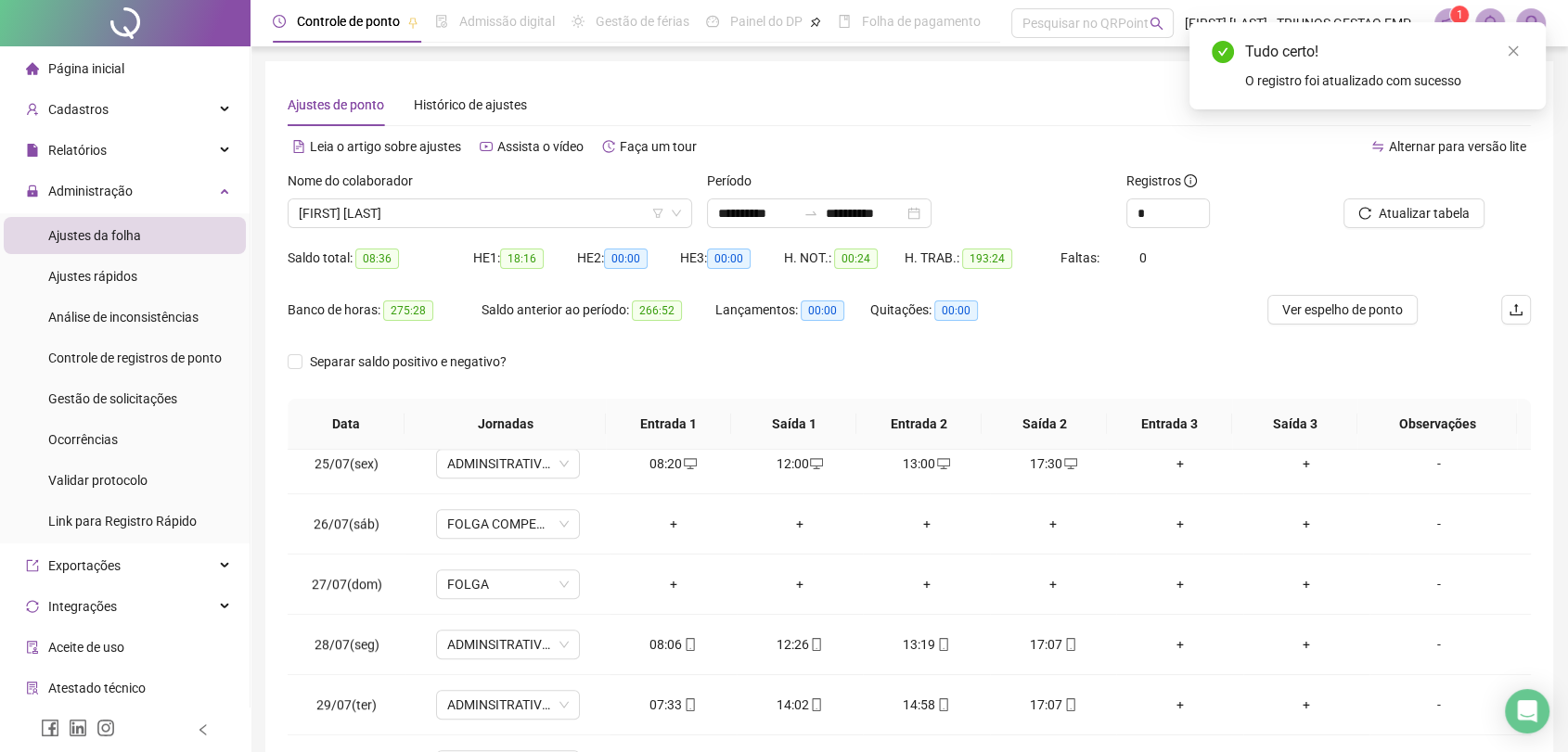 scroll, scrollTop: 1469, scrollLeft: 0, axis: vertical 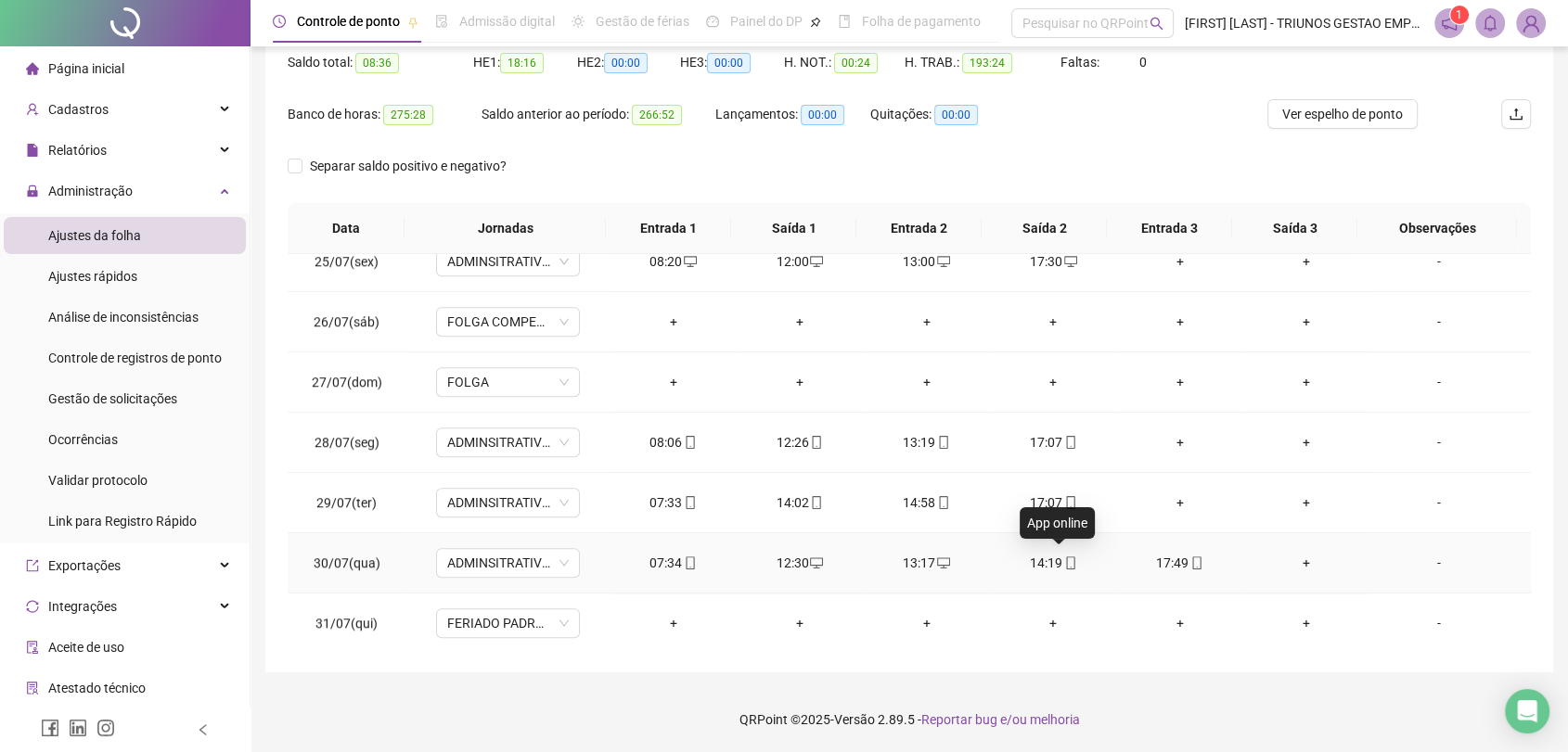 click 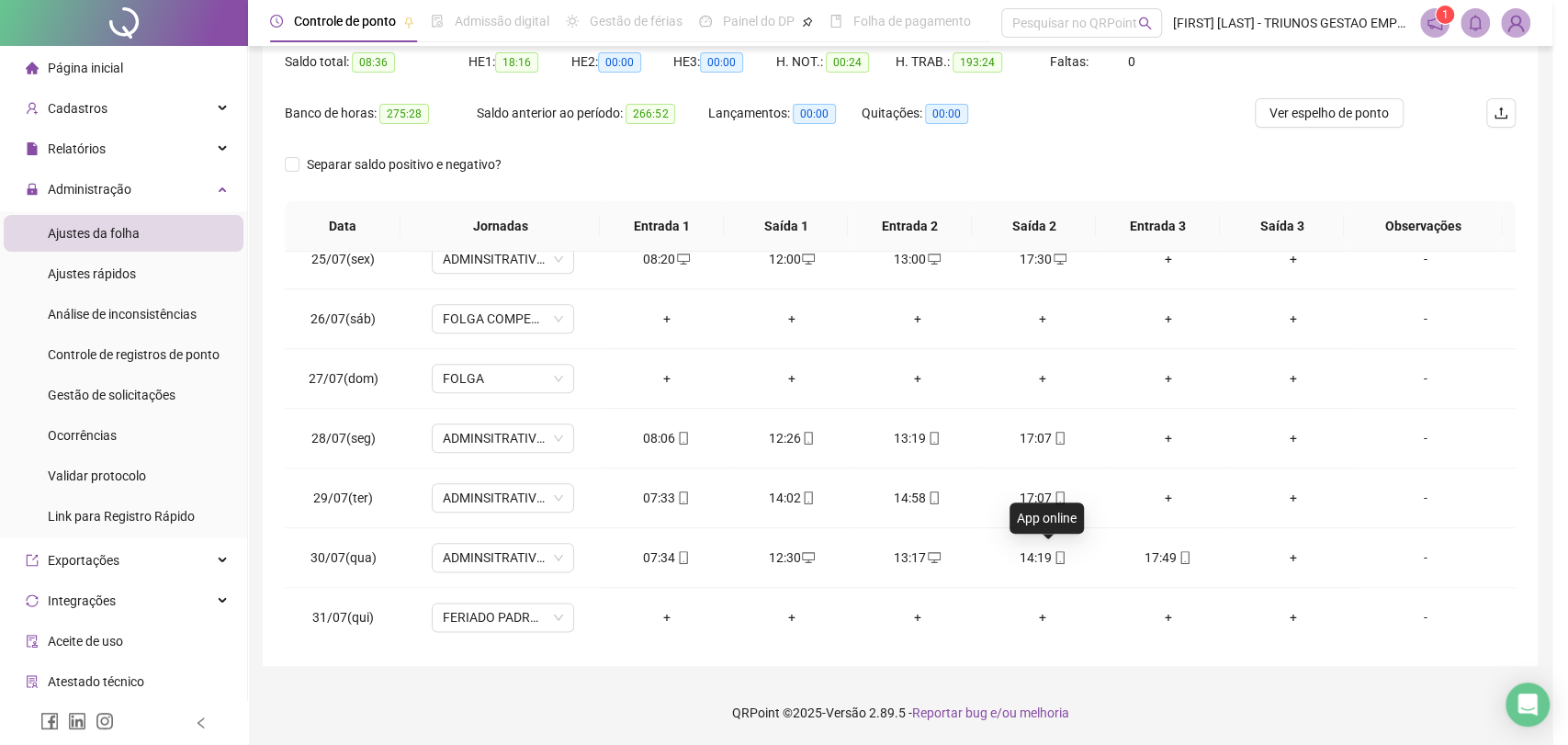 type on "**********" 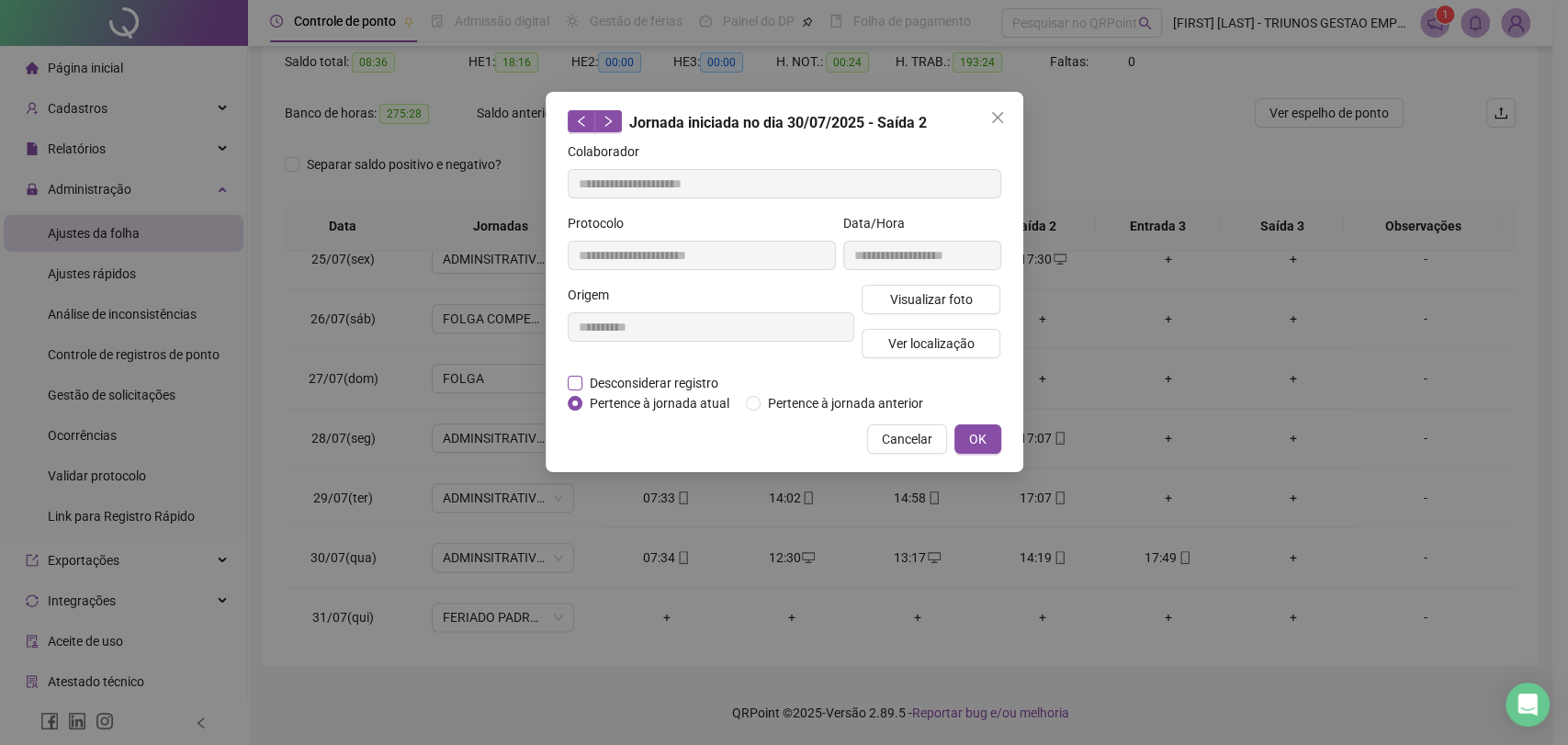 click on "Desconsiderar registro" at bounding box center (654, 383) 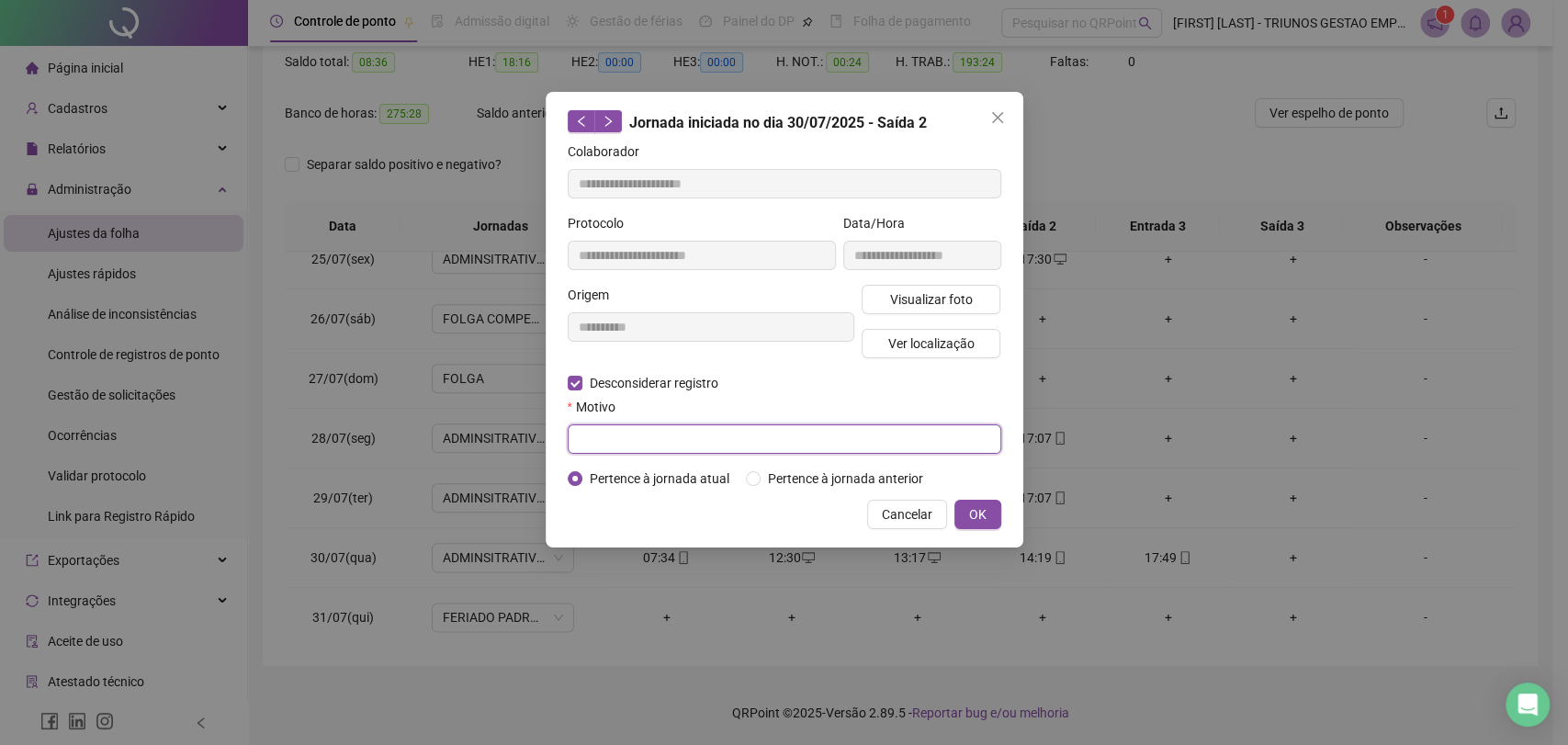 click at bounding box center [784, 439] 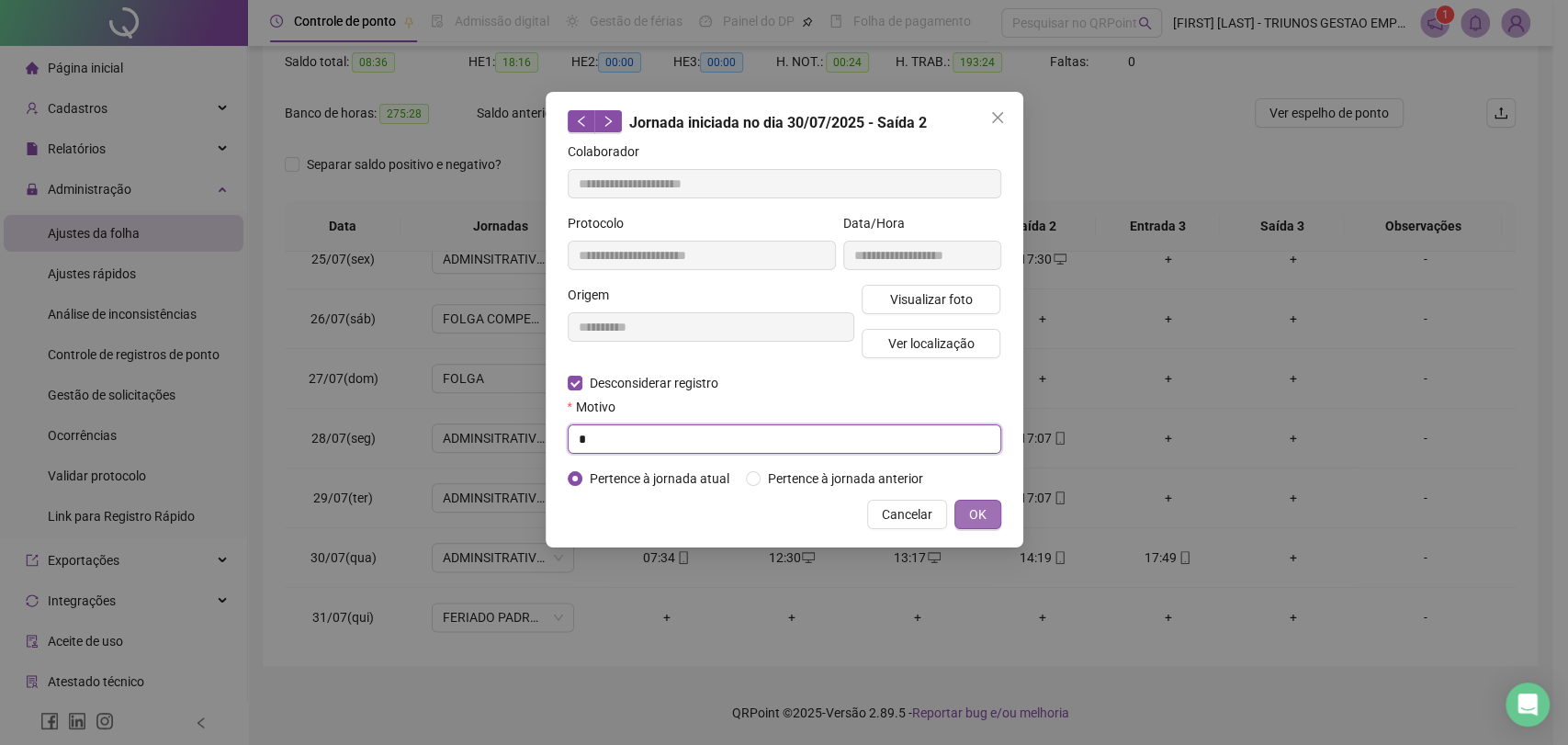 type on "*" 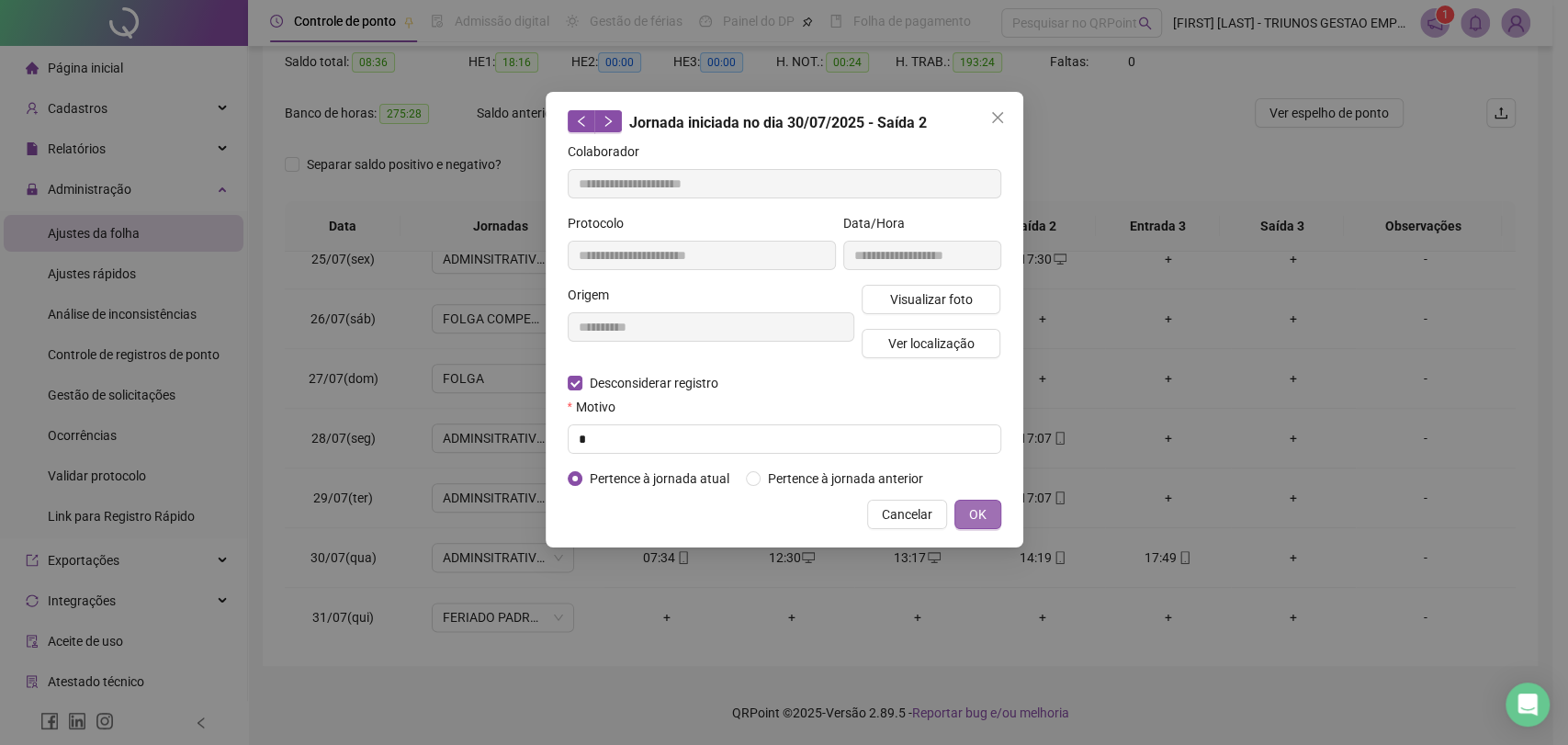 click on "OK" at bounding box center (977, 514) 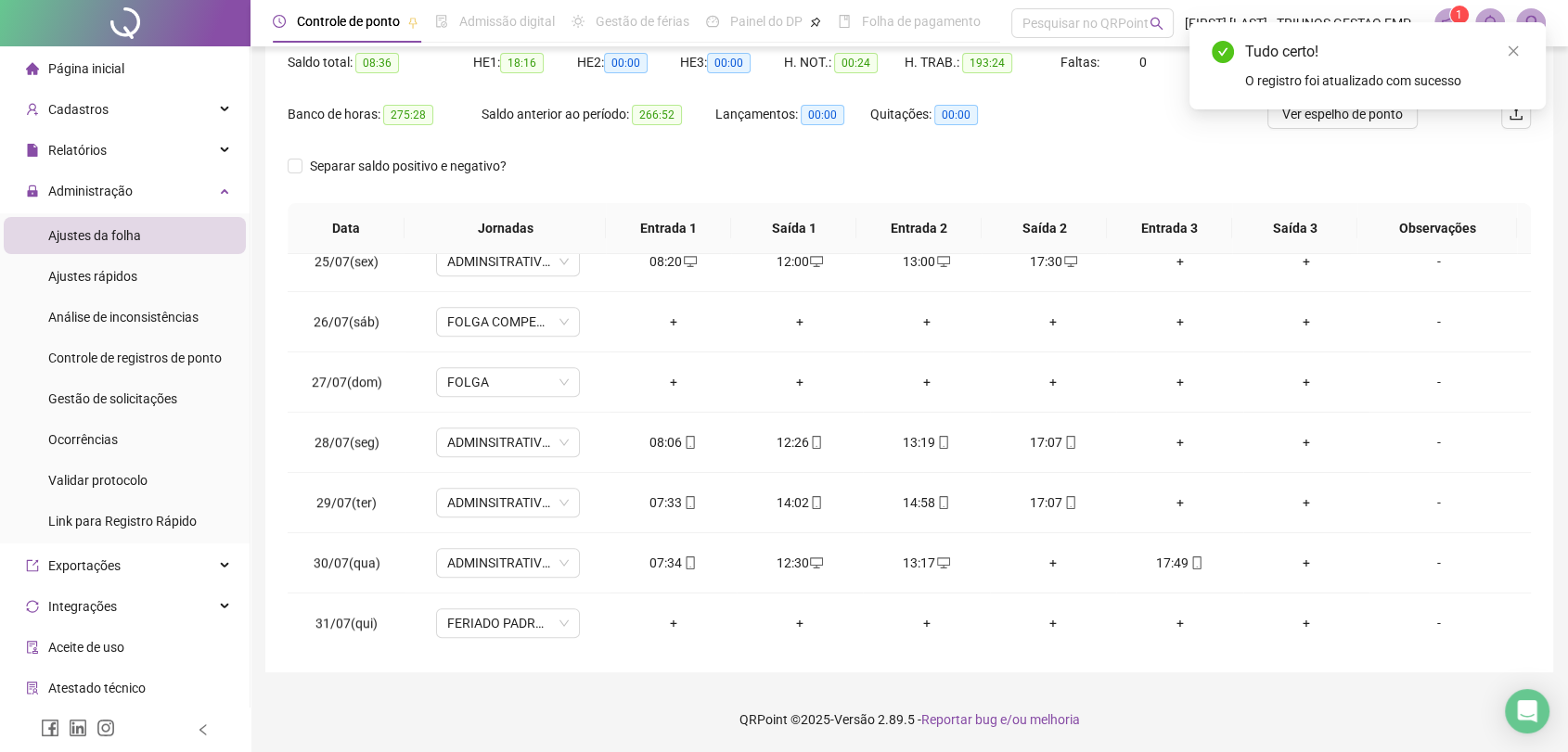 click on "Tudo certo! O registro foi atualizado com sucesso" at bounding box center [1368, 66] 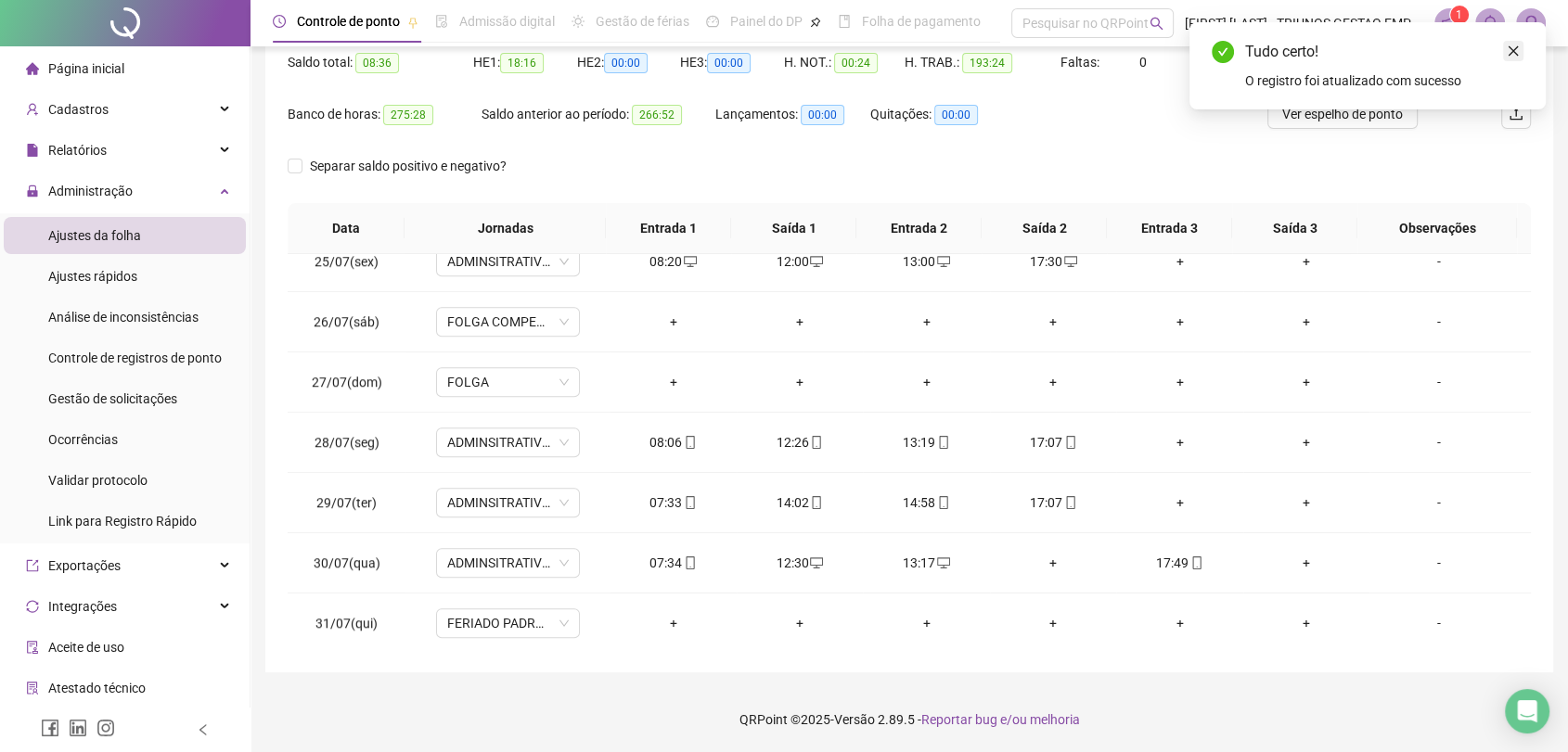 click 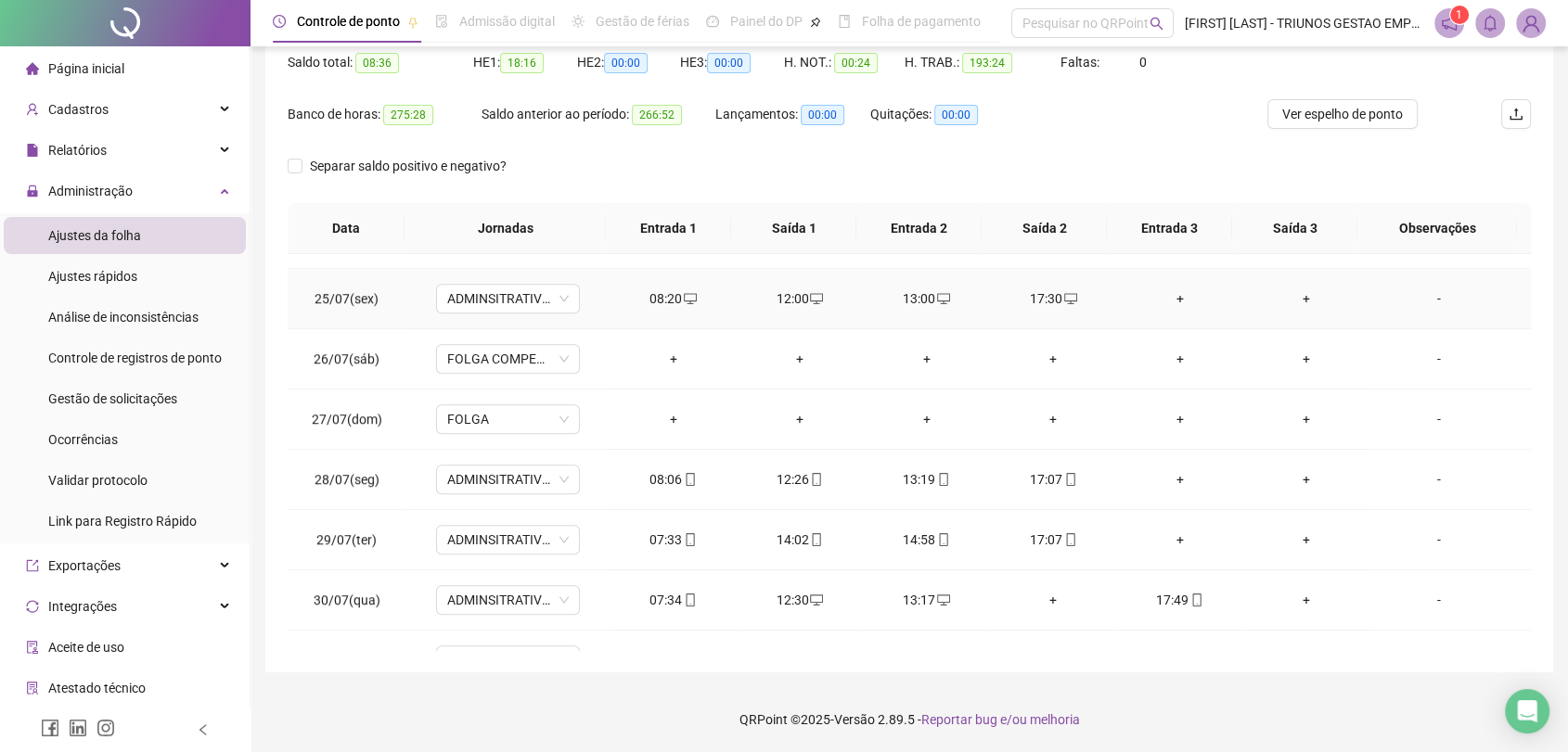 scroll, scrollTop: 1469, scrollLeft: 0, axis: vertical 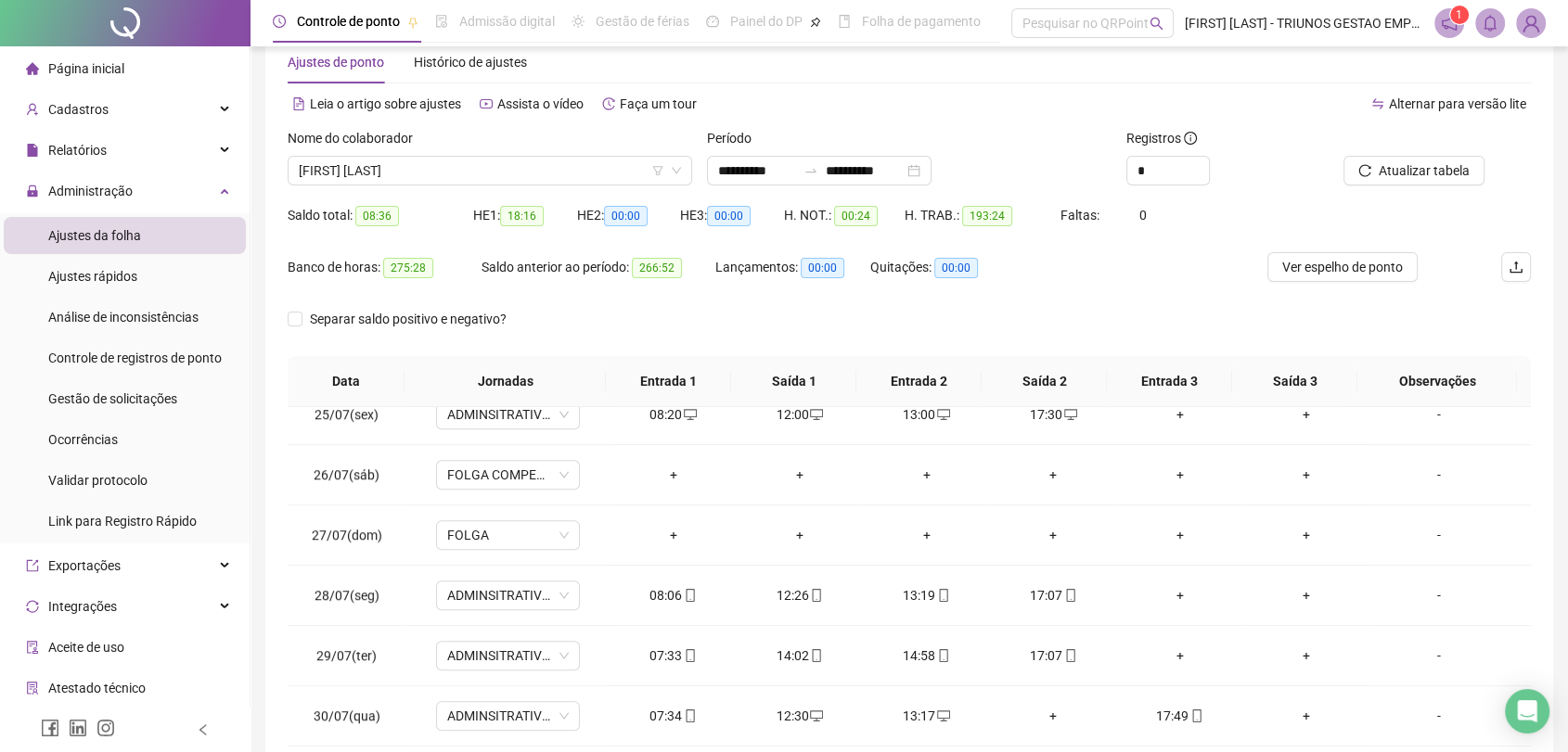 click on "Atualizar tabela" at bounding box center [1424, 171] 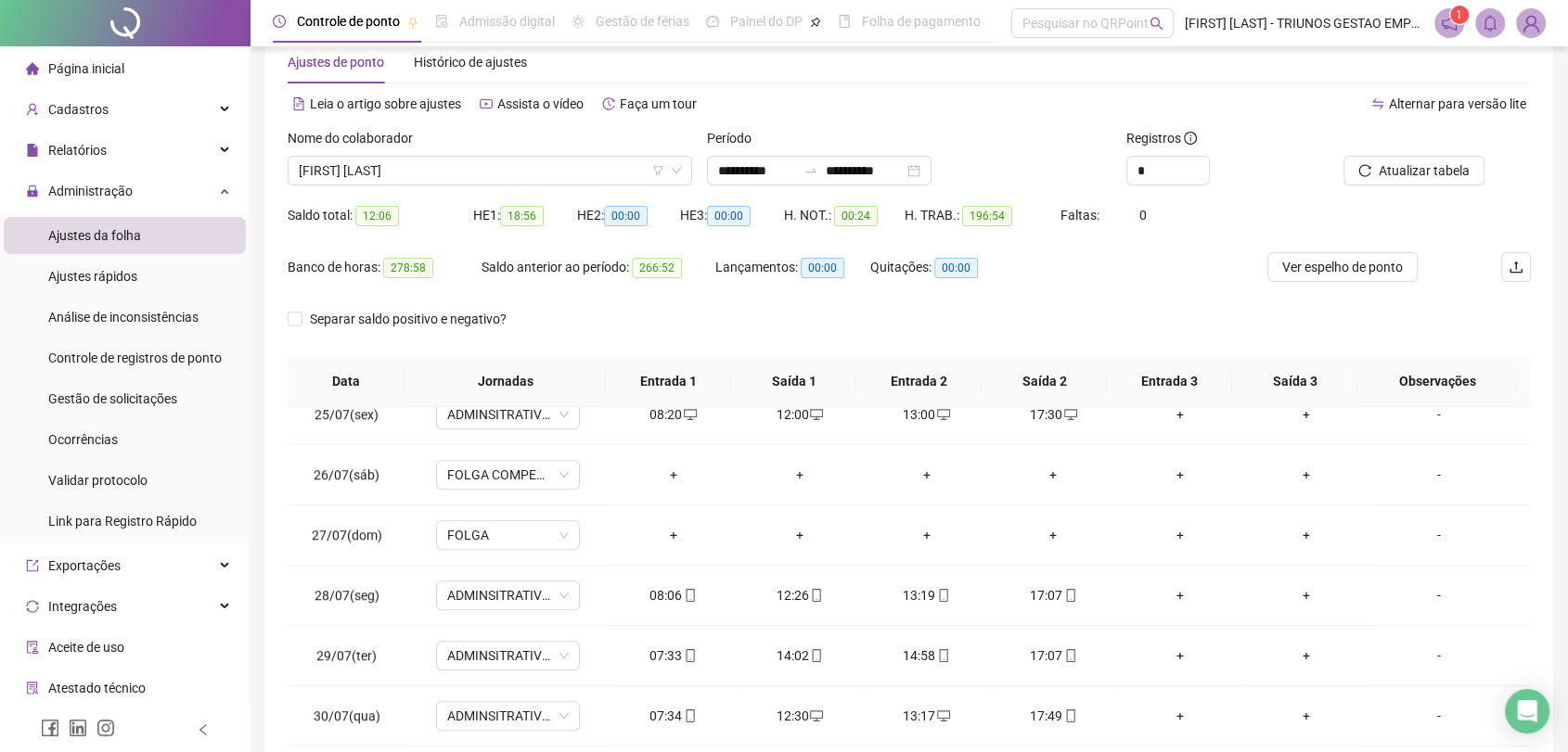 scroll, scrollTop: 196, scrollLeft: 0, axis: vertical 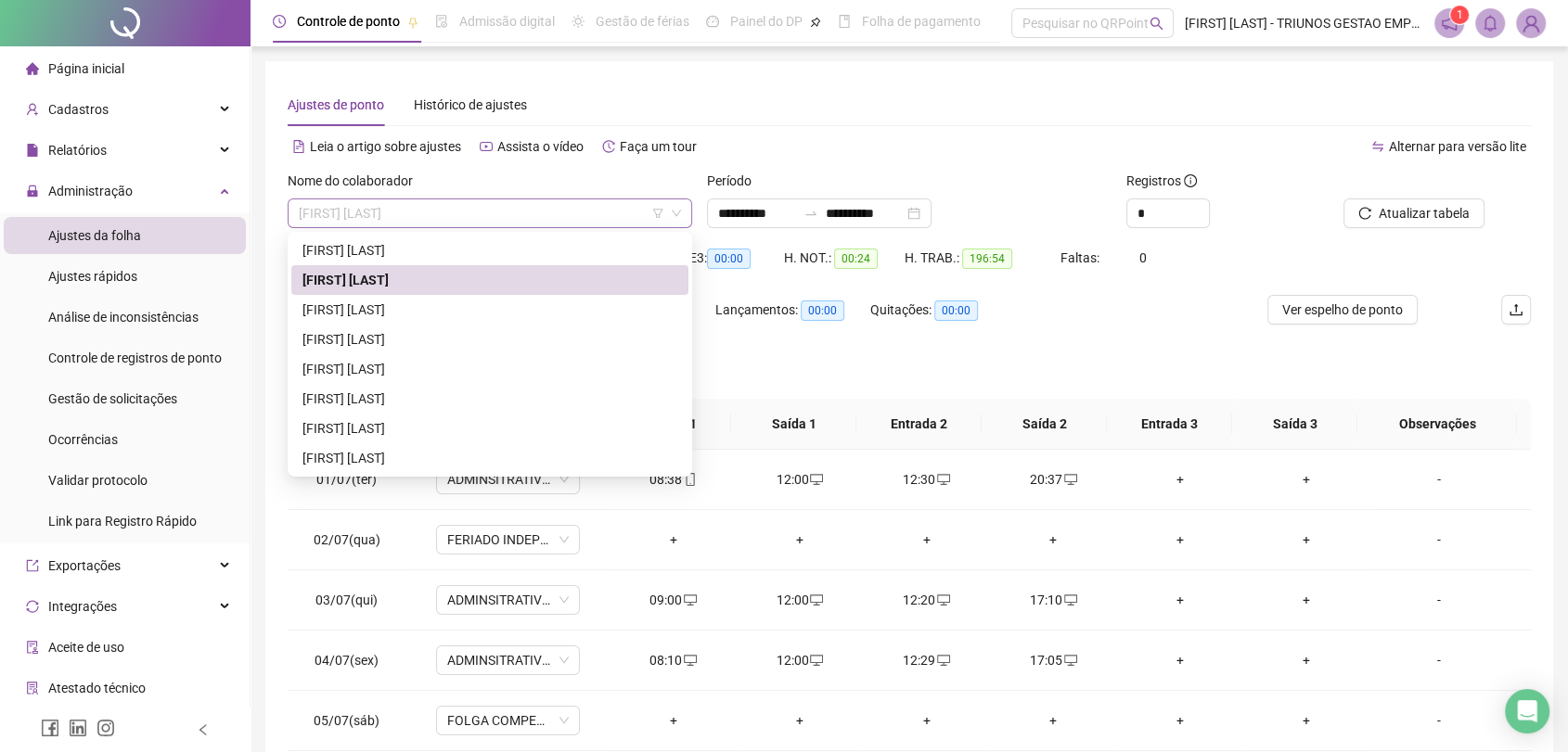 click on "[FIRST] [LAST]" at bounding box center [490, 213] 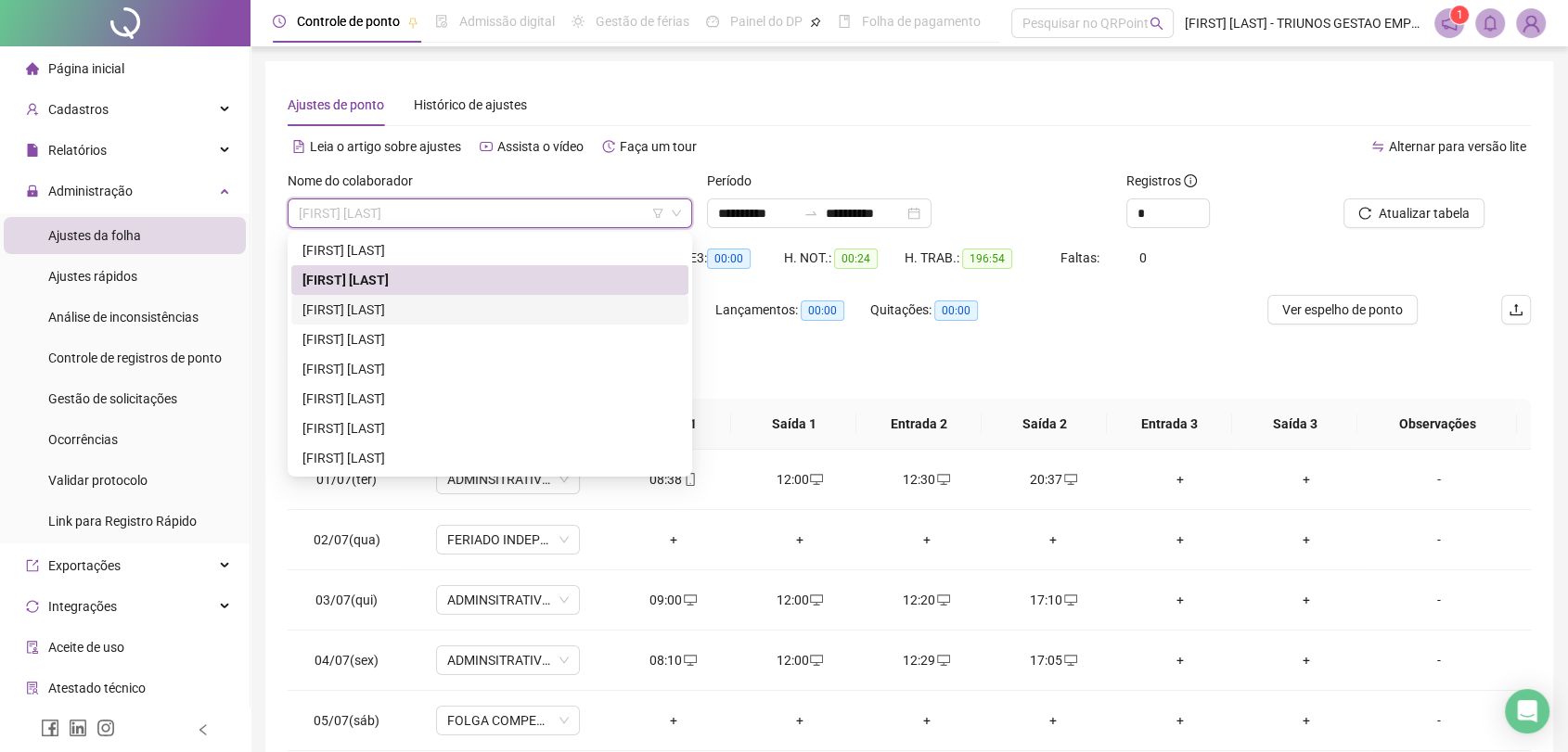 click on "[FIRST] [LAST]" at bounding box center (490, 310) 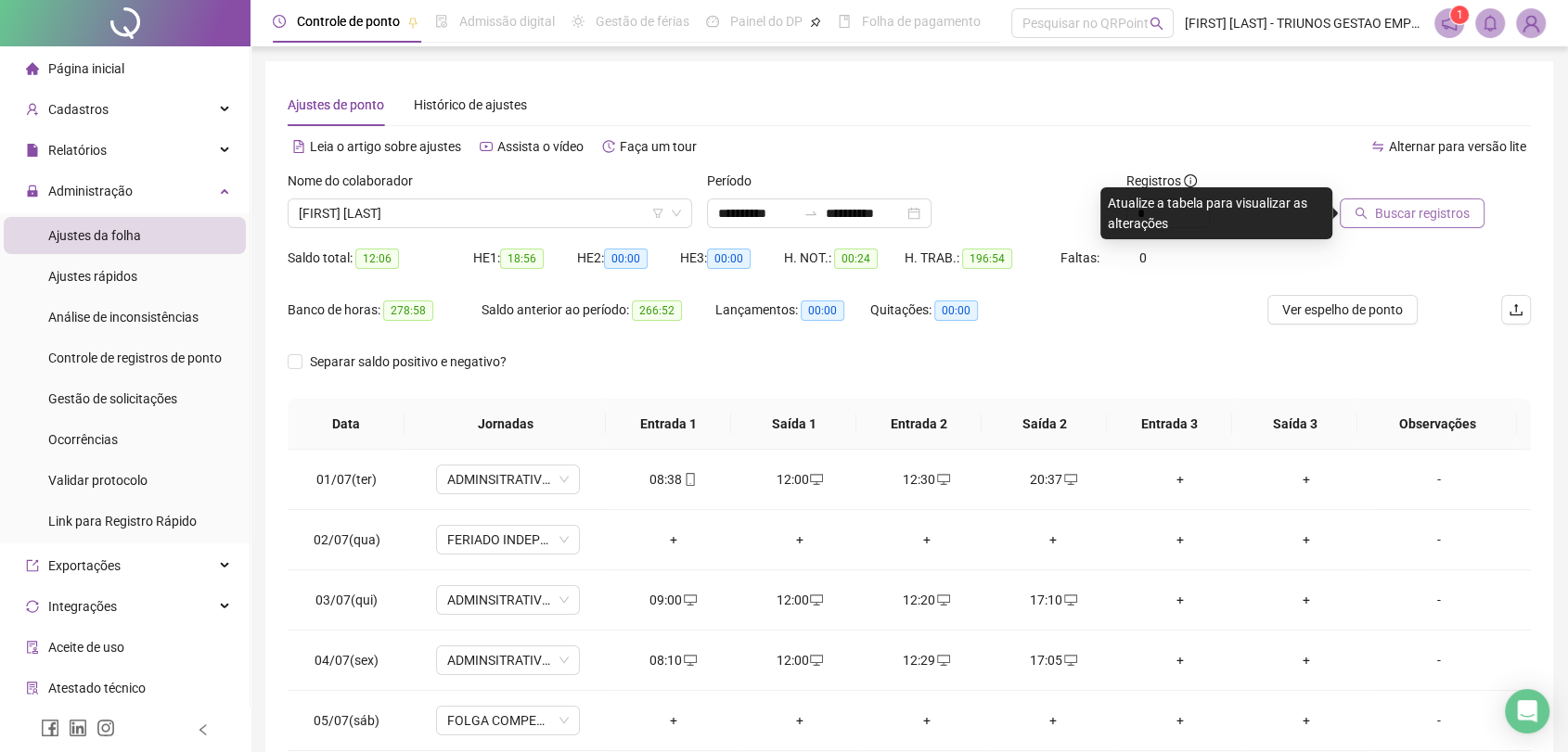 click on "Buscar registros" at bounding box center (1412, 213) 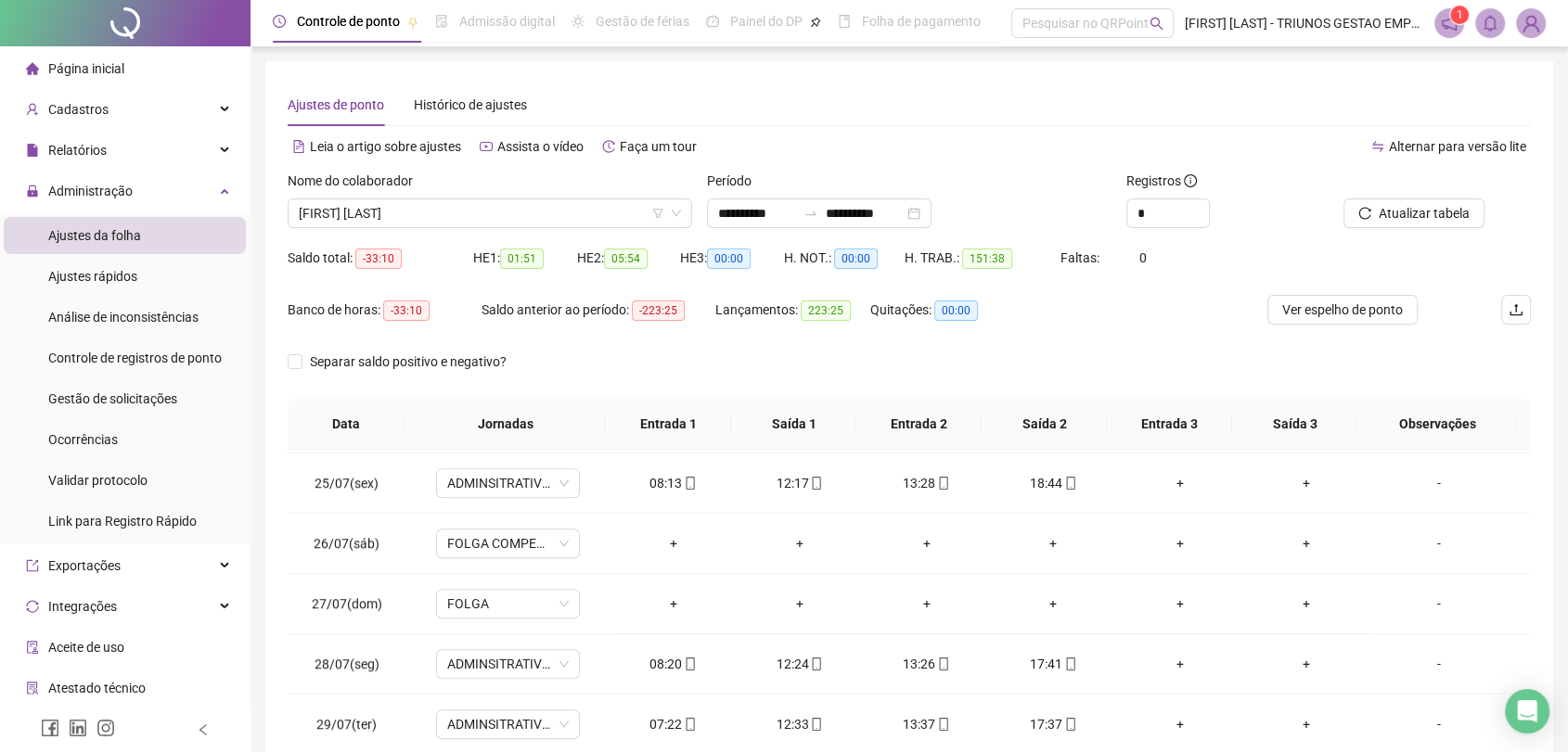 scroll, scrollTop: 1469, scrollLeft: 0, axis: vertical 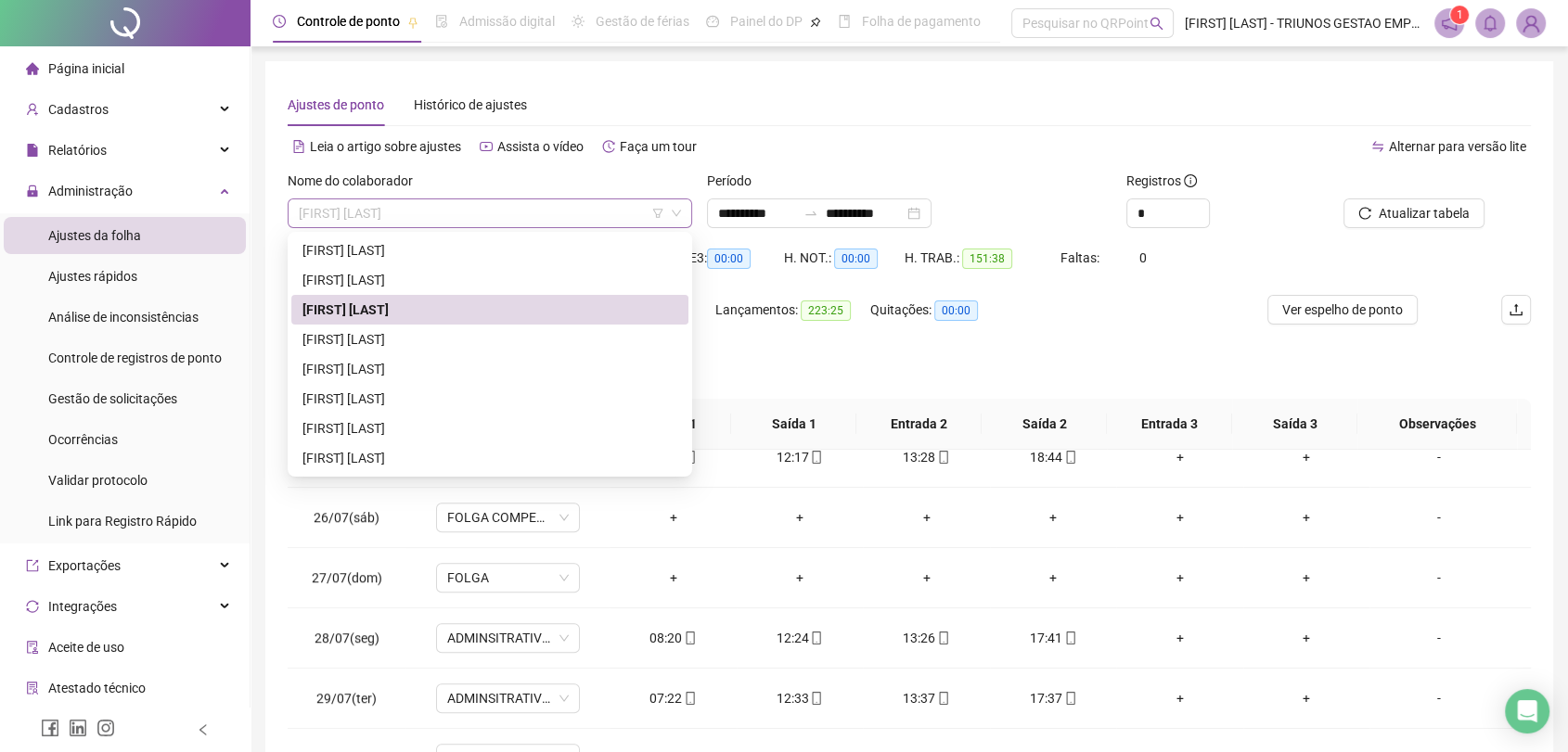 click on "[FIRST] [LAST]" at bounding box center (490, 213) 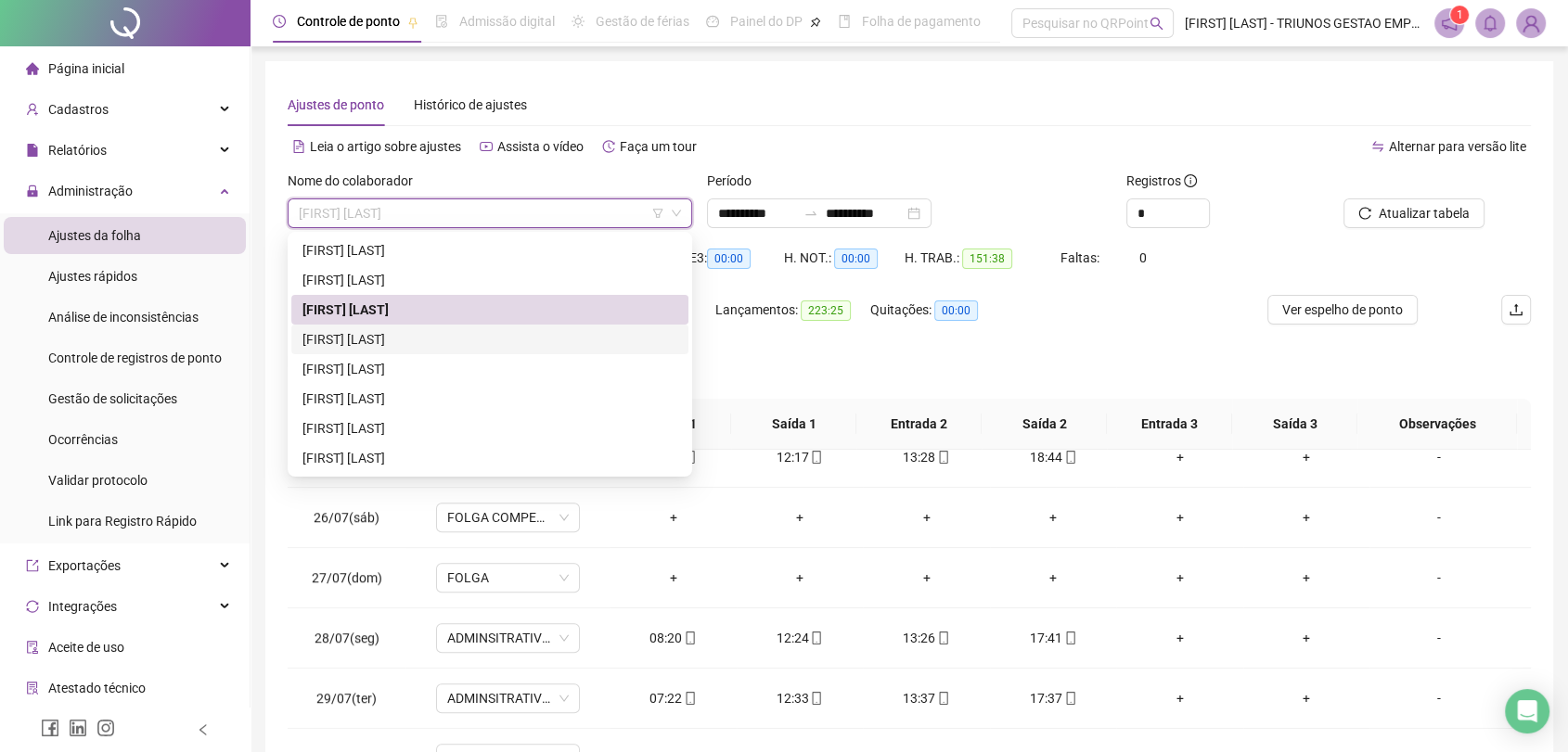 click on "[FIRST] [LAST]" at bounding box center (490, 339) 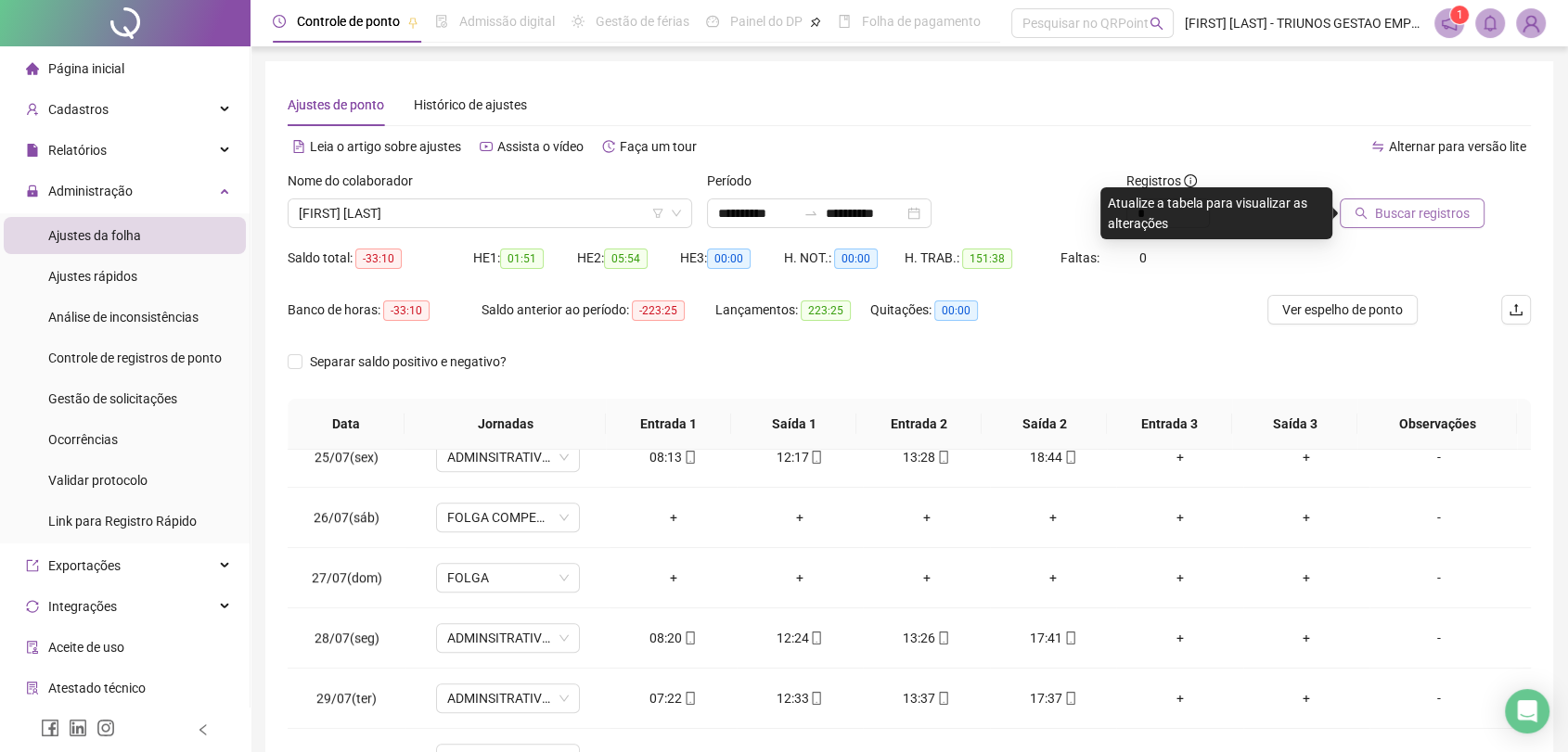 click on "Buscar registros" at bounding box center [1412, 213] 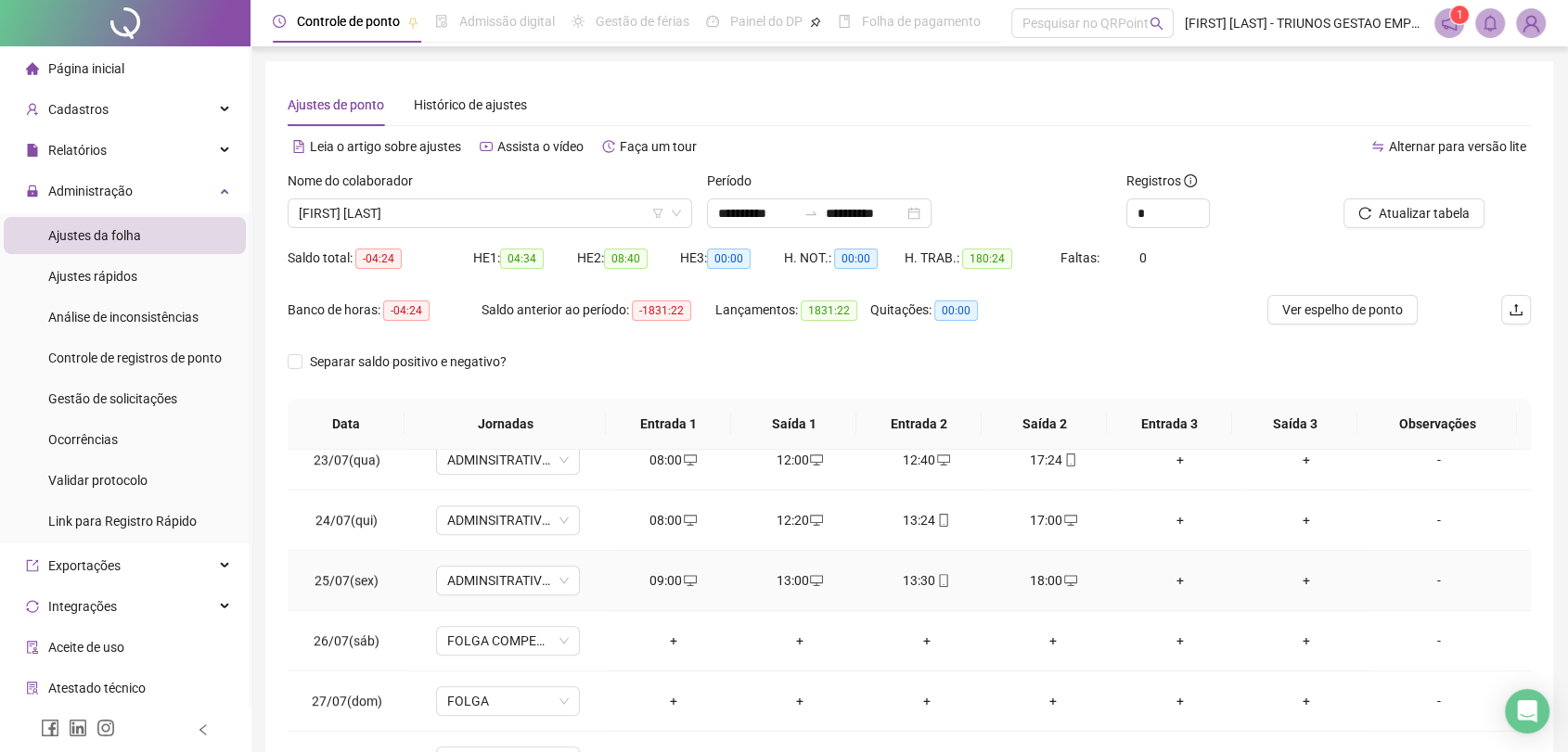 scroll, scrollTop: 1469, scrollLeft: 0, axis: vertical 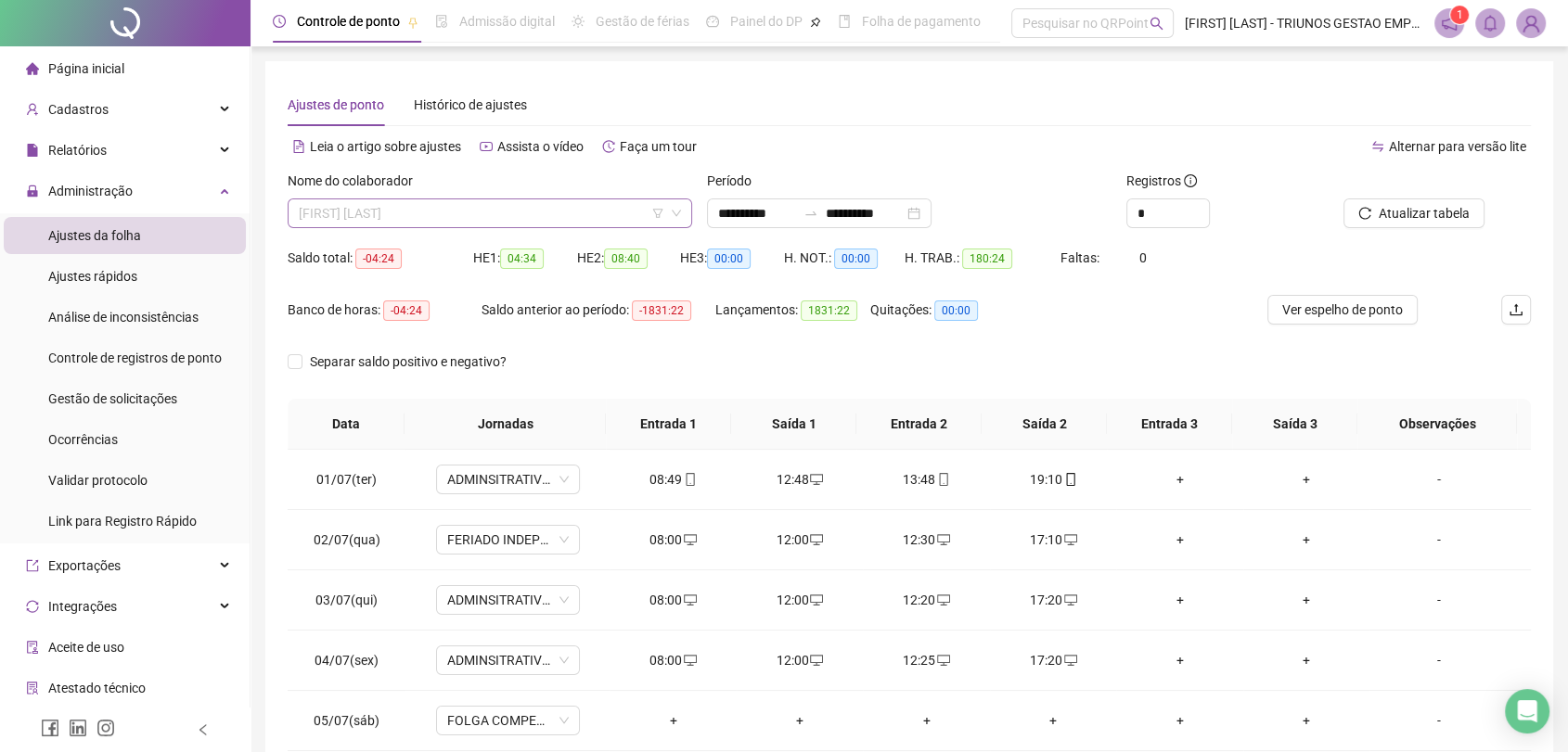 click on "[FIRST] [LAST]" at bounding box center [490, 213] 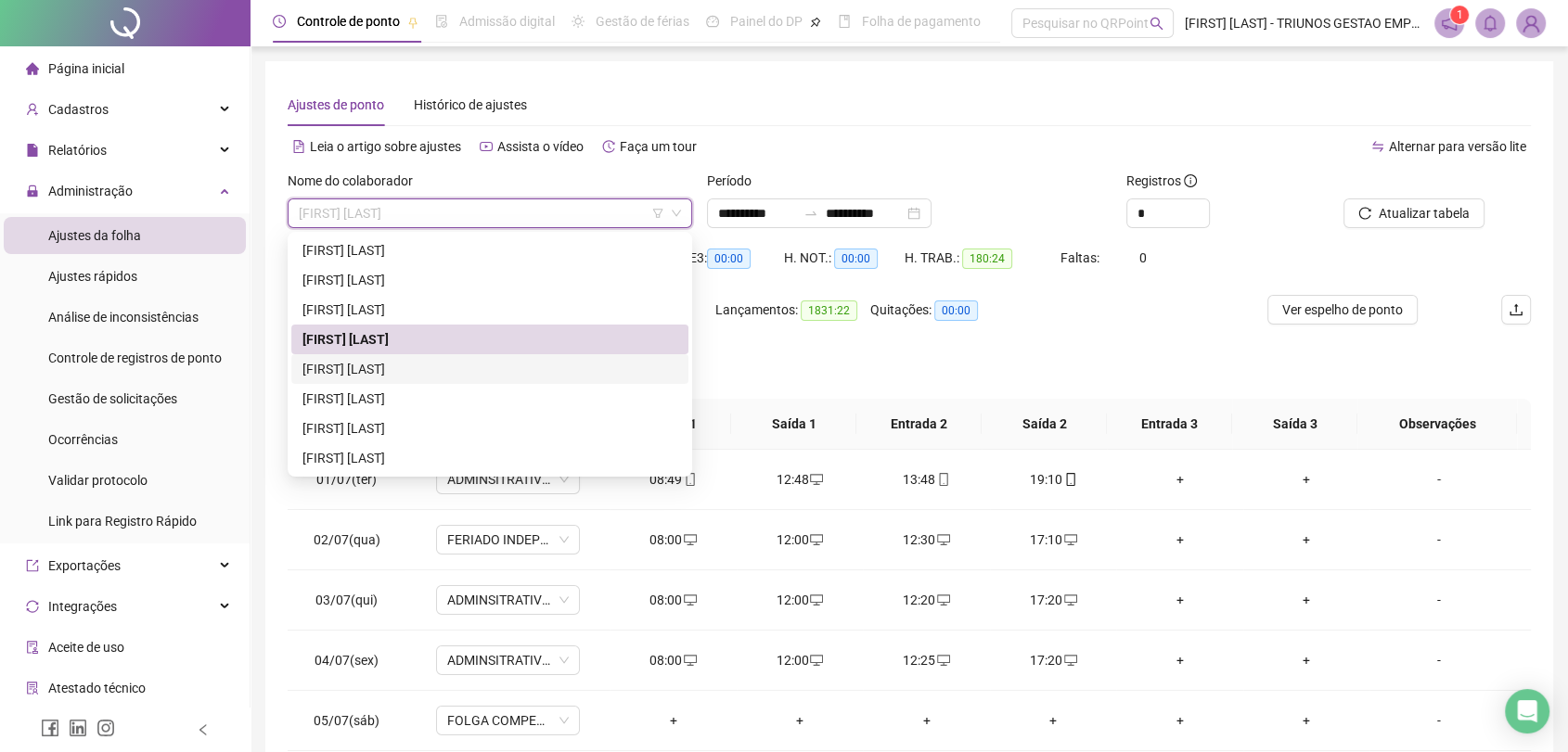 click on "[FIRST] [LAST]" at bounding box center (490, 369) 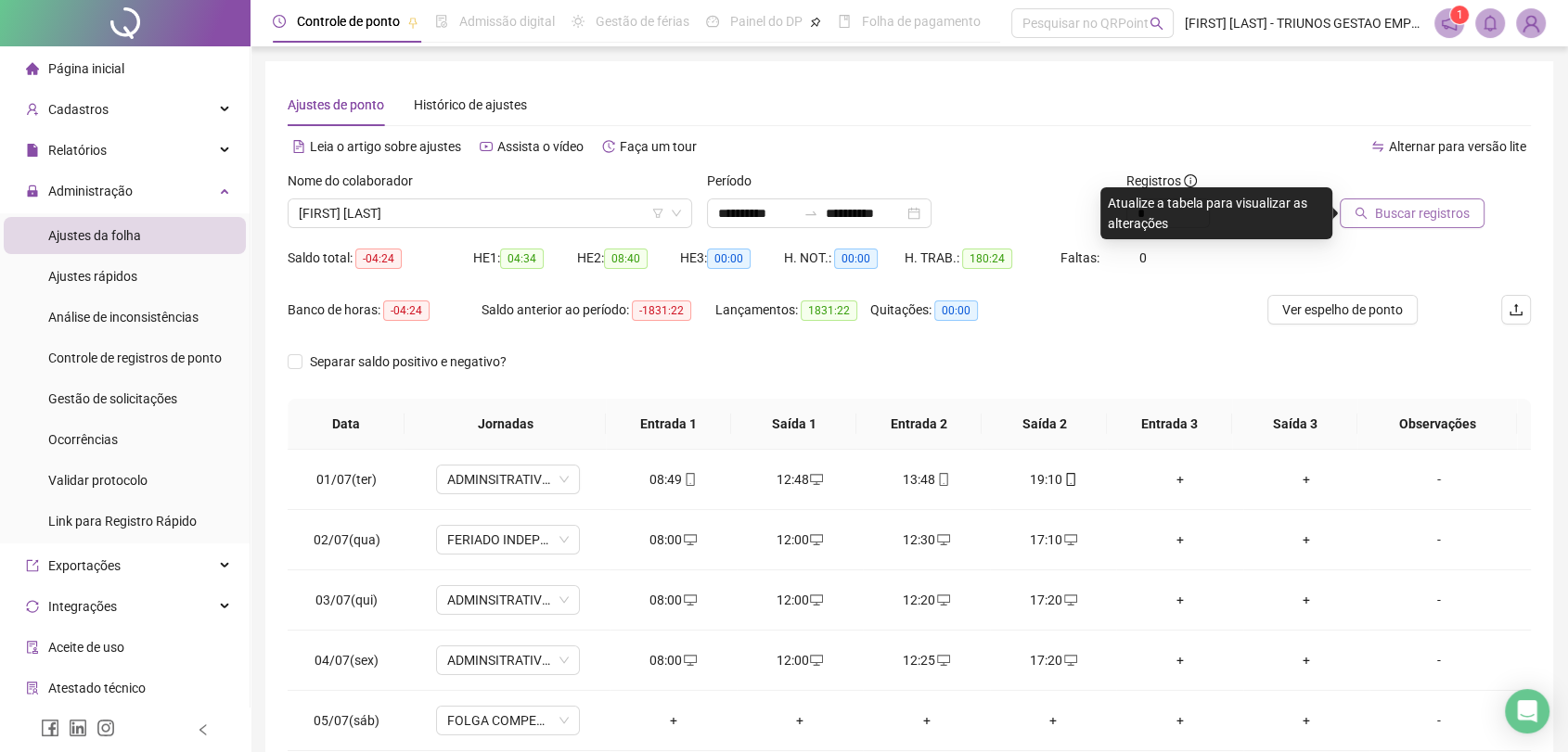 click on "Buscar registros" at bounding box center (1412, 213) 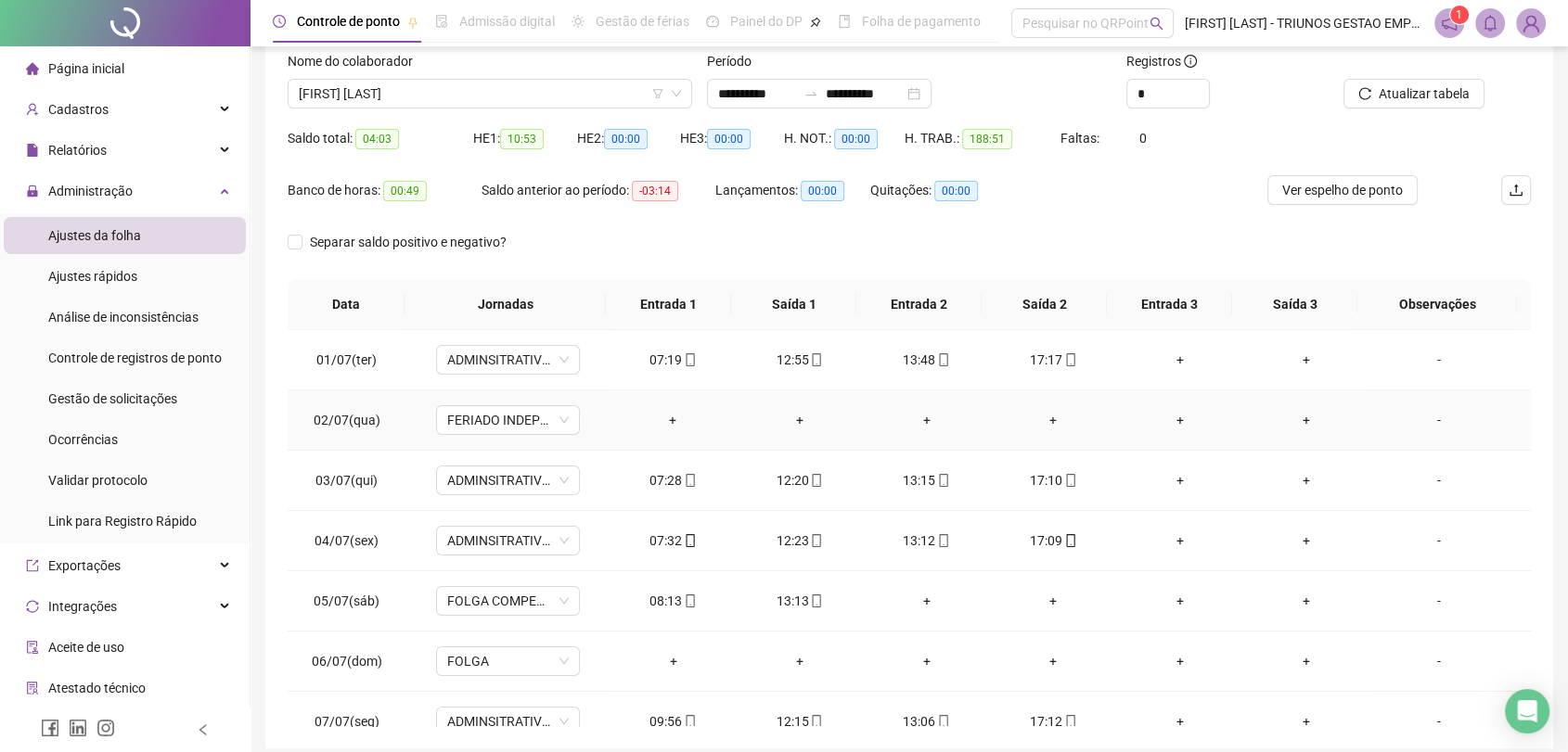 scroll, scrollTop: 130, scrollLeft: 0, axis: vertical 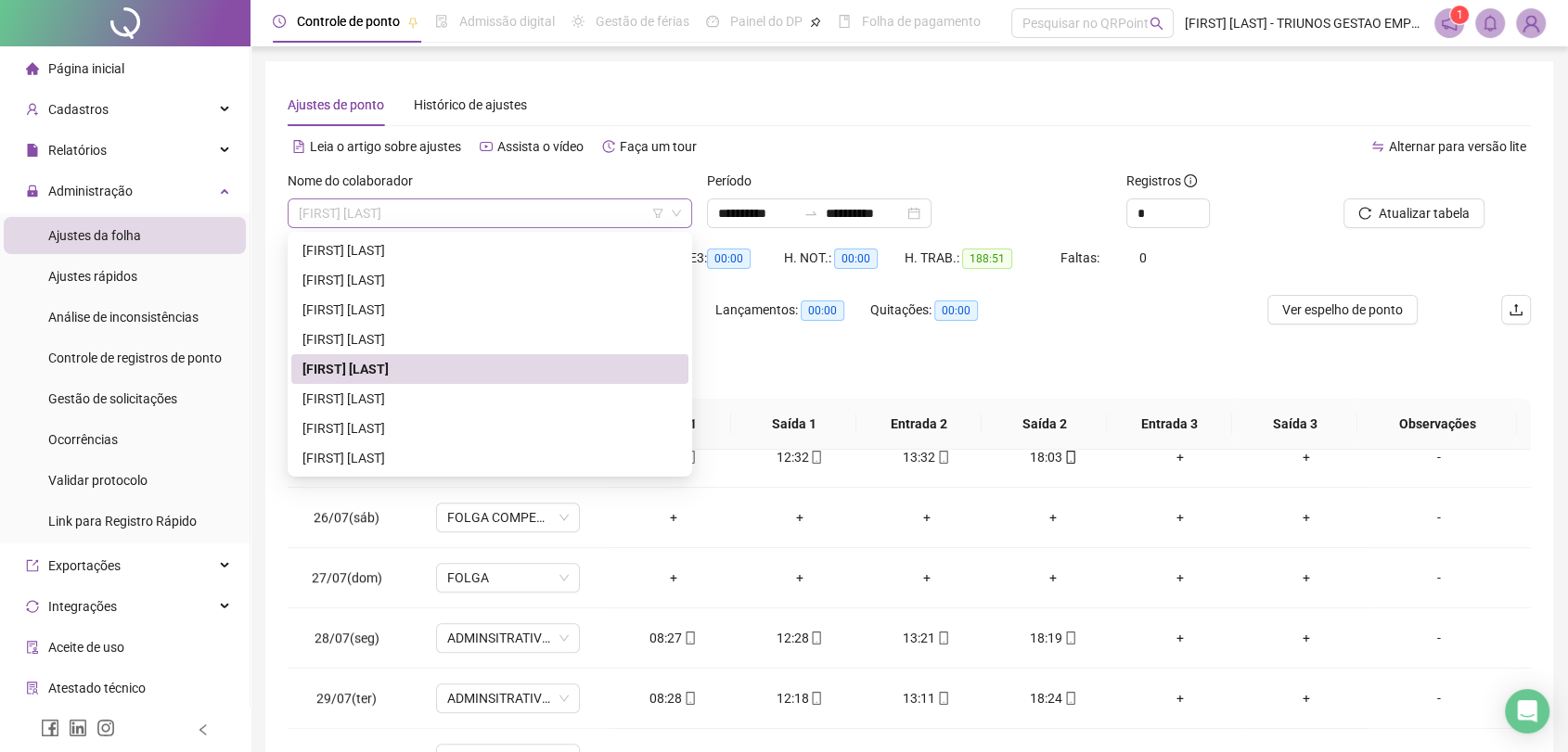 click on "[FIRST] [LAST]" at bounding box center [490, 213] 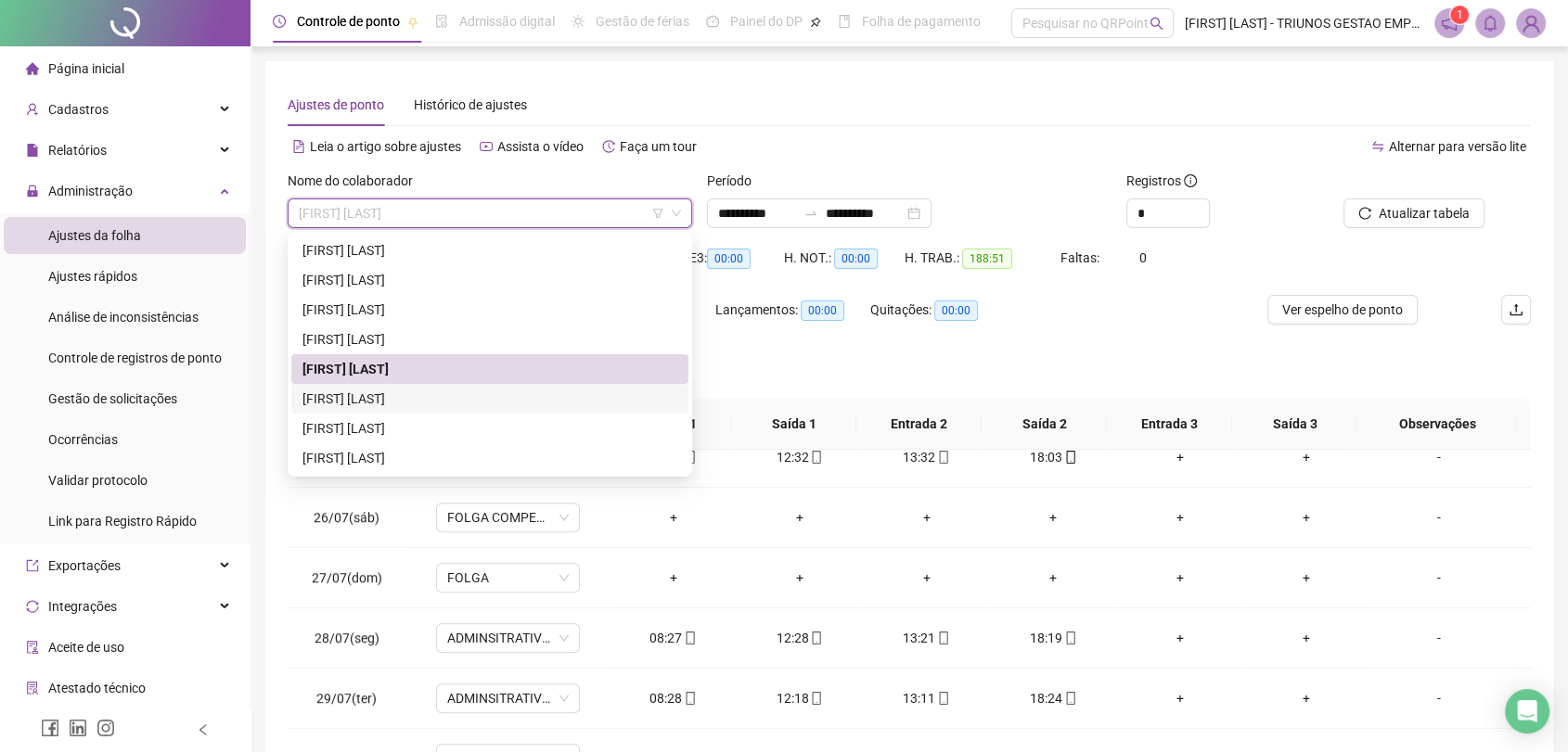 click on "[FIRST] [LAST]" at bounding box center [490, 399] 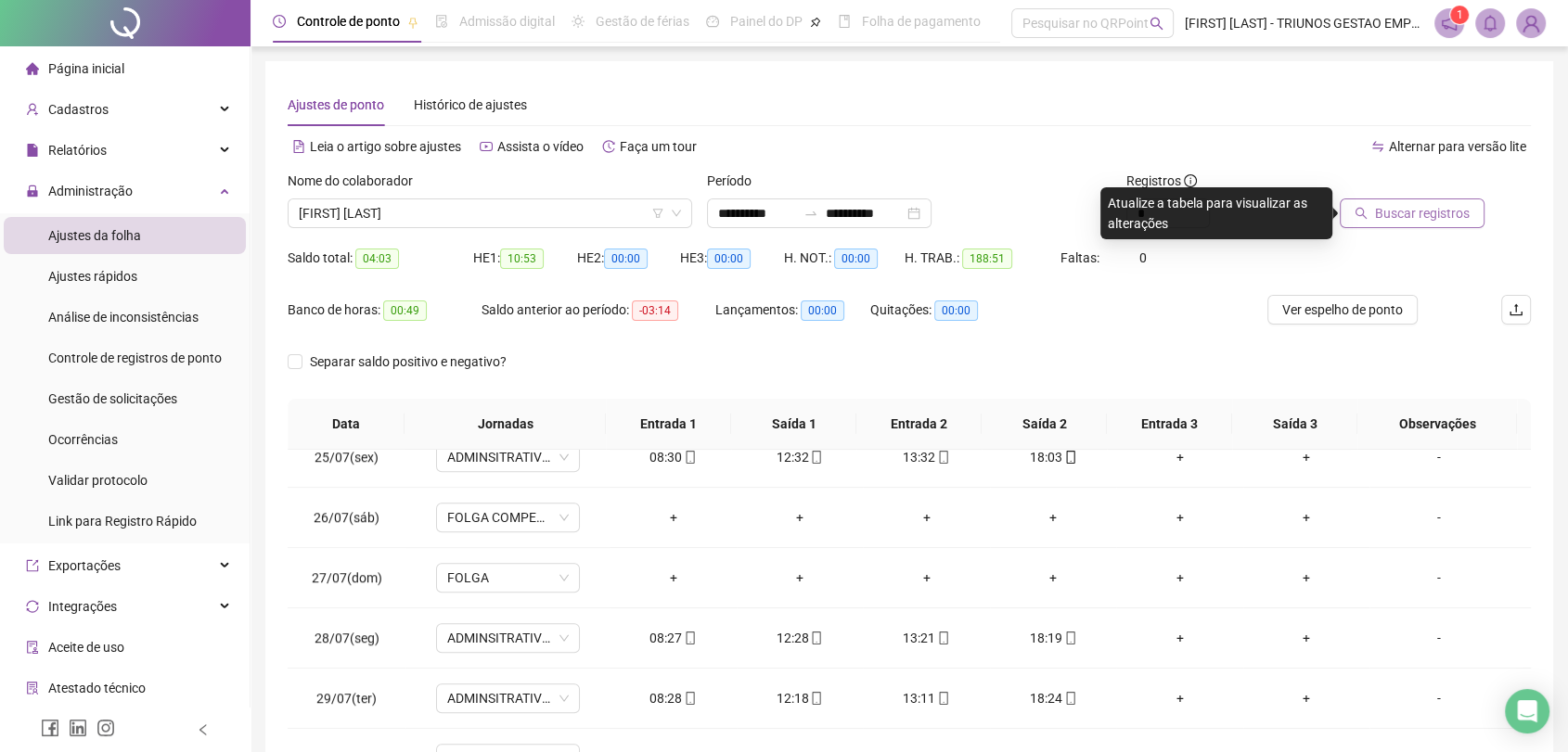 click on "Buscar registros" at bounding box center (1422, 213) 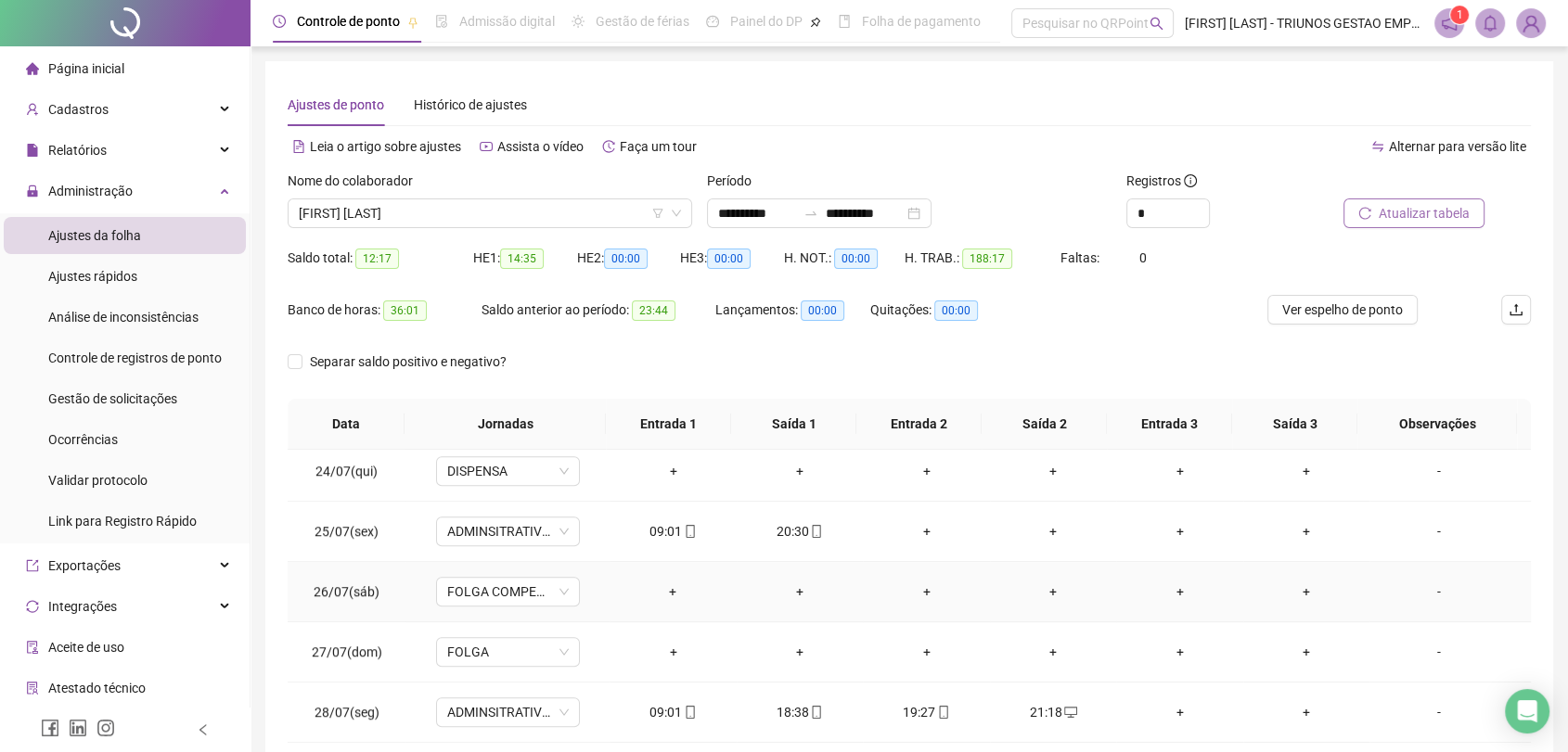 scroll, scrollTop: 1469, scrollLeft: 0, axis: vertical 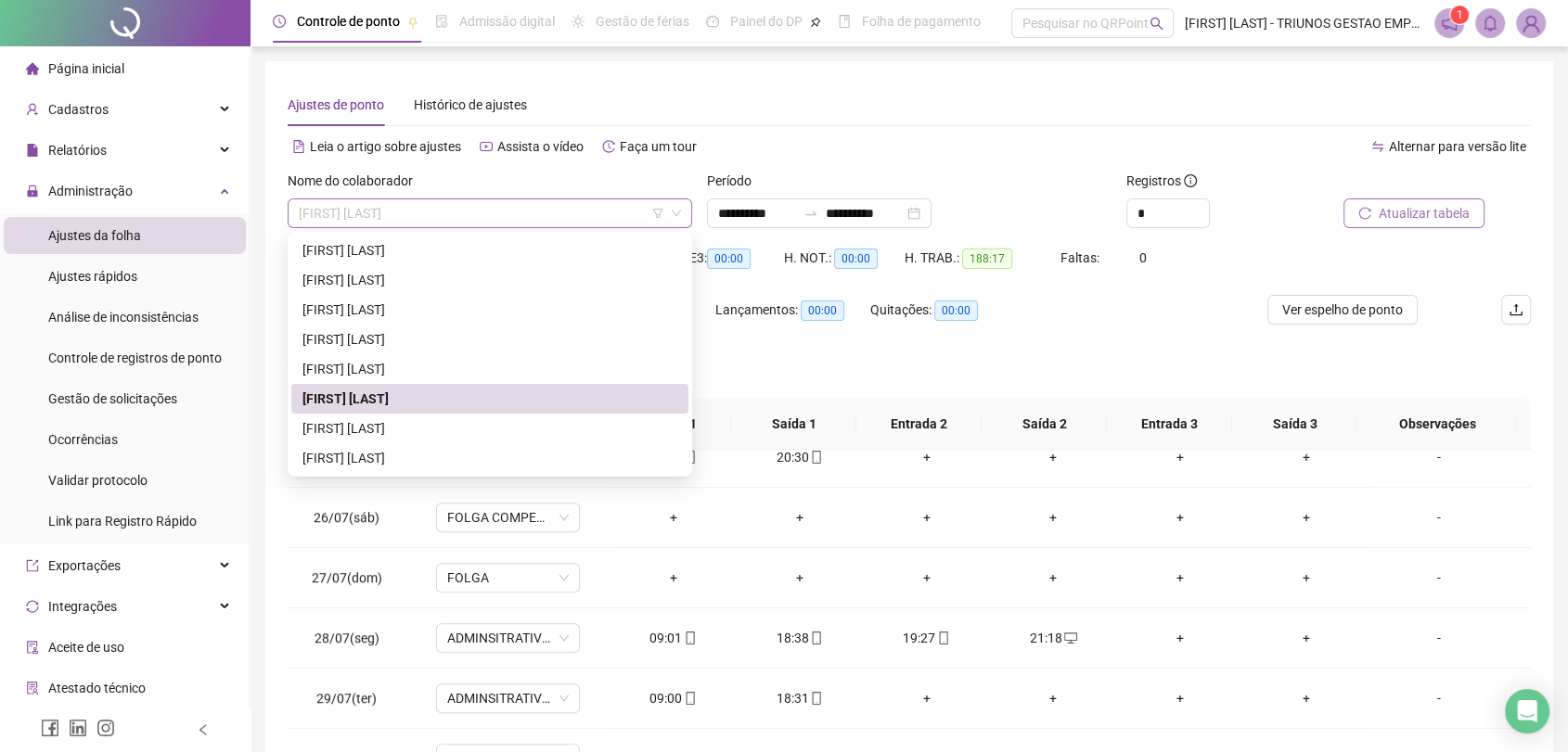 click on "[FIRST] [LAST]" at bounding box center (490, 213) 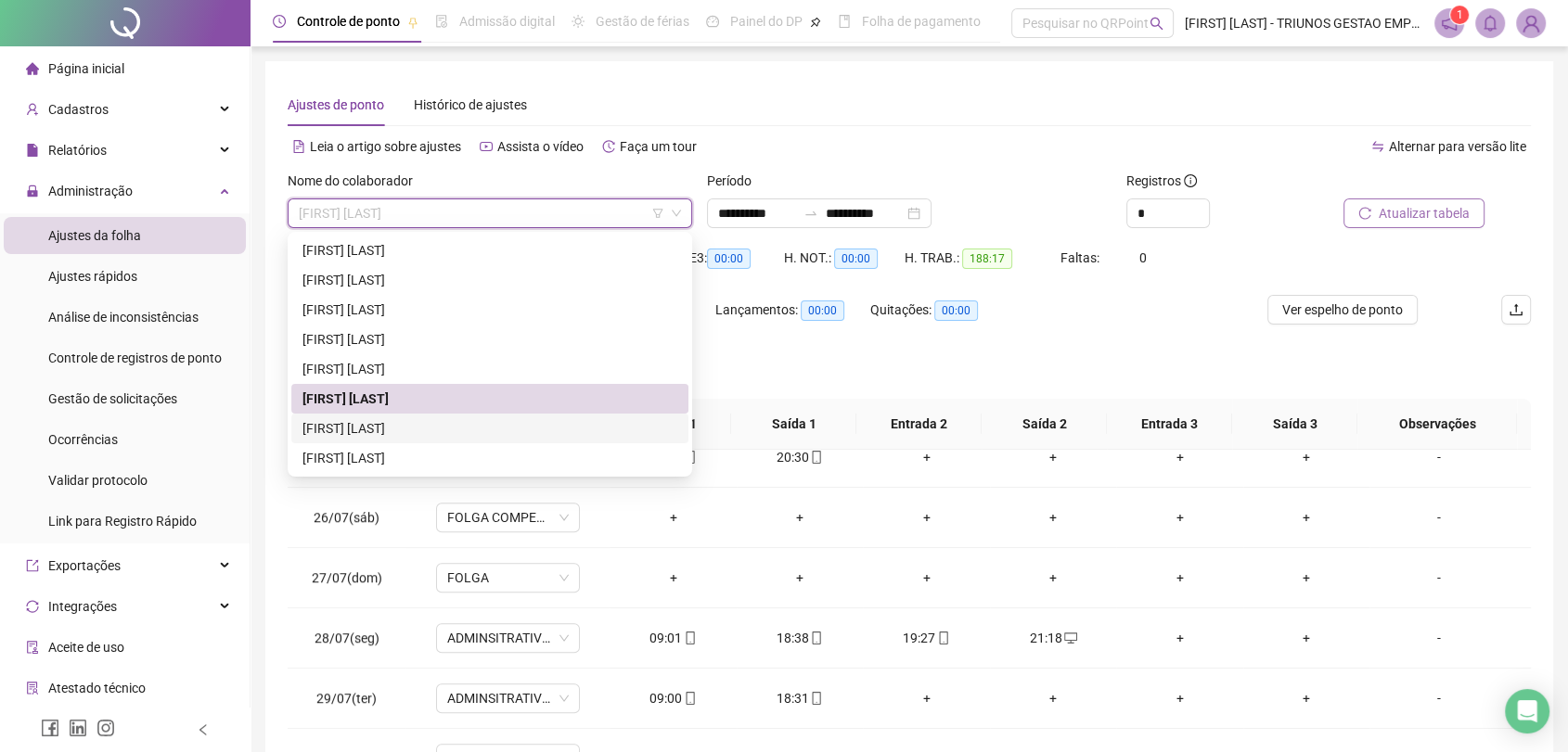 click on "[FIRST] [LAST]" at bounding box center [490, 428] 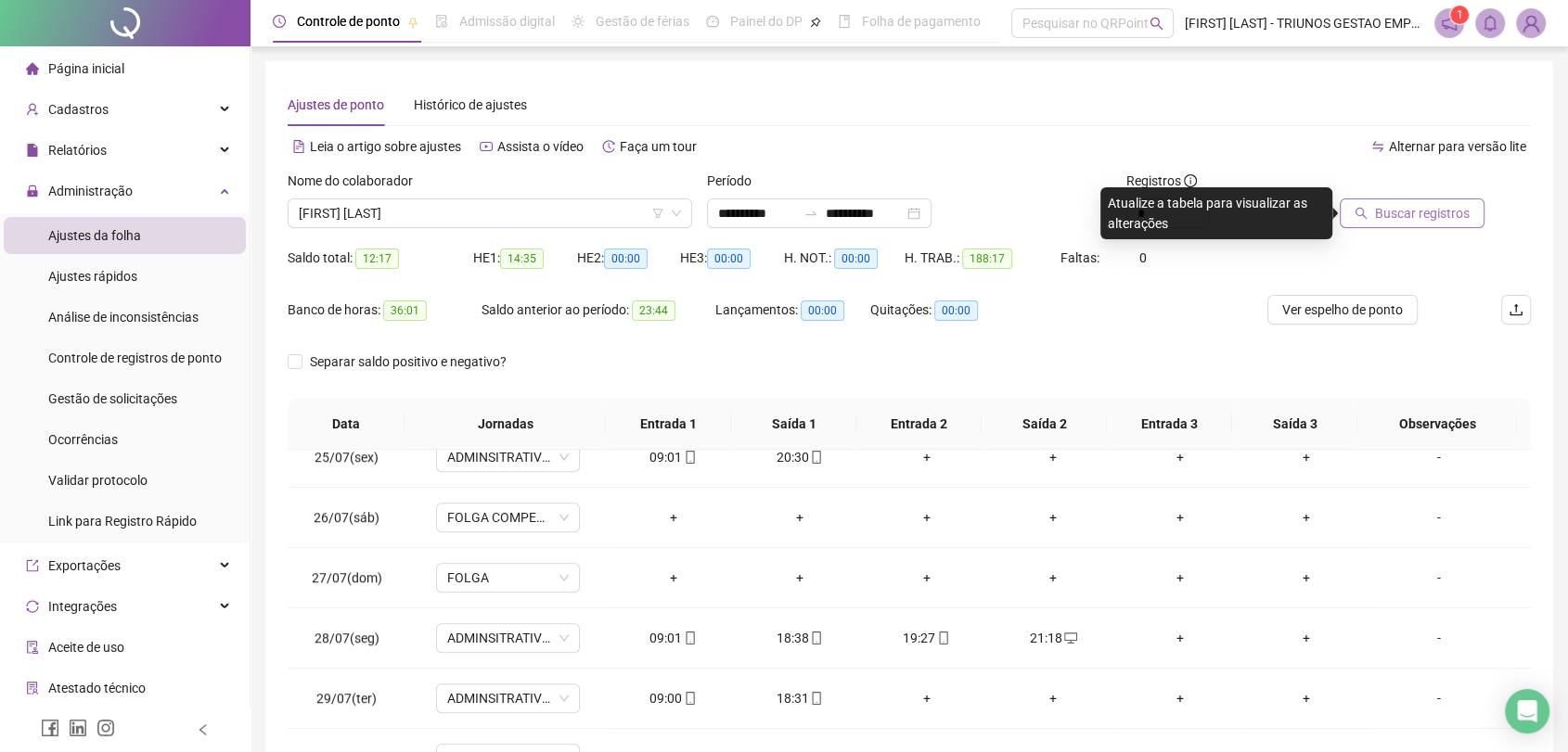 click on "Buscar registros" at bounding box center (1422, 213) 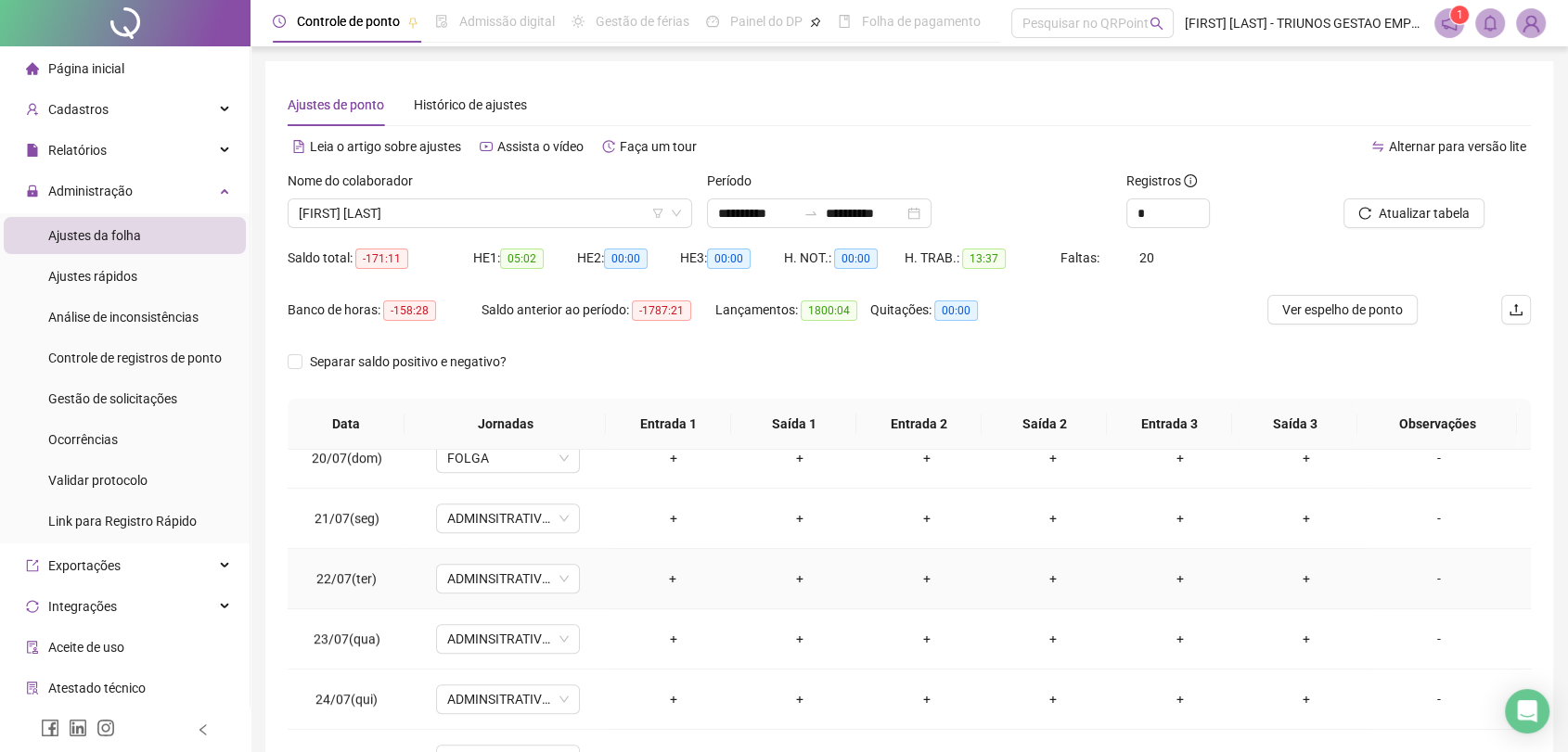 scroll, scrollTop: 1469, scrollLeft: 0, axis: vertical 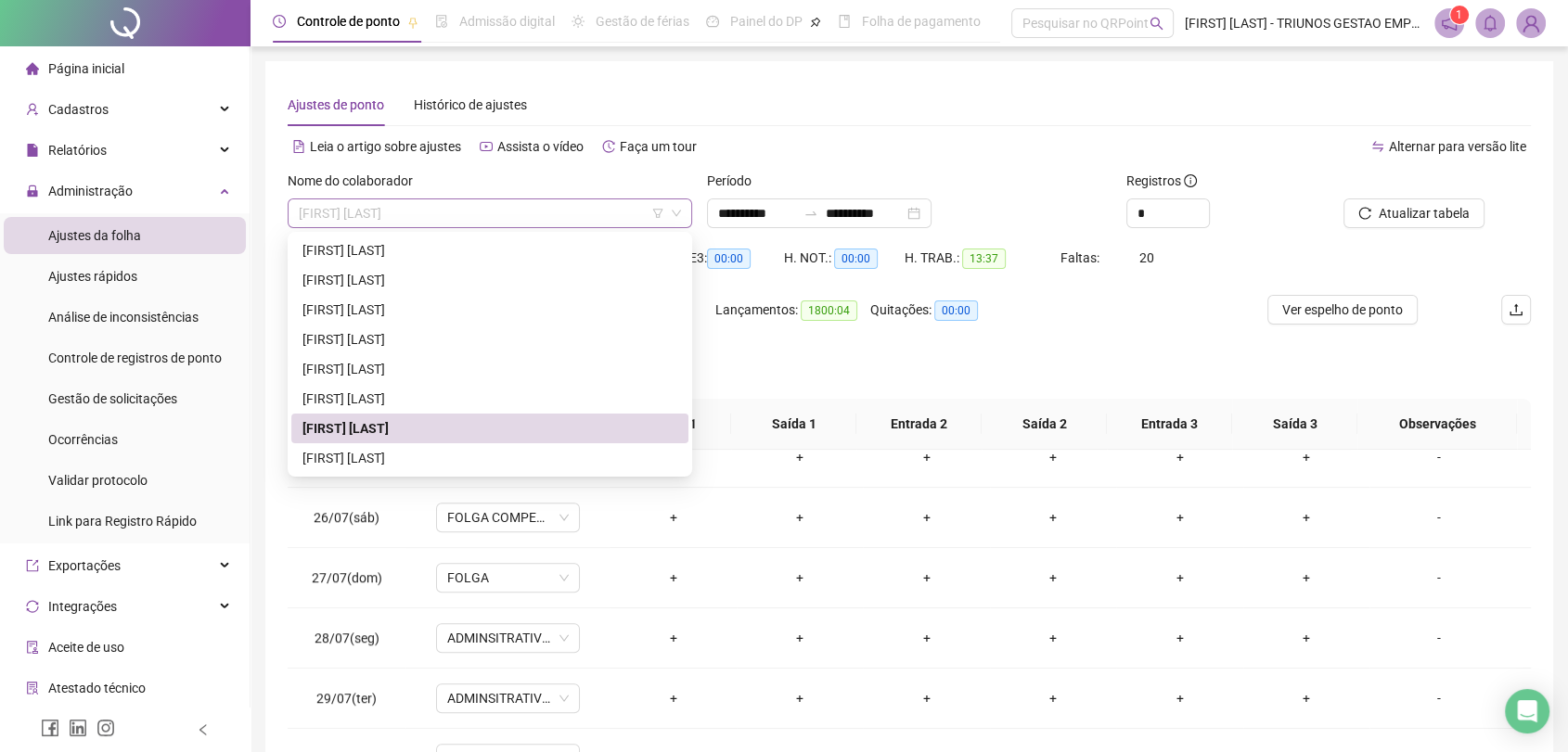 click on "[FIRST] [LAST]" at bounding box center [490, 213] 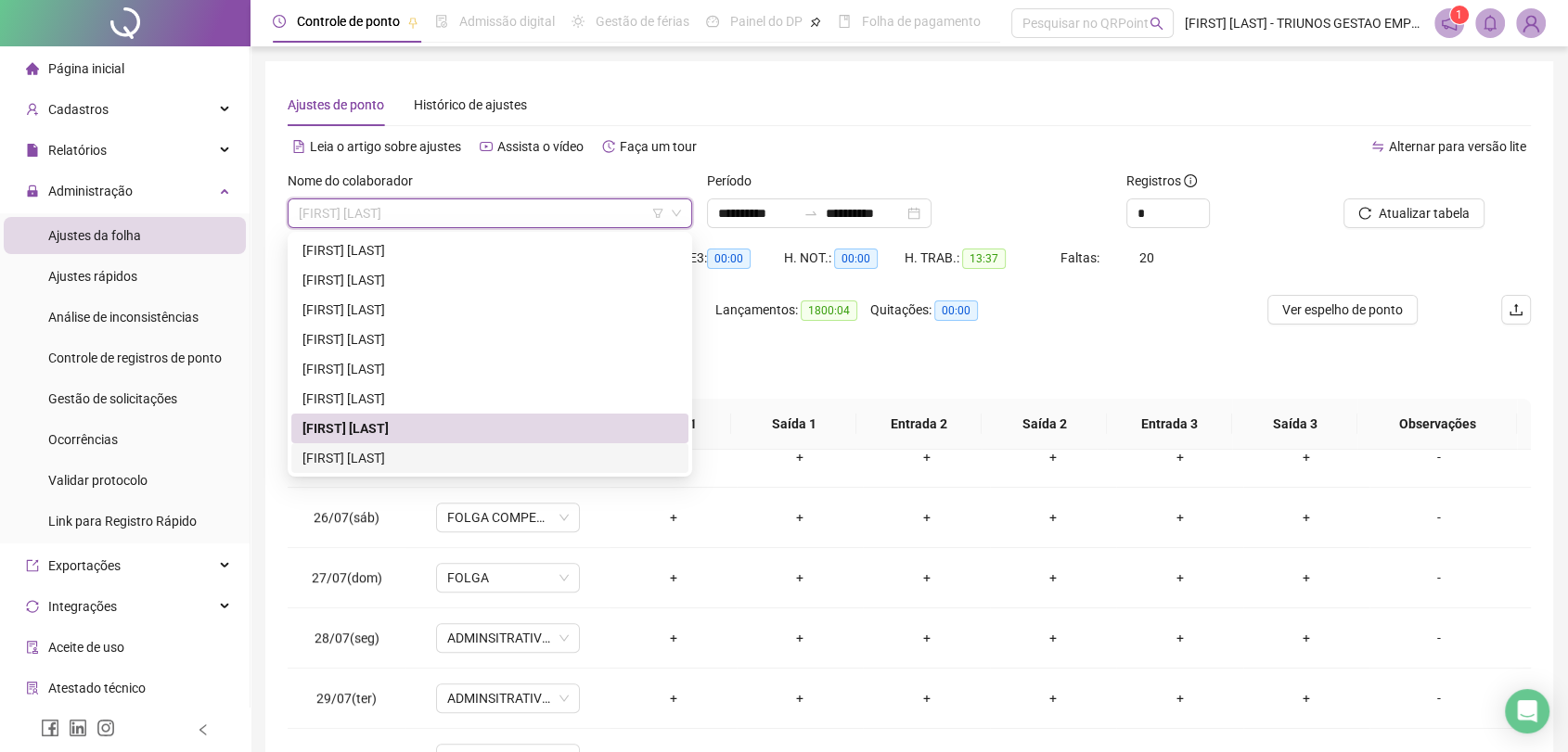 click on "[FIRST] [LAST]" at bounding box center [490, 458] 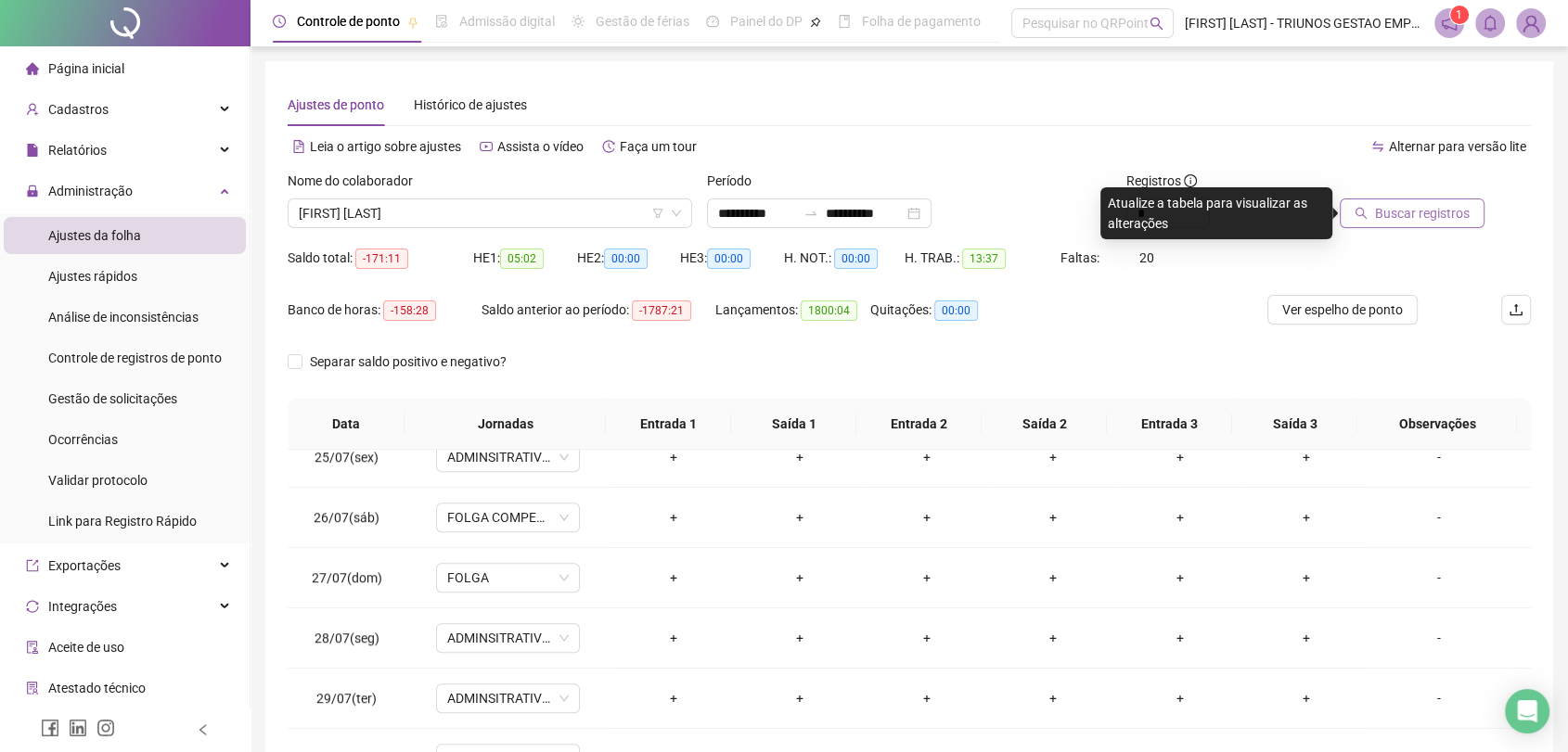 click on "Buscar registros" at bounding box center [1422, 213] 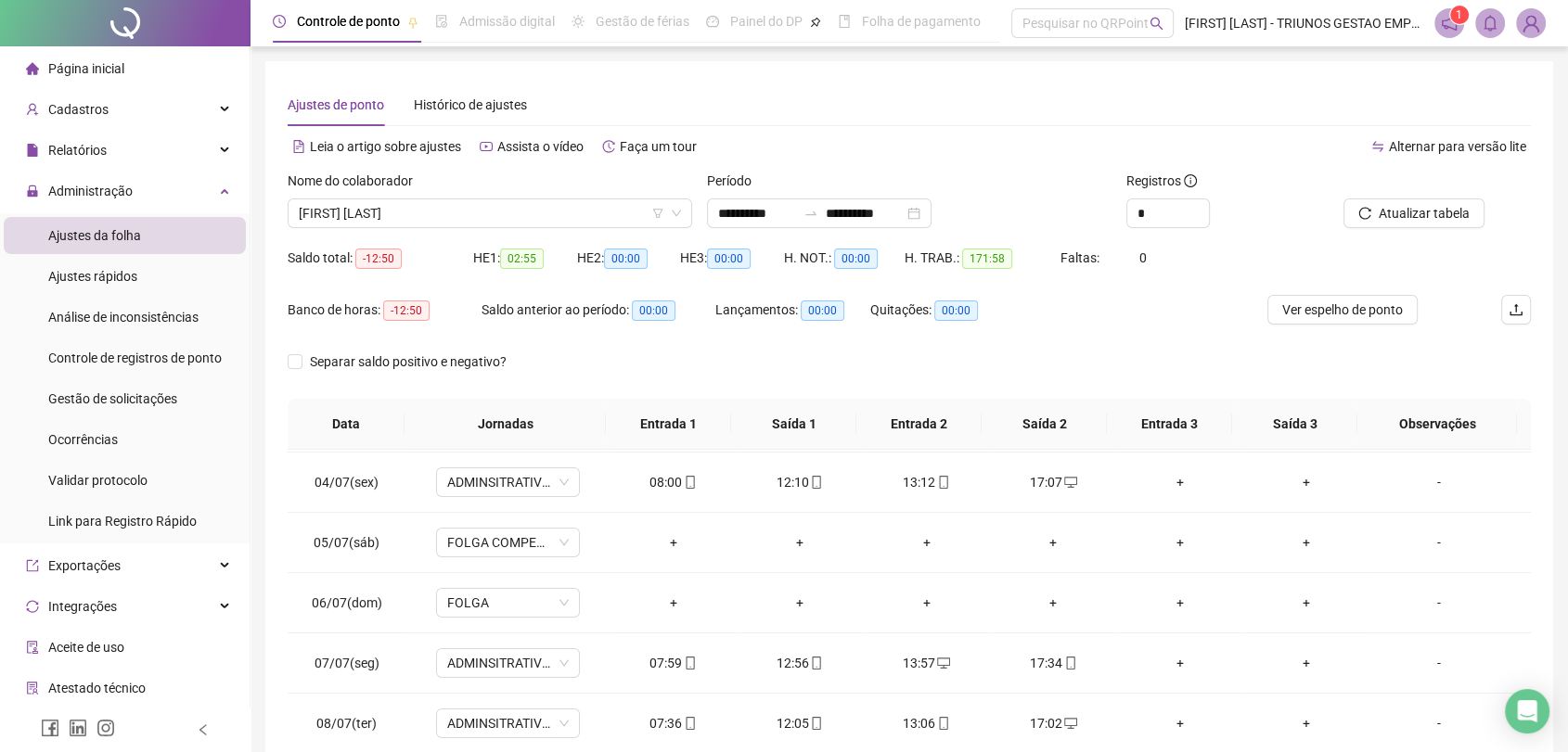 scroll, scrollTop: 0, scrollLeft: 0, axis: both 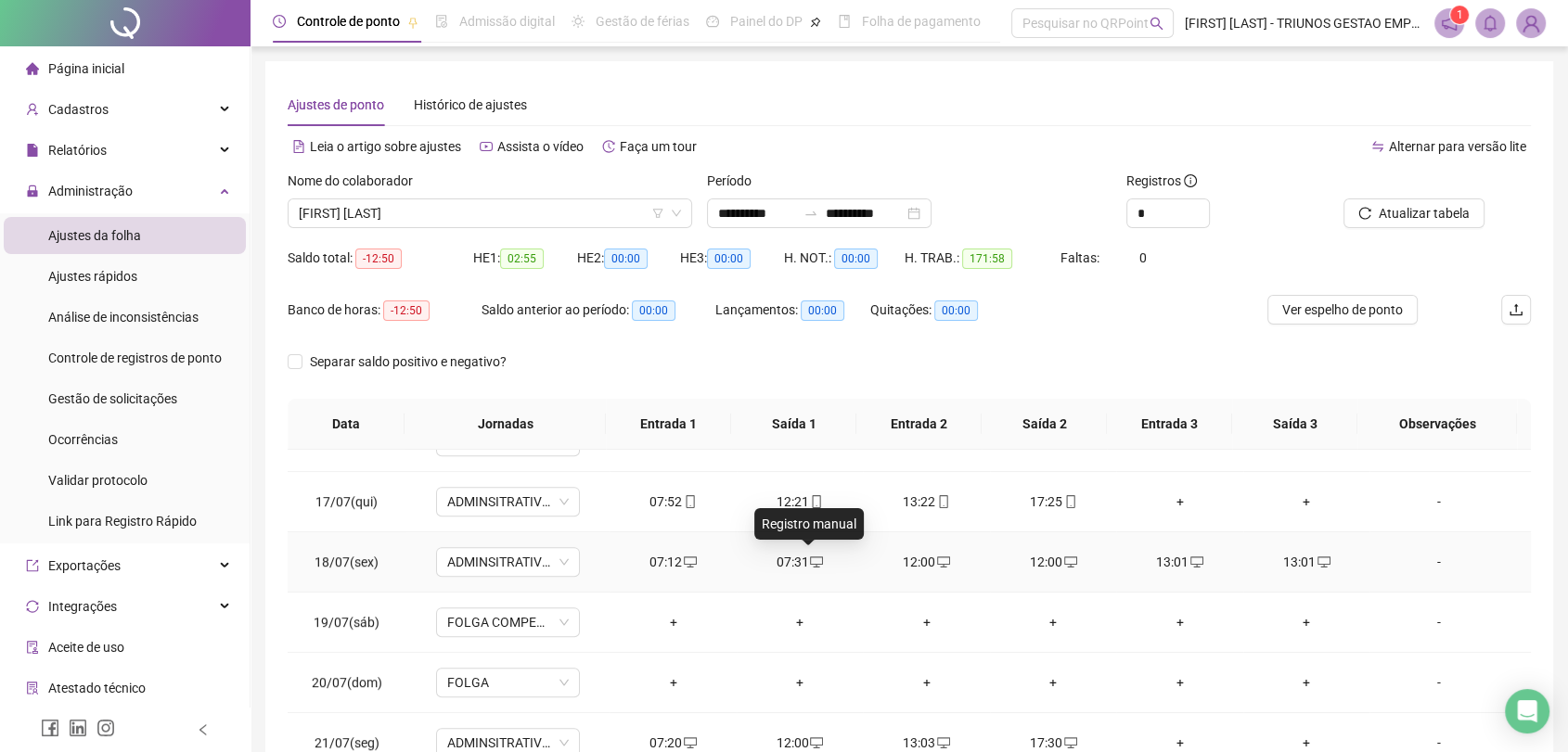 click 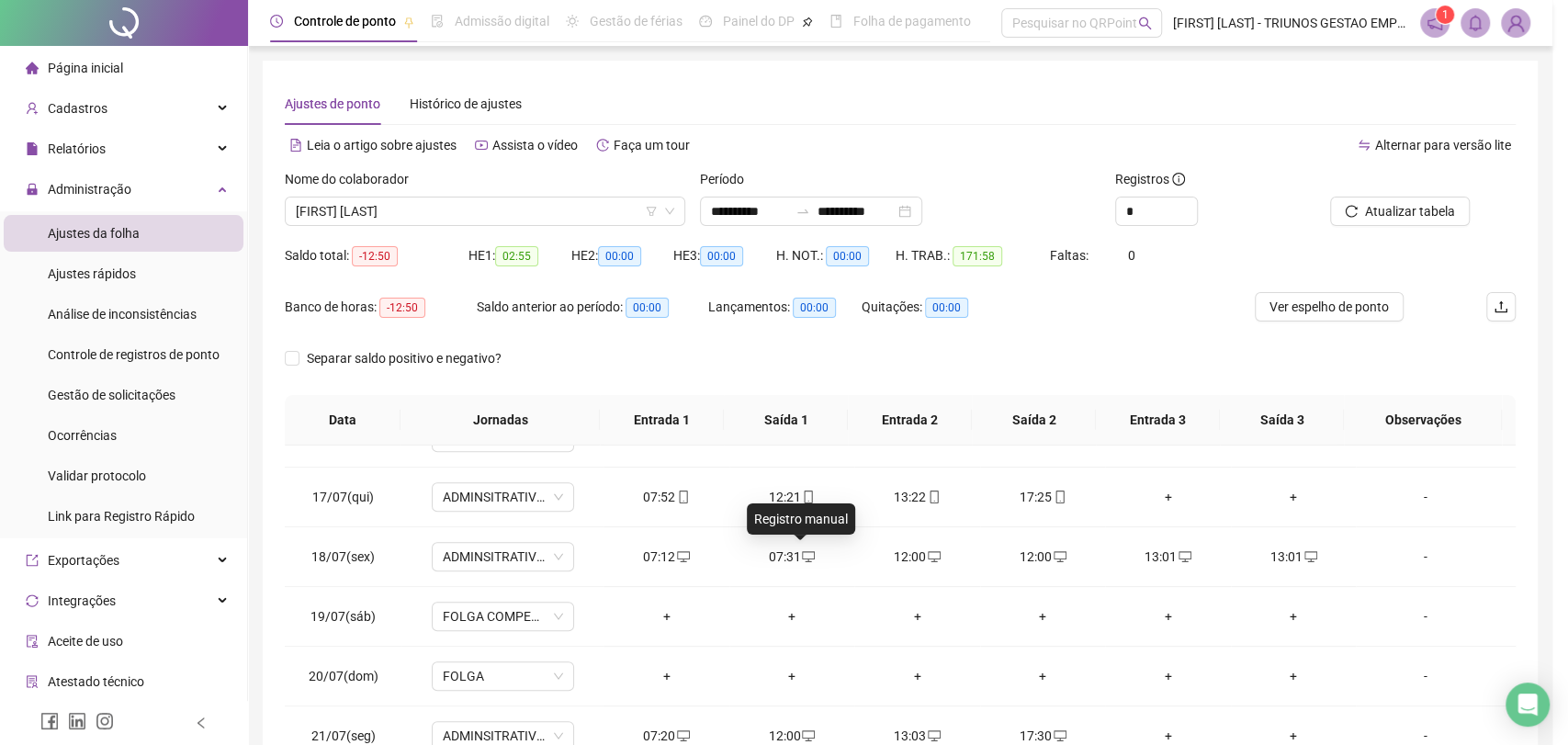 type on "**********" 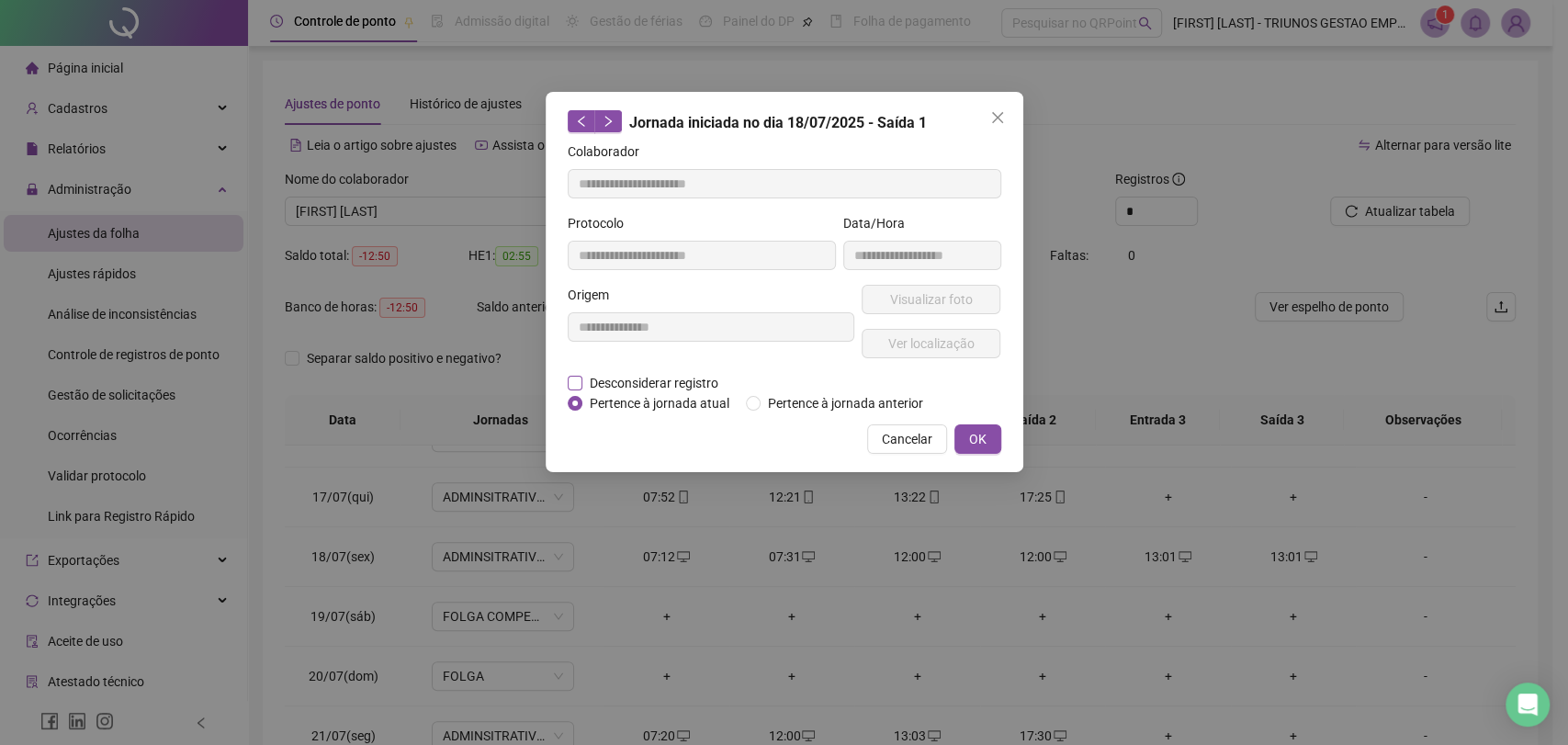 click on "Desconsiderar registro" at bounding box center [654, 383] 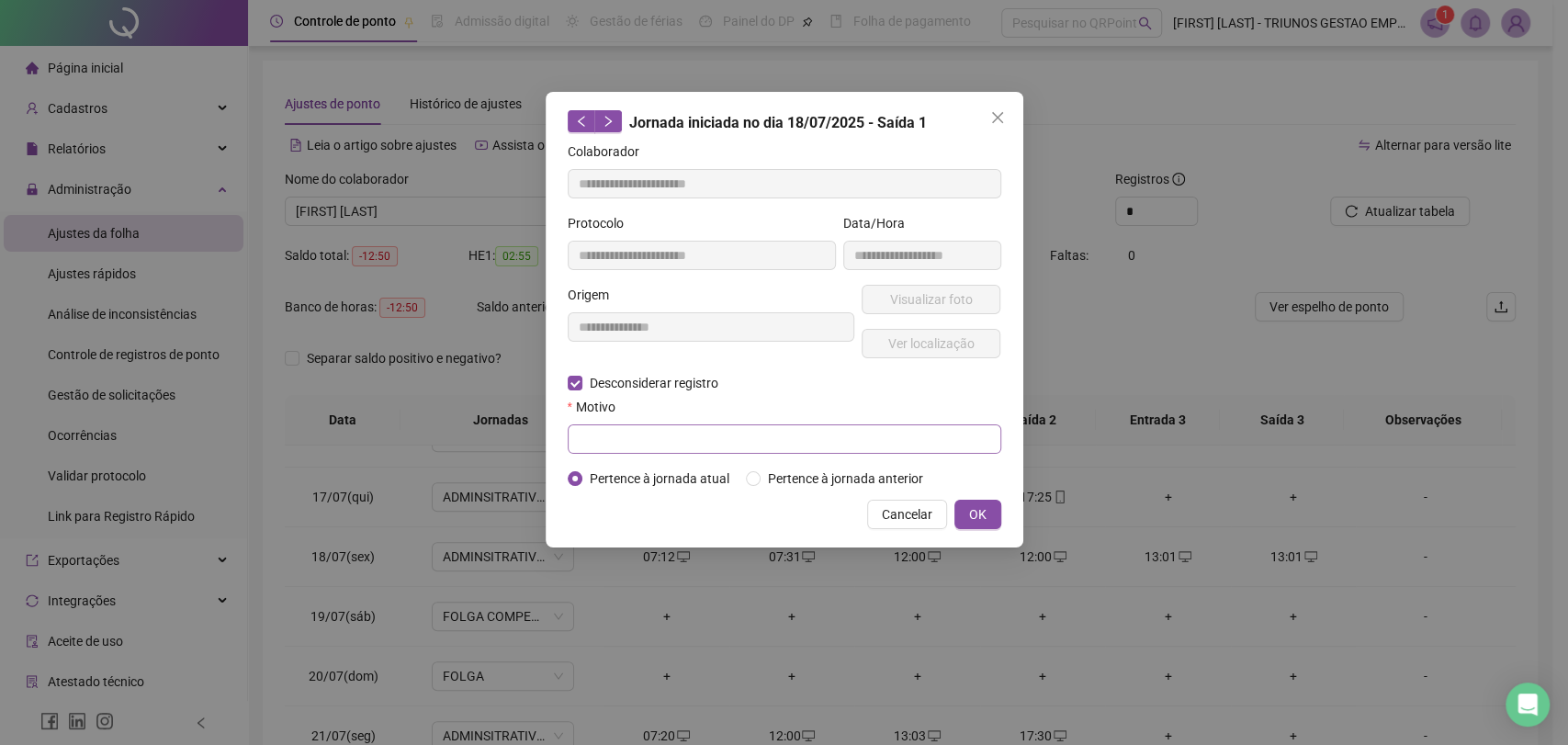 drag, startPoint x: 665, startPoint y: 454, endPoint x: 664, endPoint y: 429, distance: 25.019992 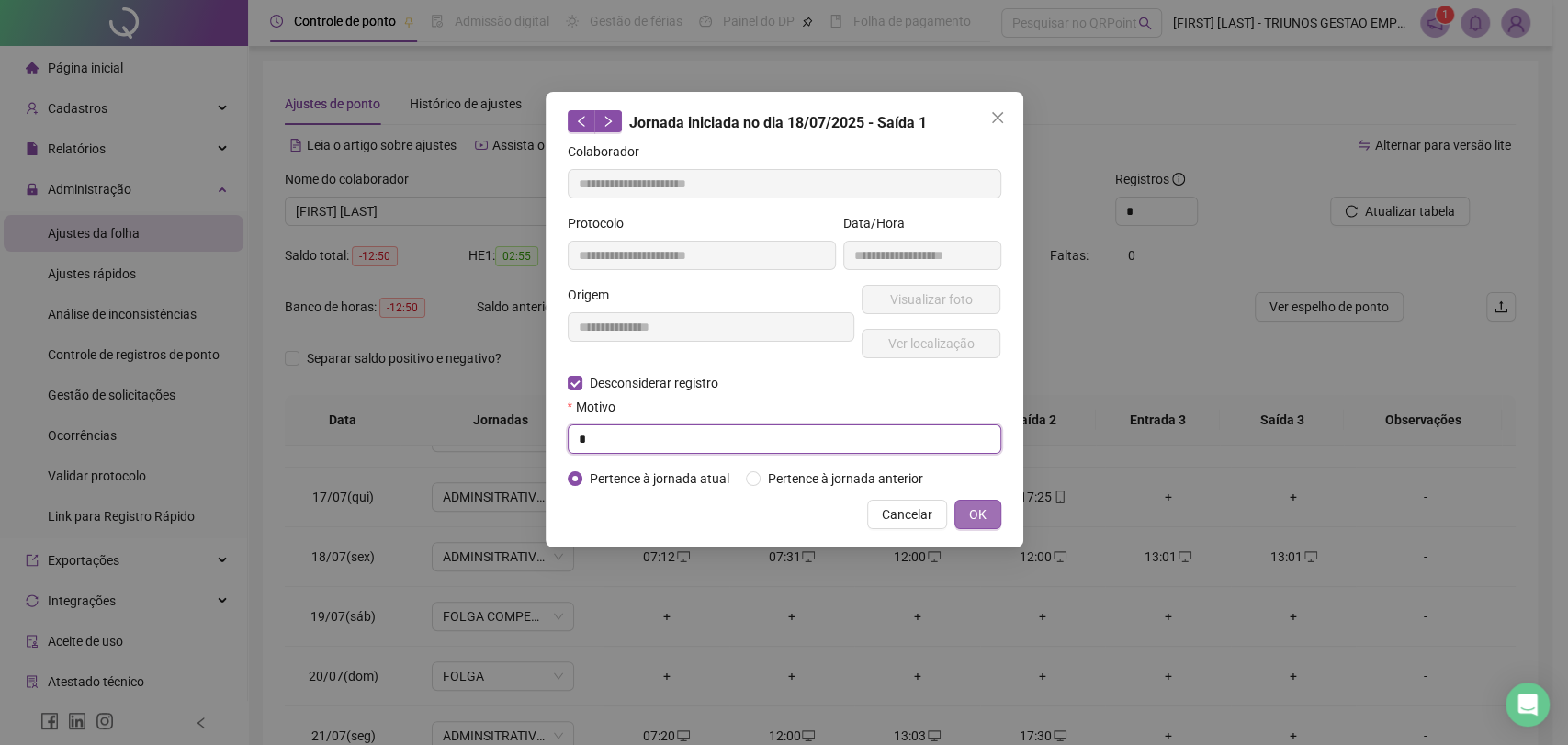 type on "*" 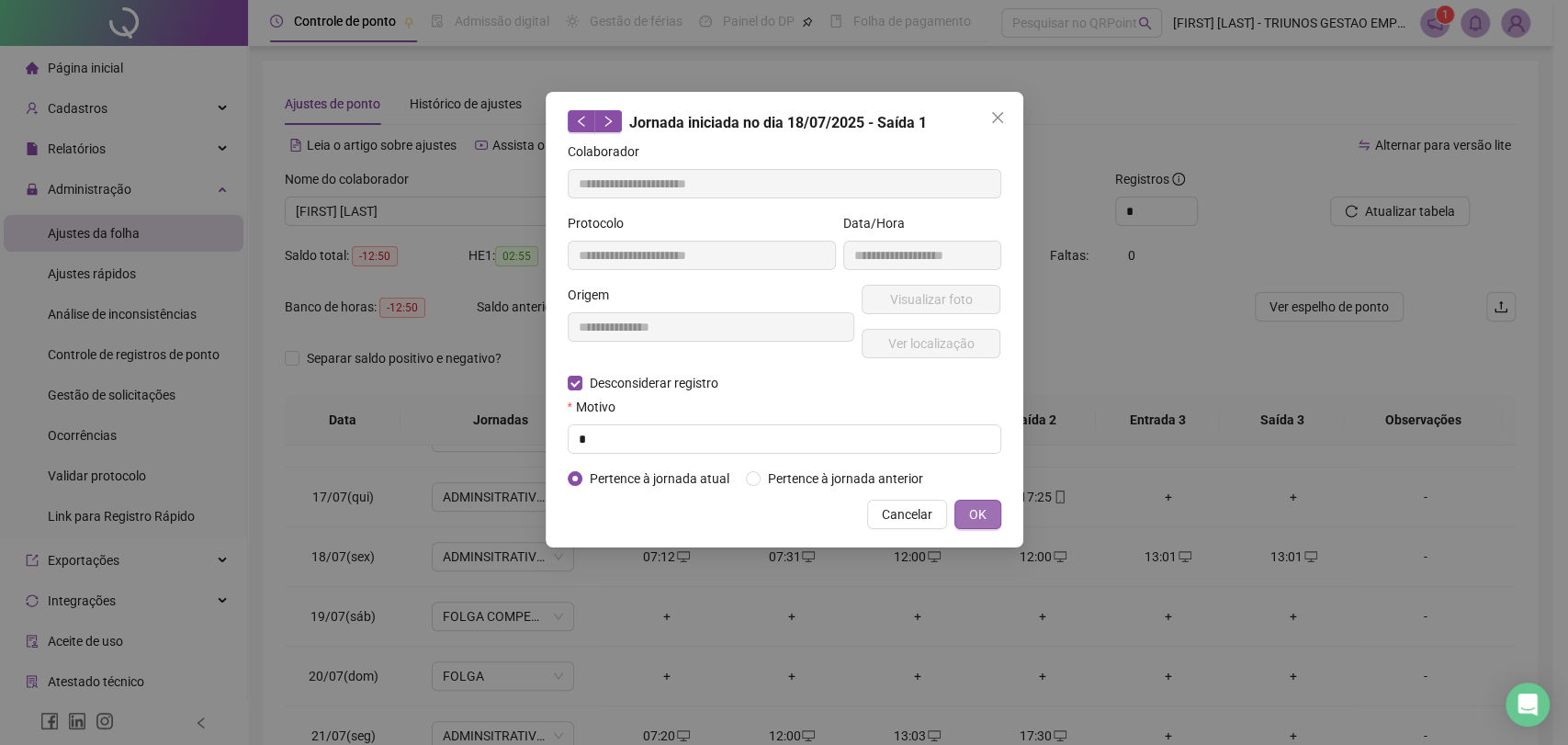 click on "OK" at bounding box center [977, 514] 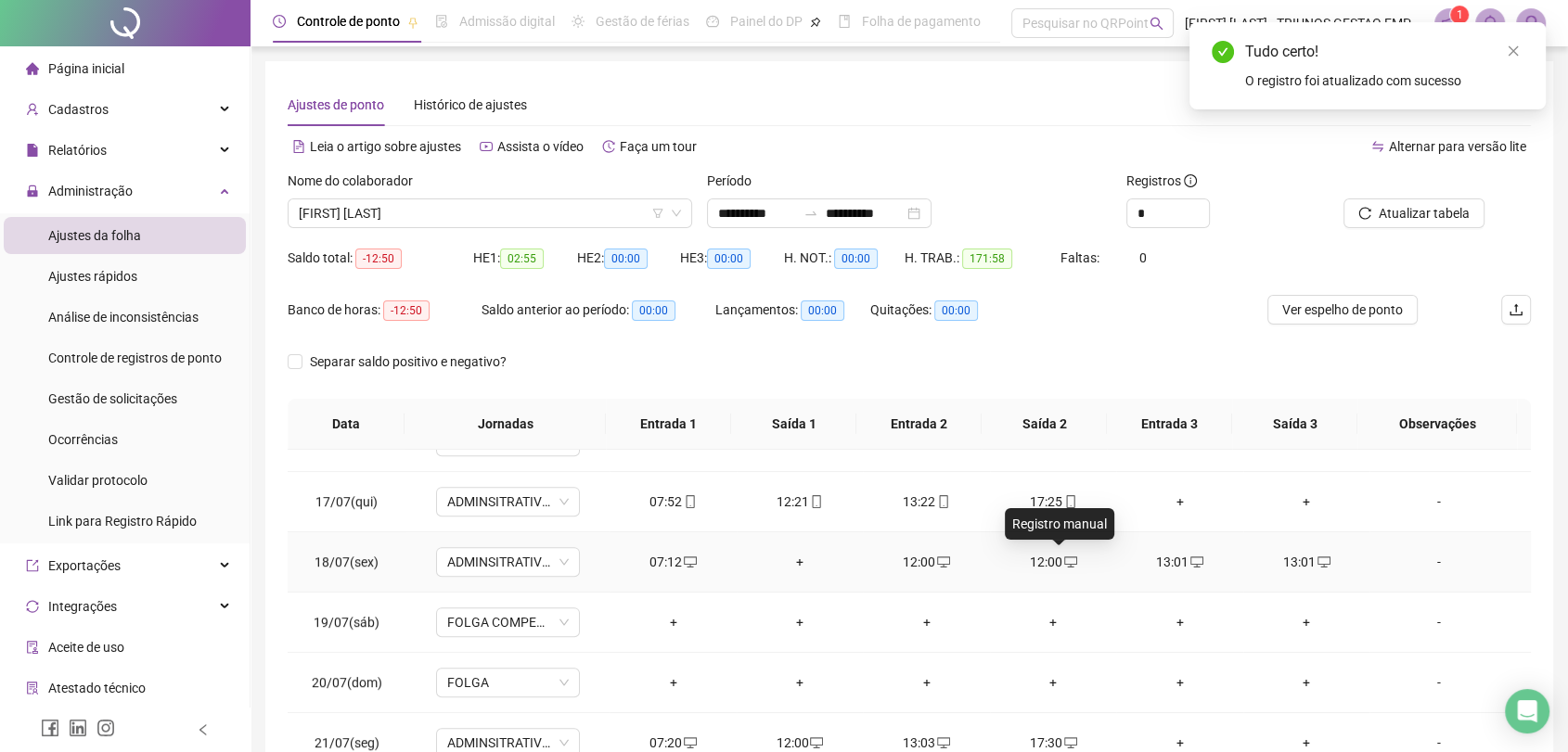click 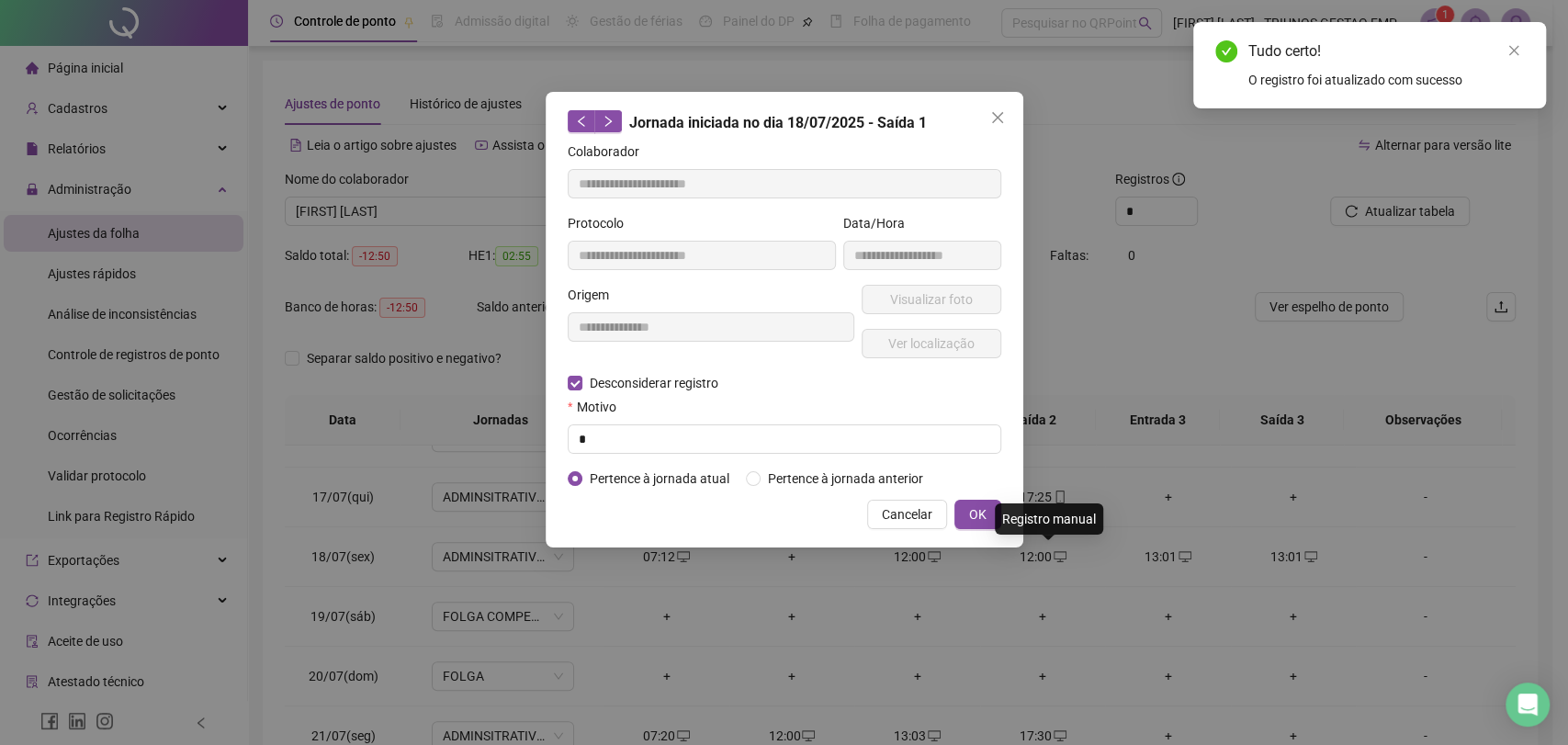 type on "**********" 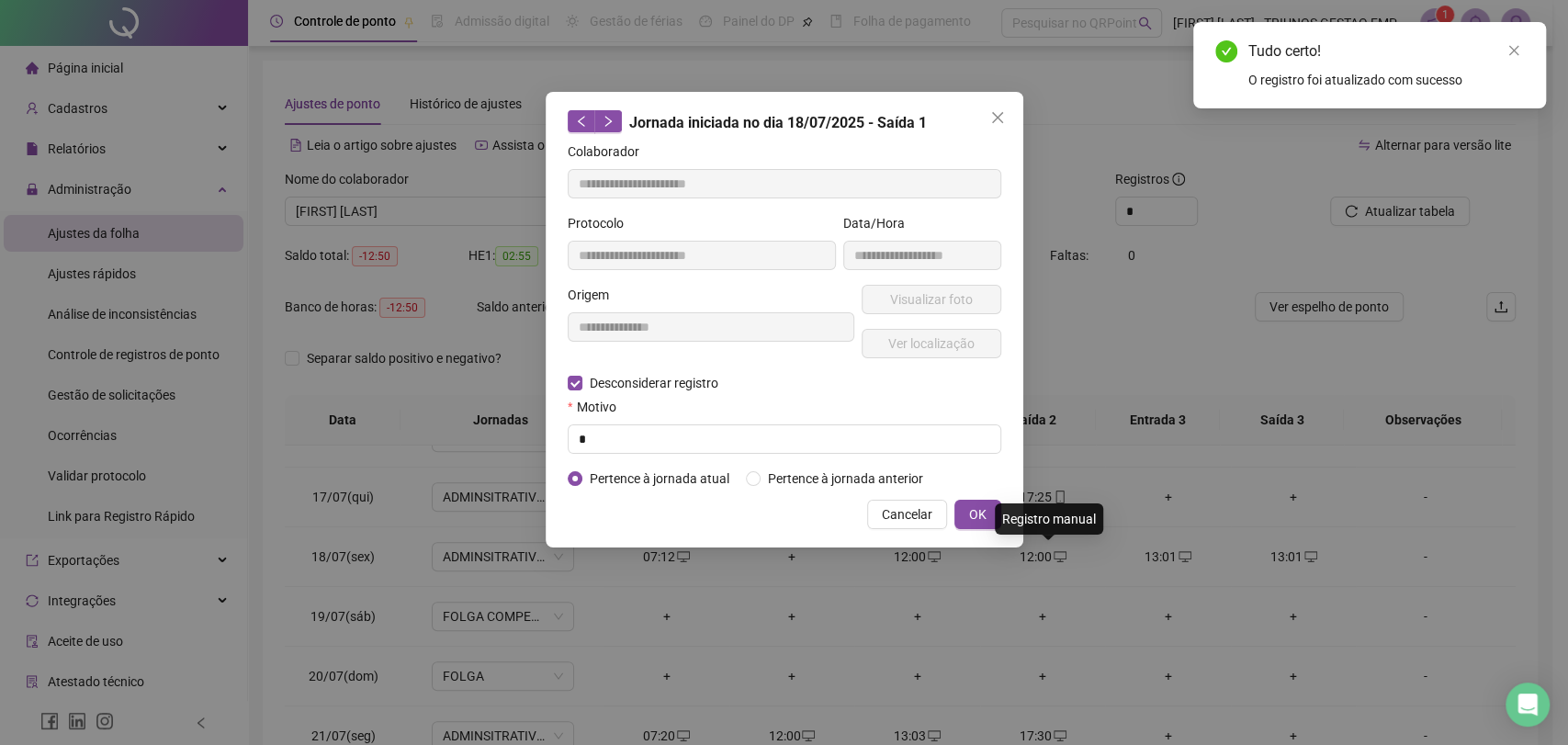 type on "**********" 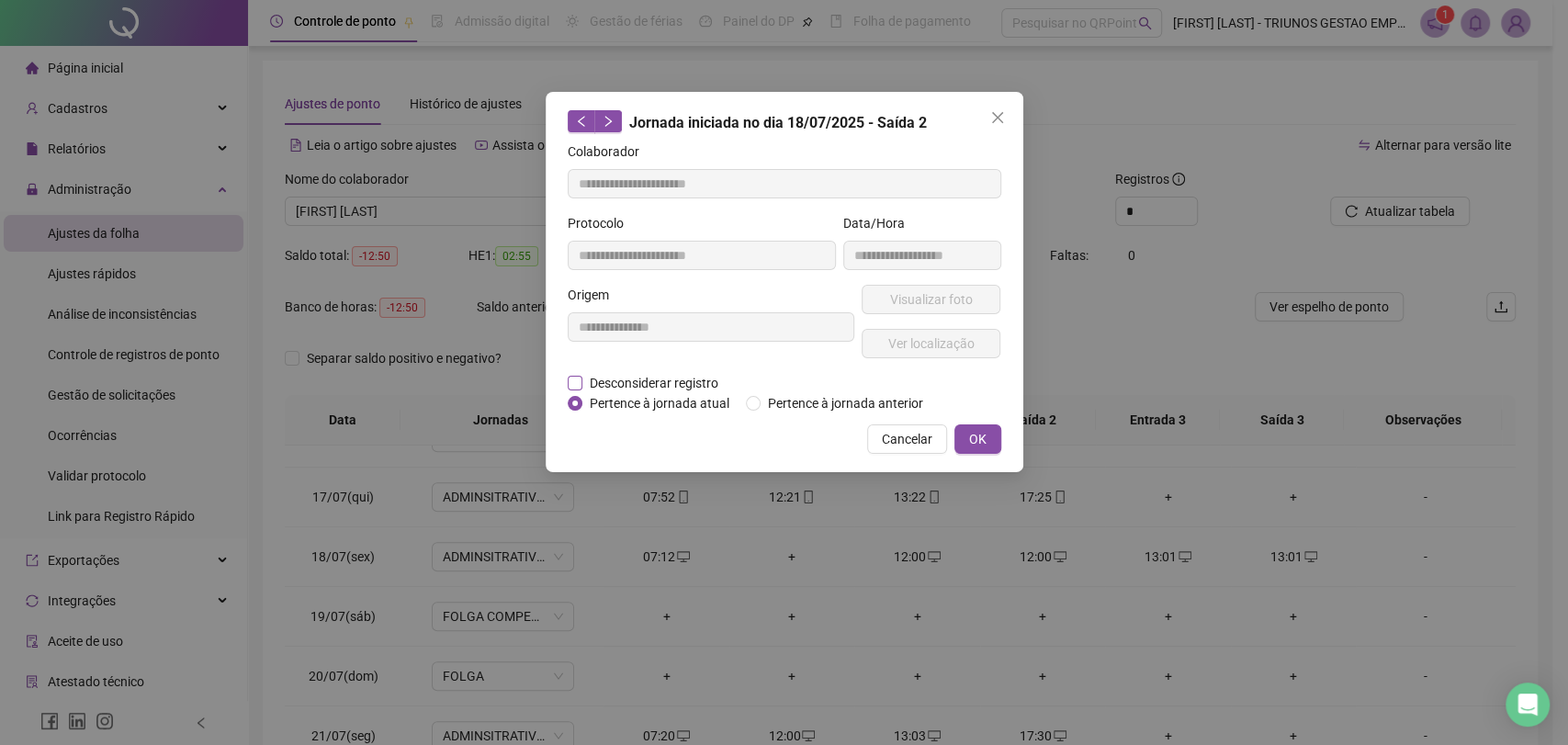 click on "Desconsiderar registro" at bounding box center (654, 383) 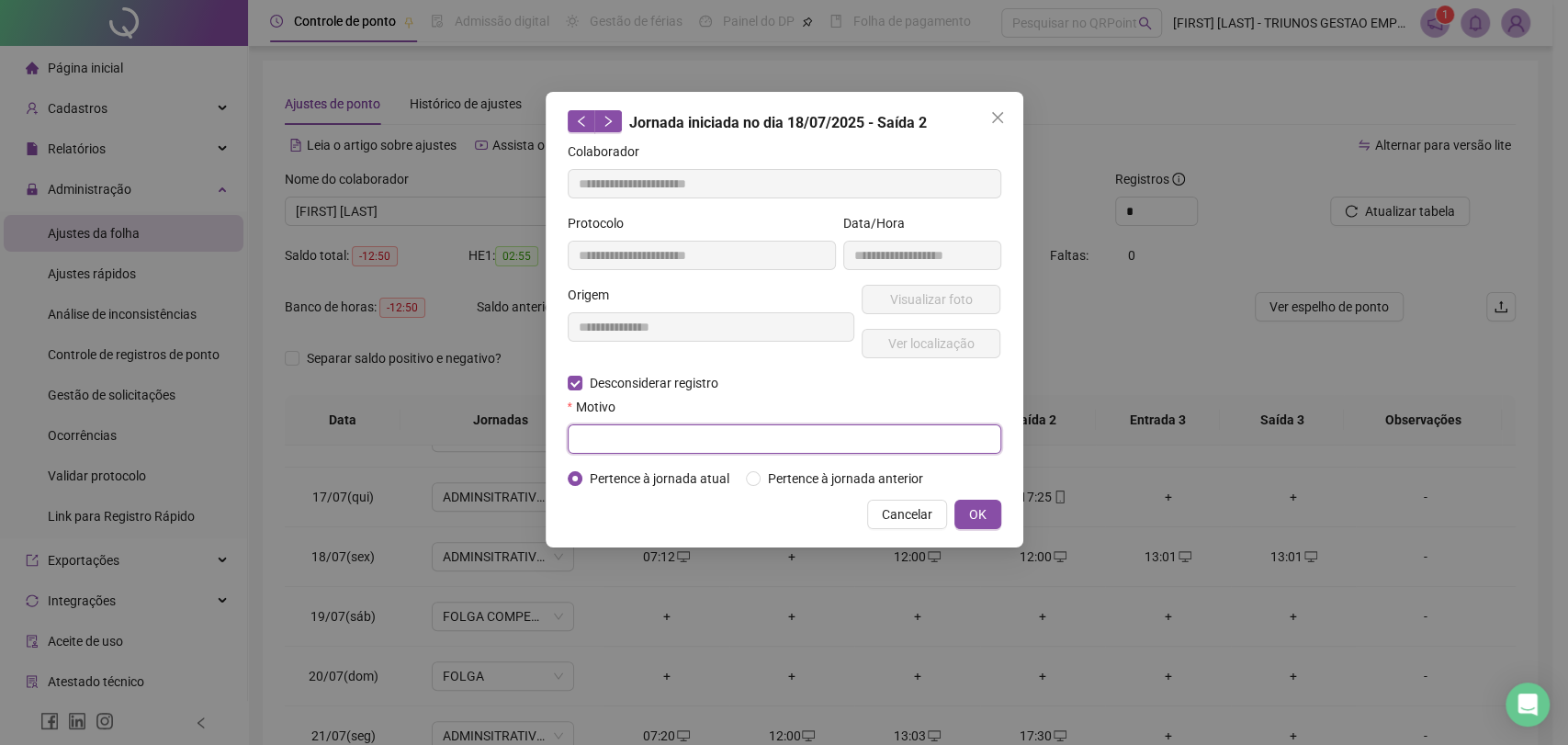 click at bounding box center [784, 439] 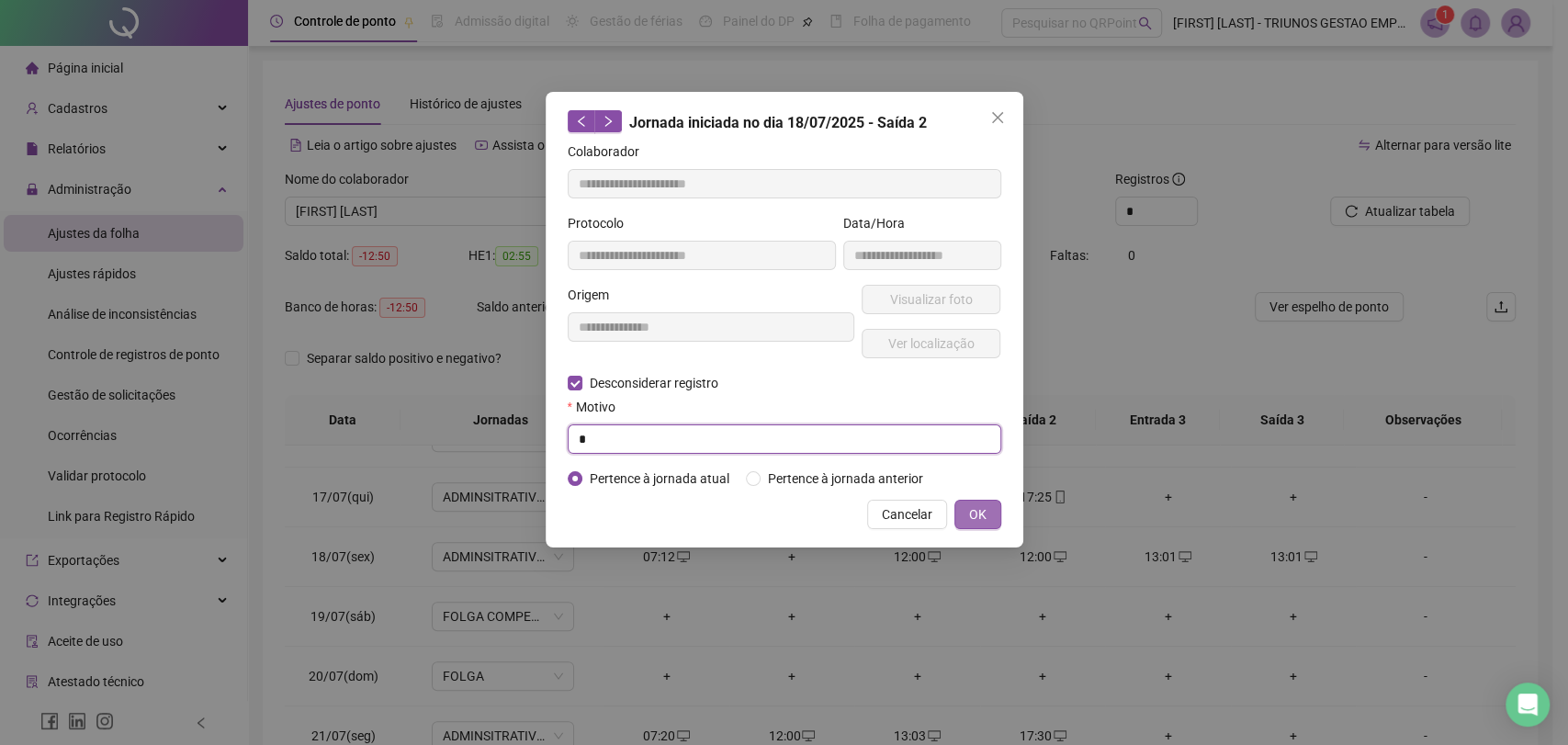 type on "*" 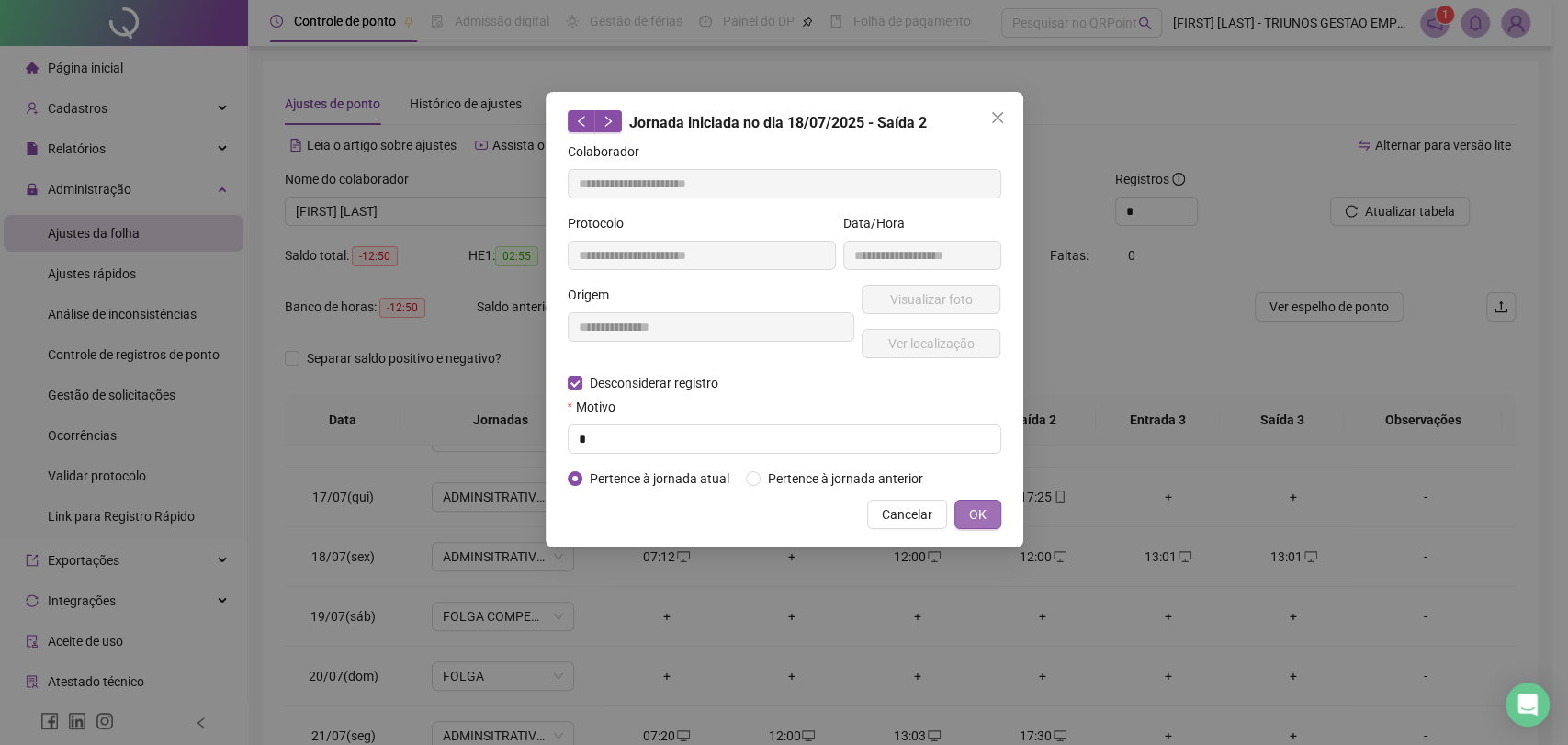 click on "OK" at bounding box center (977, 514) 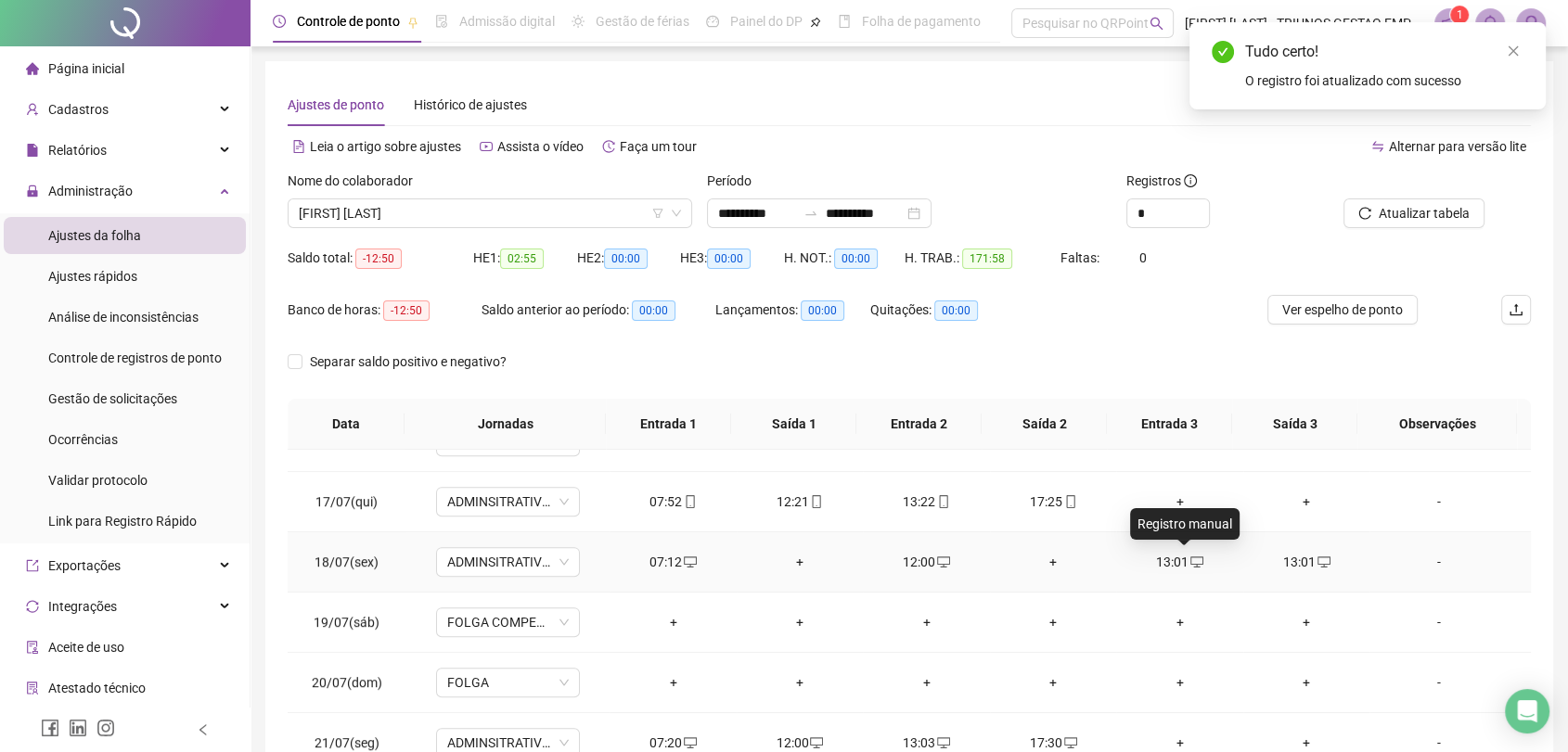 click 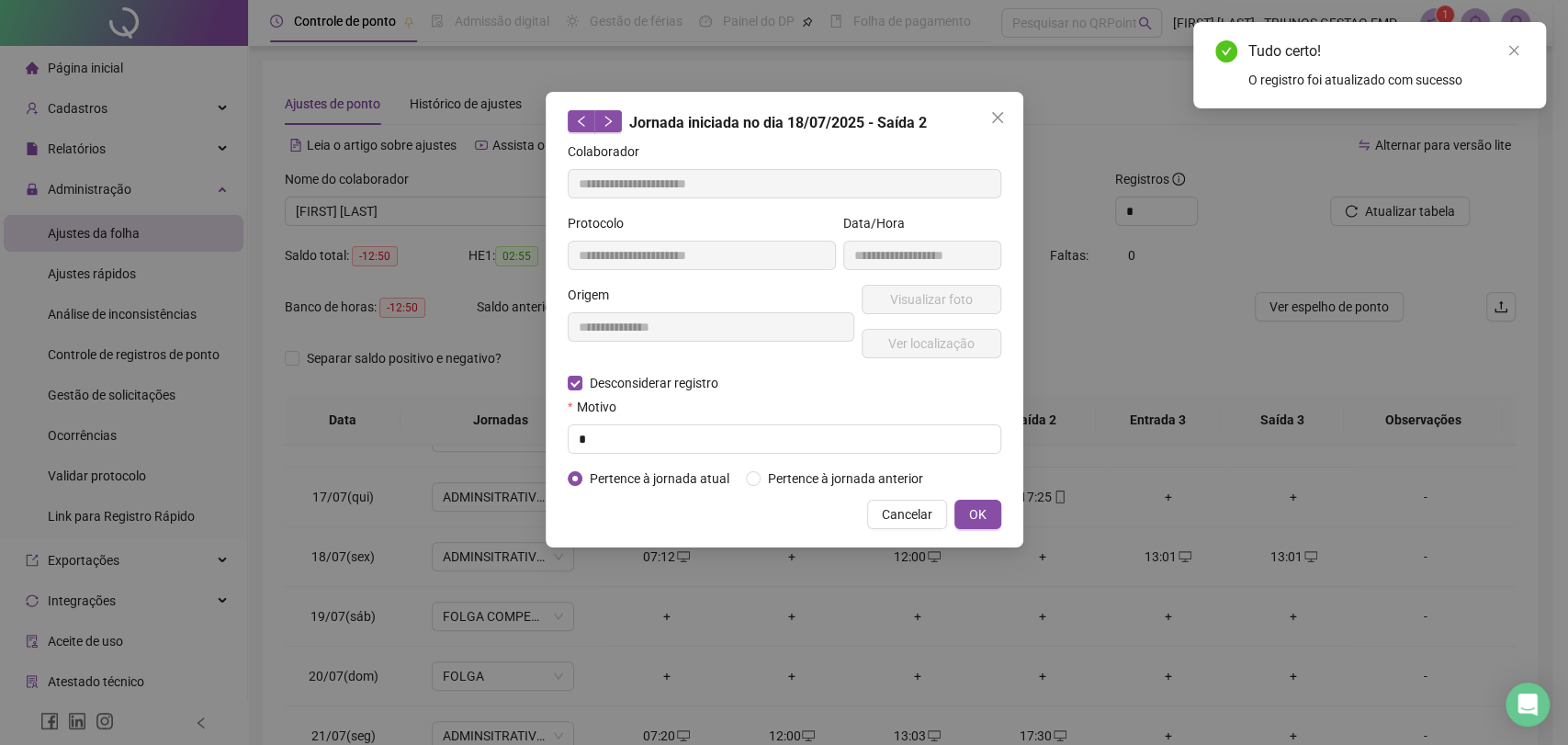 type on "**********" 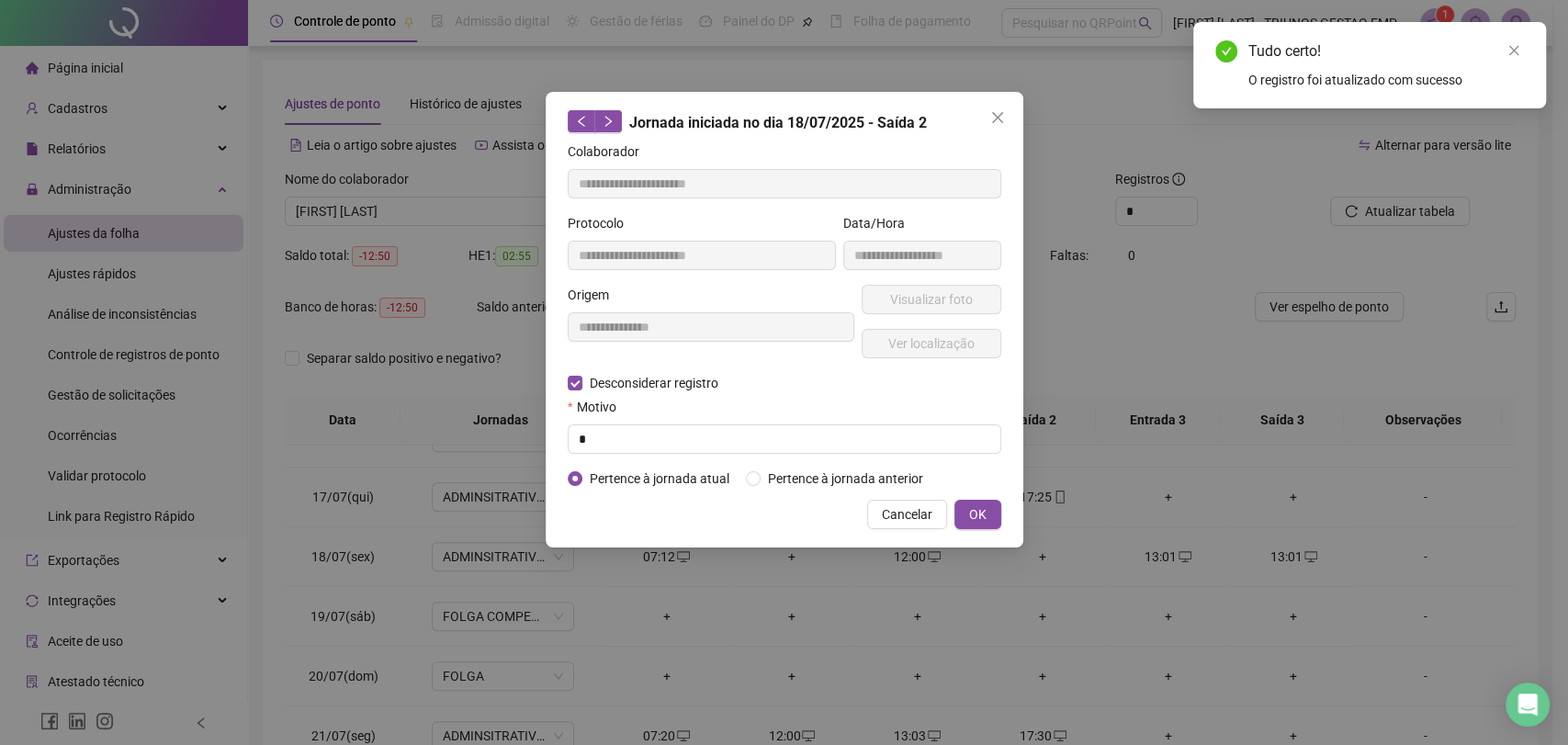 type on "**********" 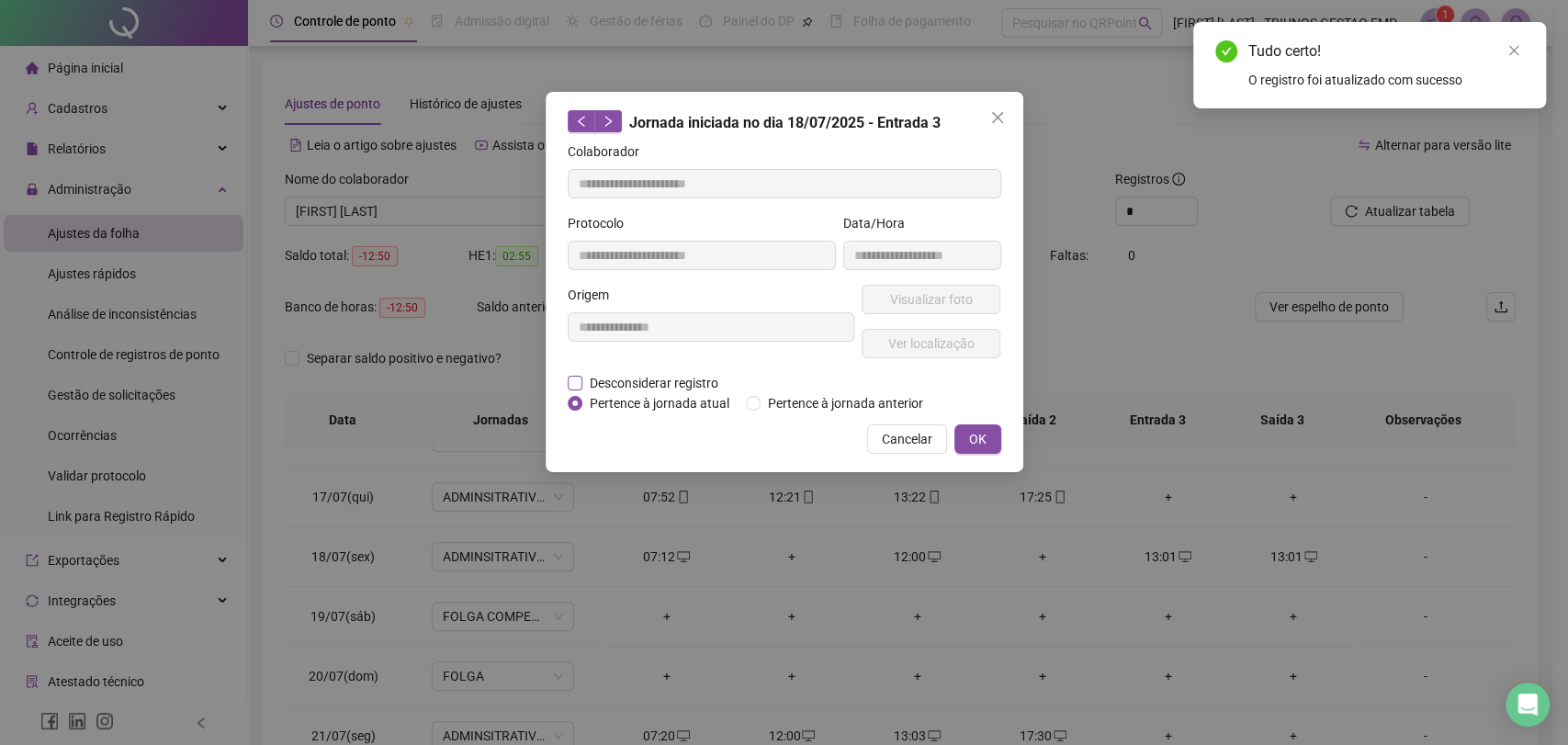 click on "Desconsiderar registro" at bounding box center [654, 383] 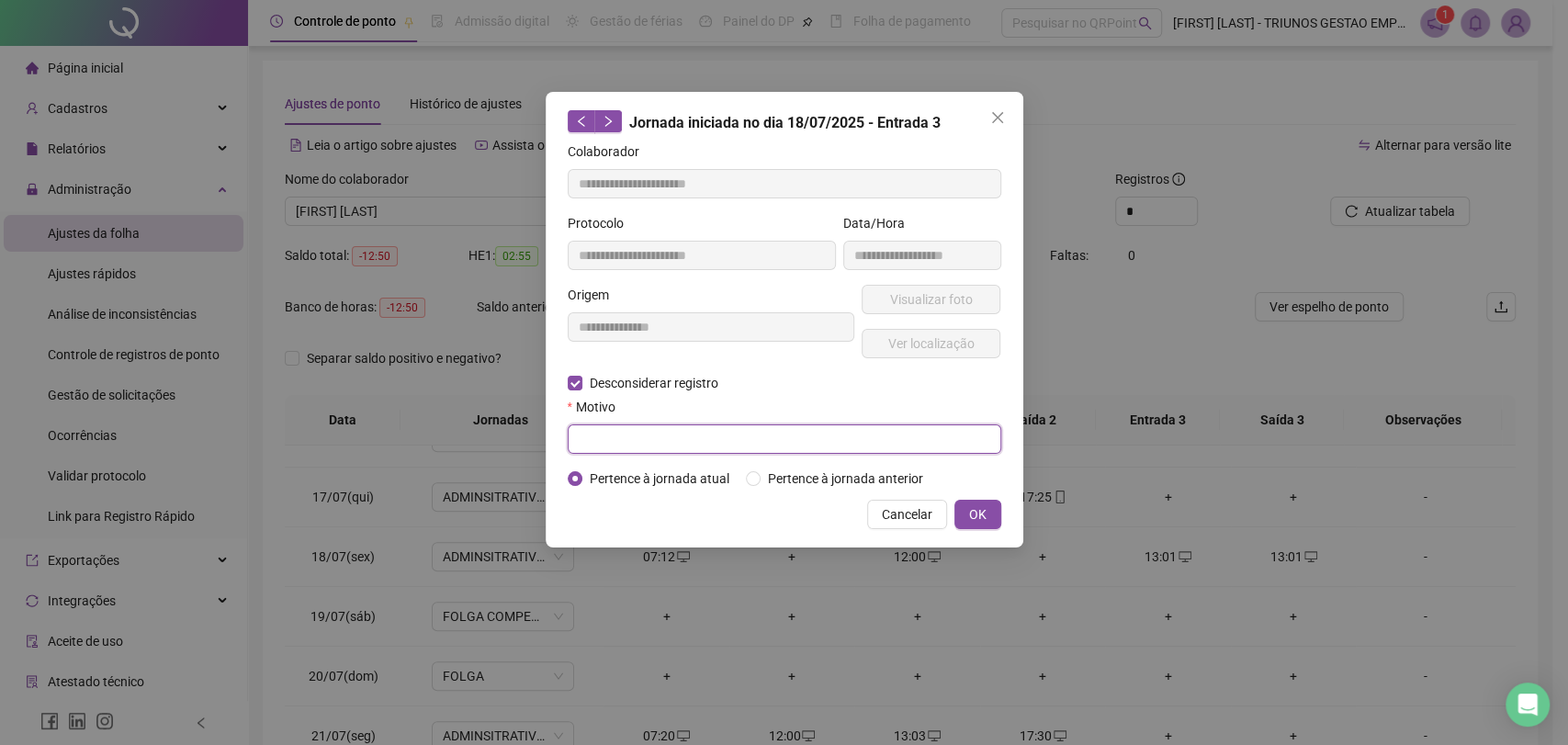 click at bounding box center [784, 439] 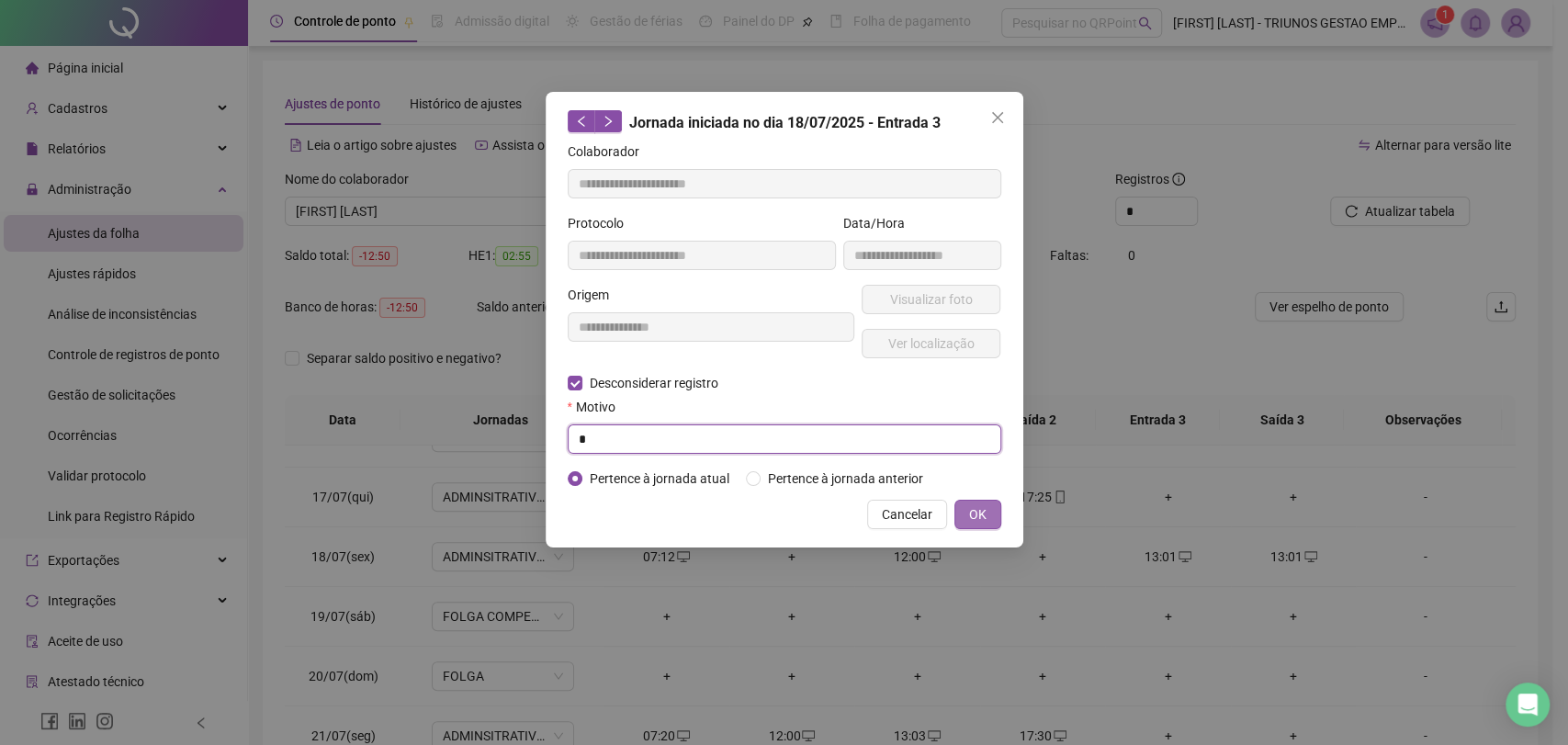 type on "*" 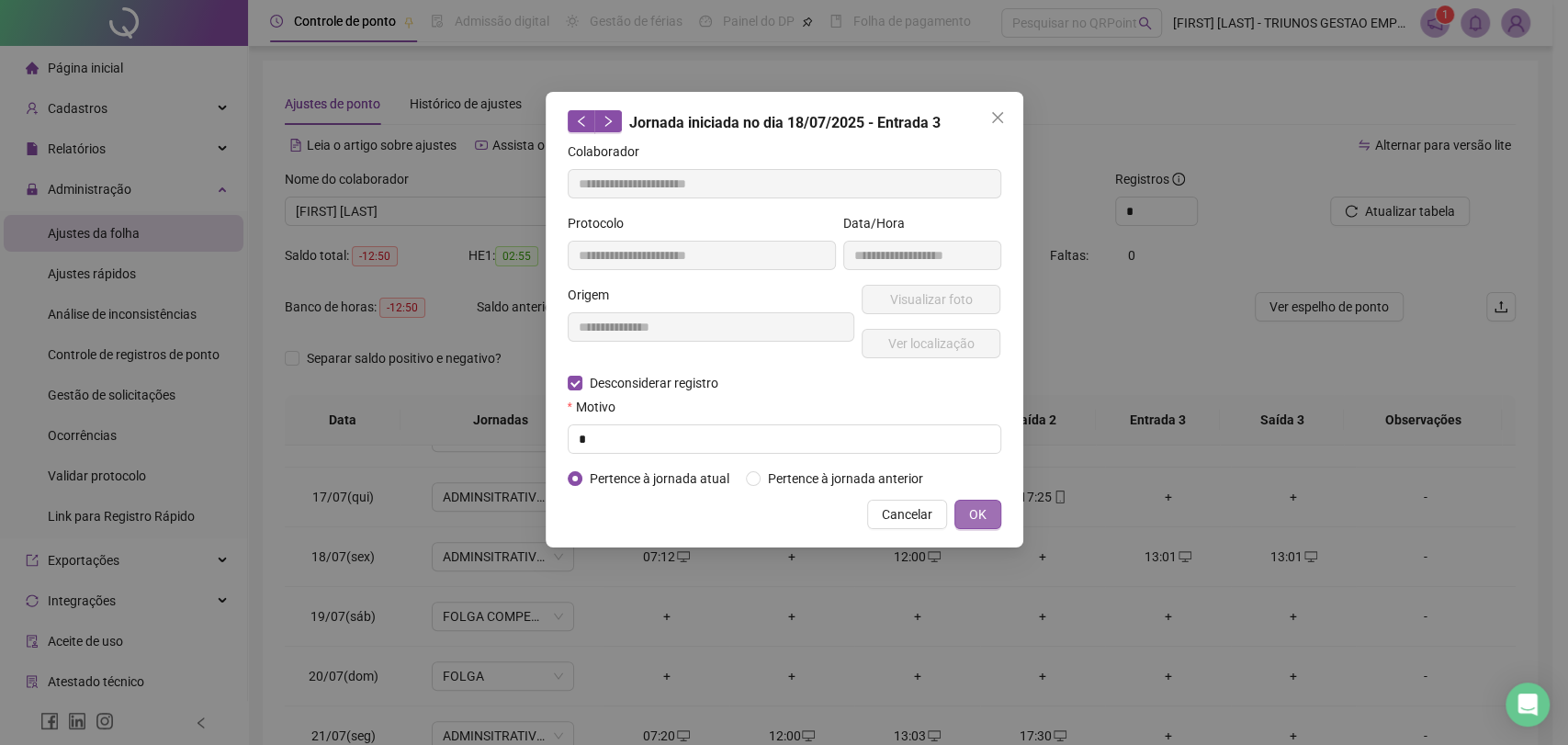 click on "OK" at bounding box center [977, 514] 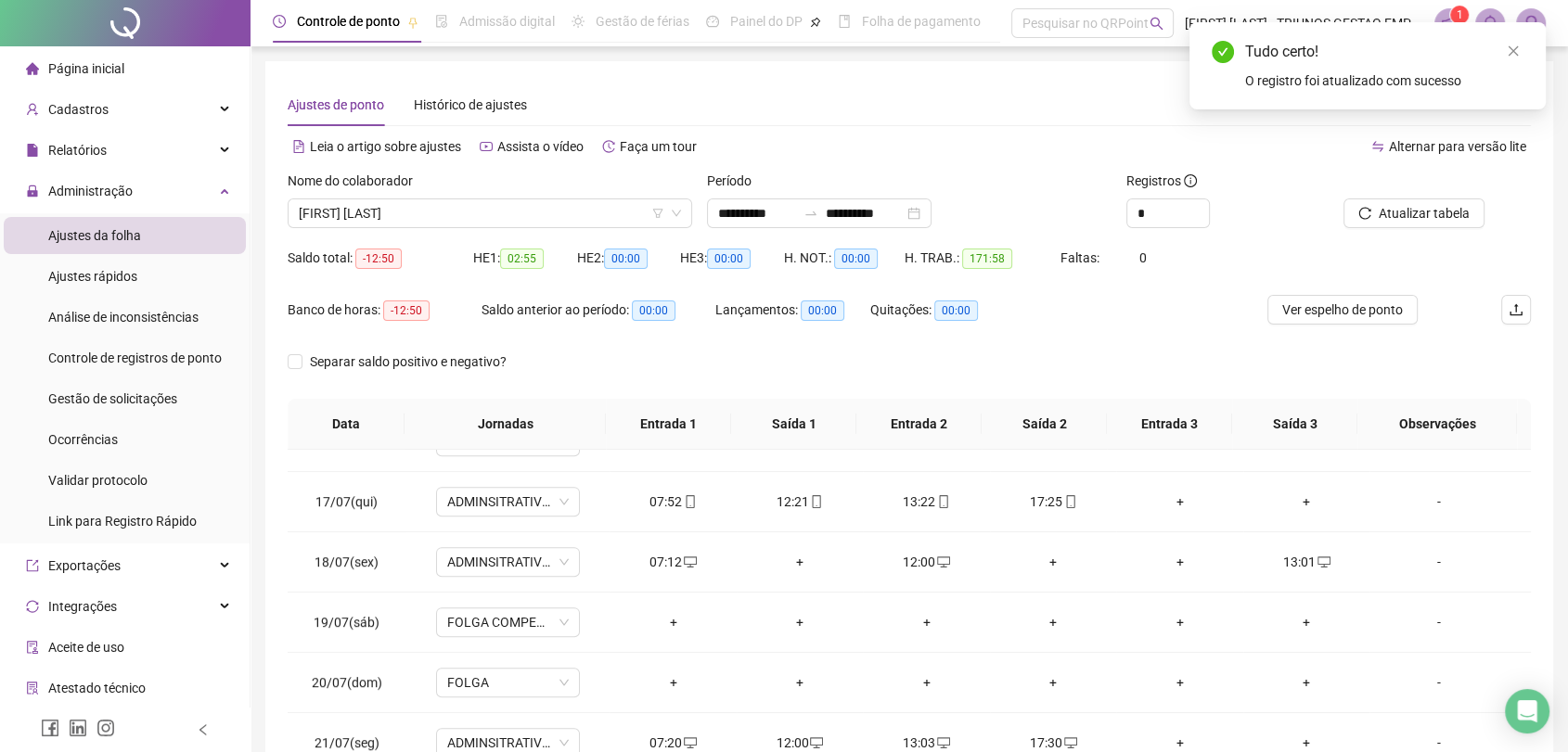 click at bounding box center [1410, 185] 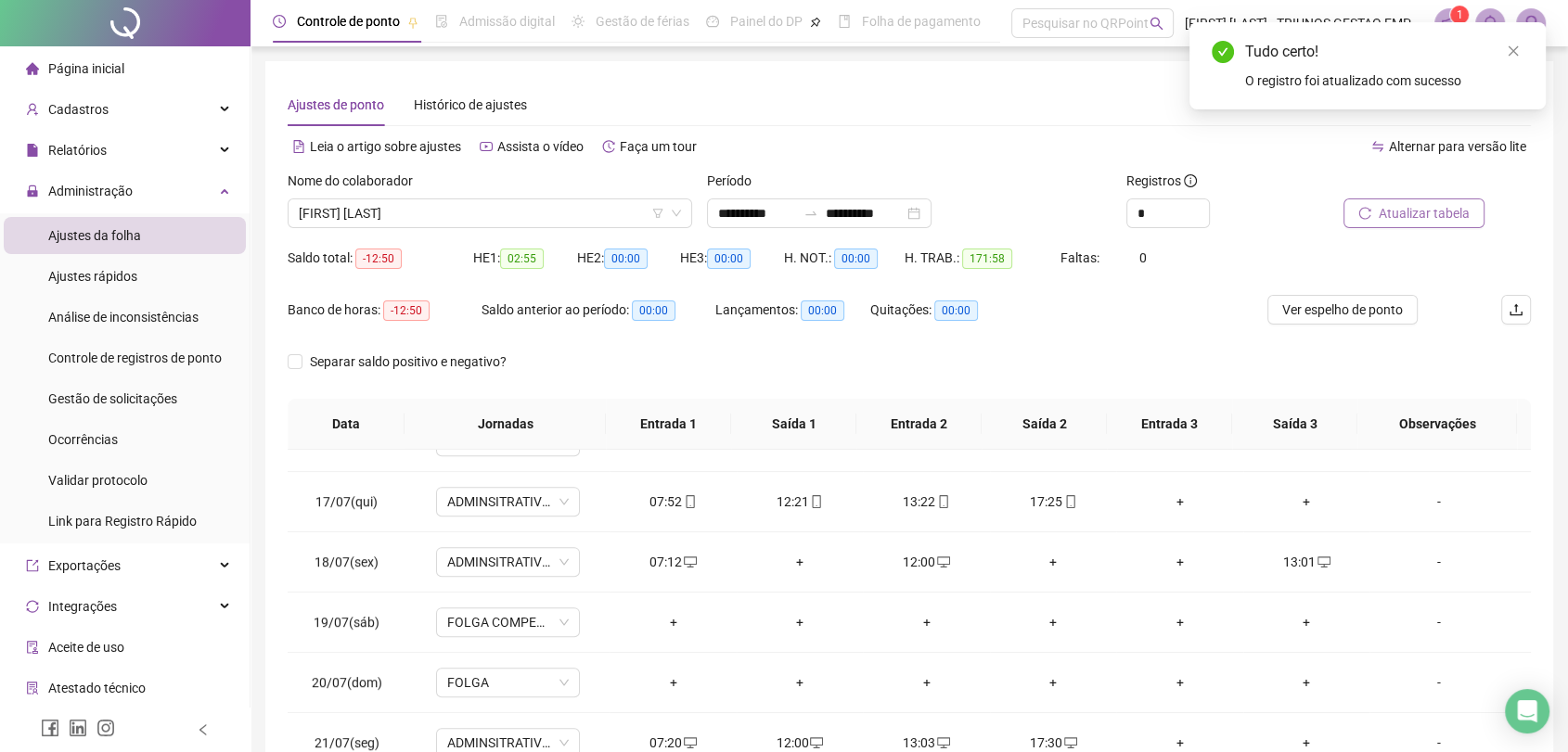 click on "Atualizar tabela" at bounding box center [1424, 213] 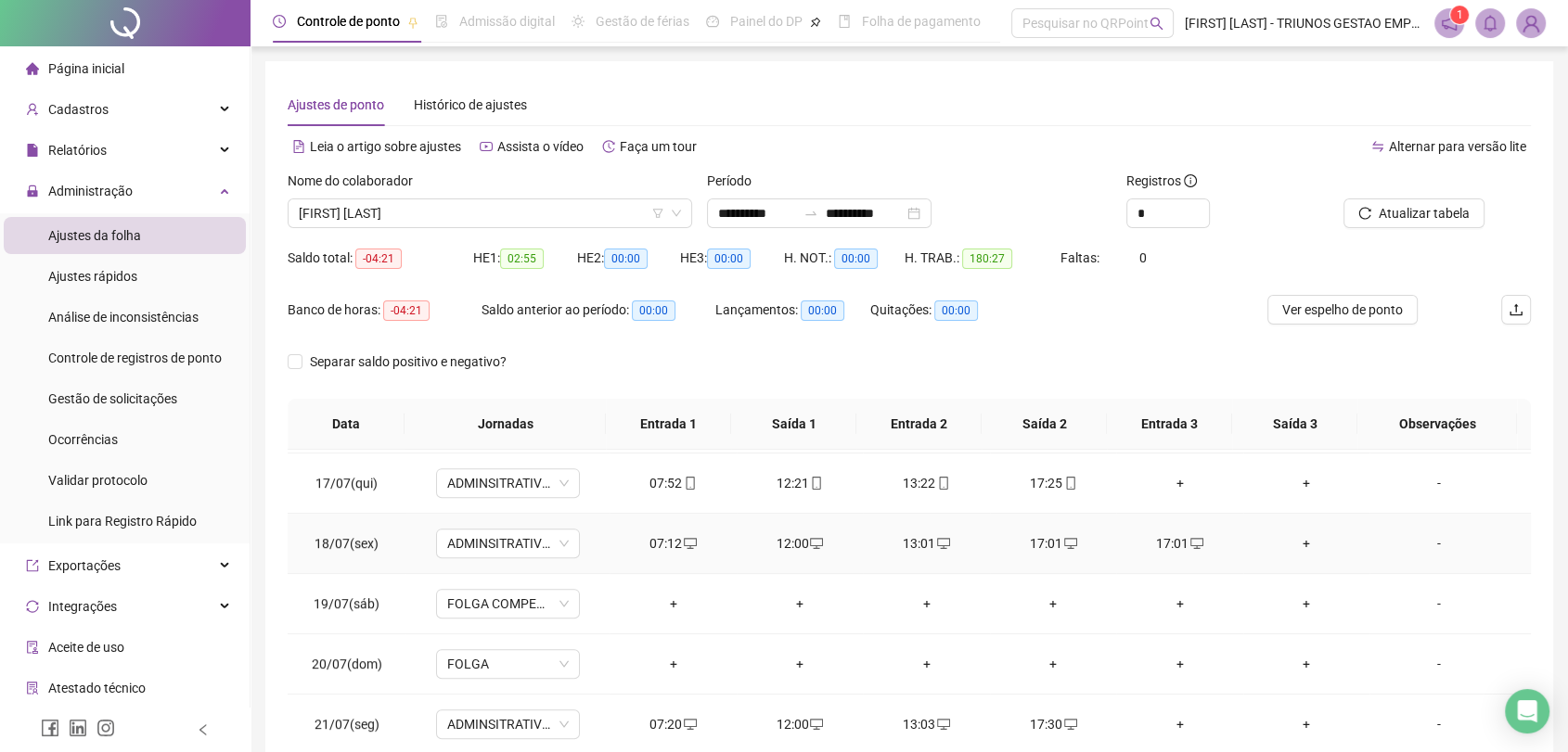 scroll, scrollTop: 962, scrollLeft: 0, axis: vertical 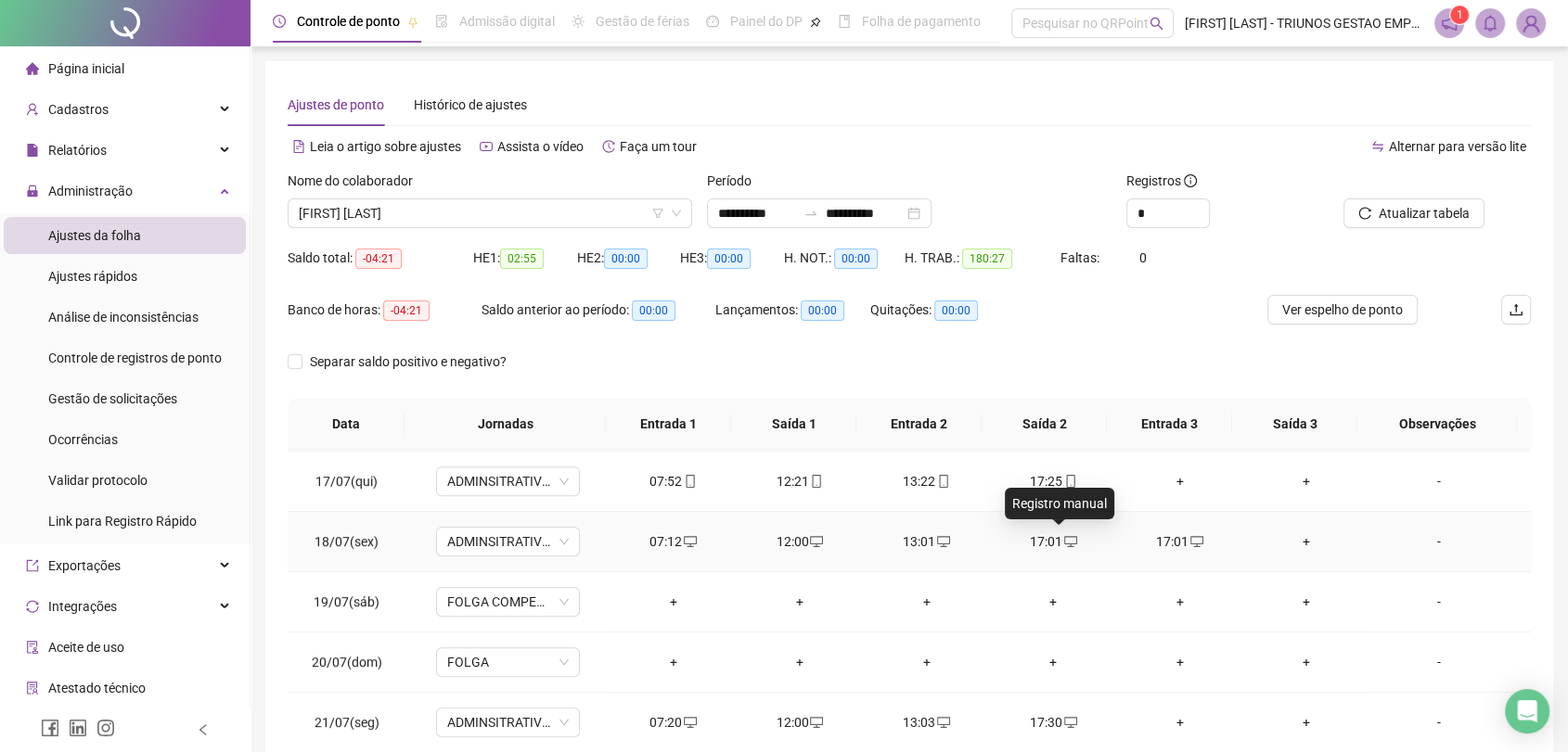 click 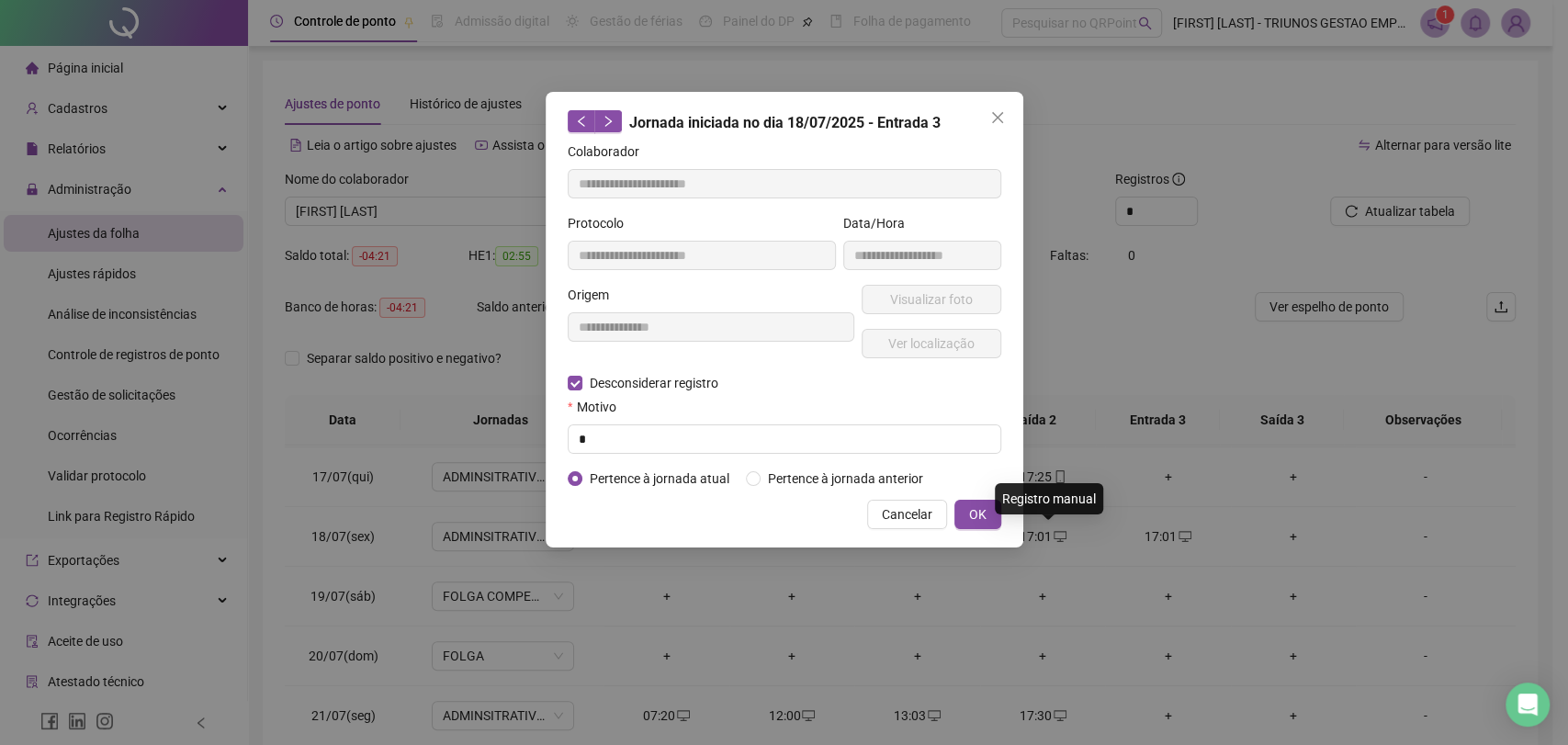 type on "**********" 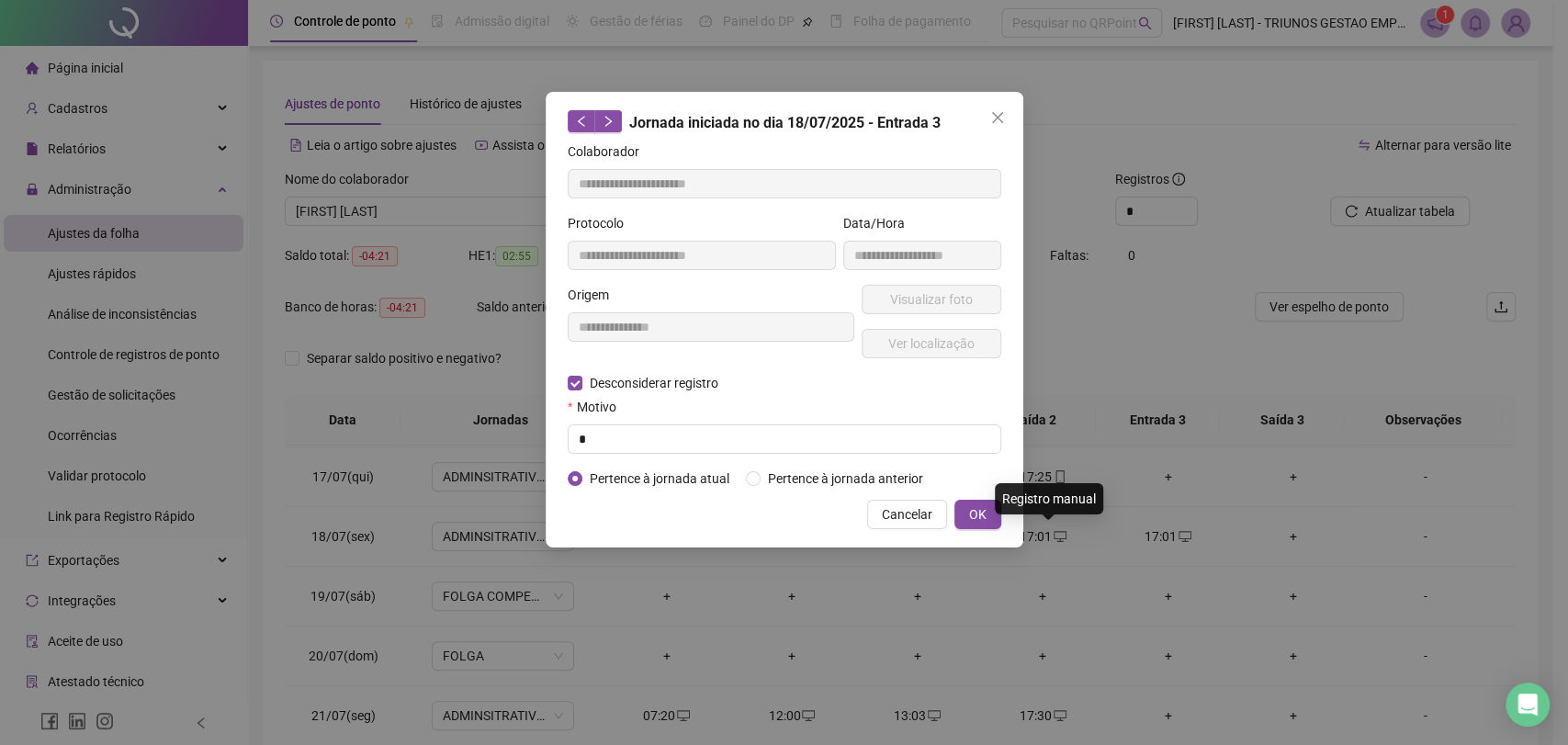 type on "**********" 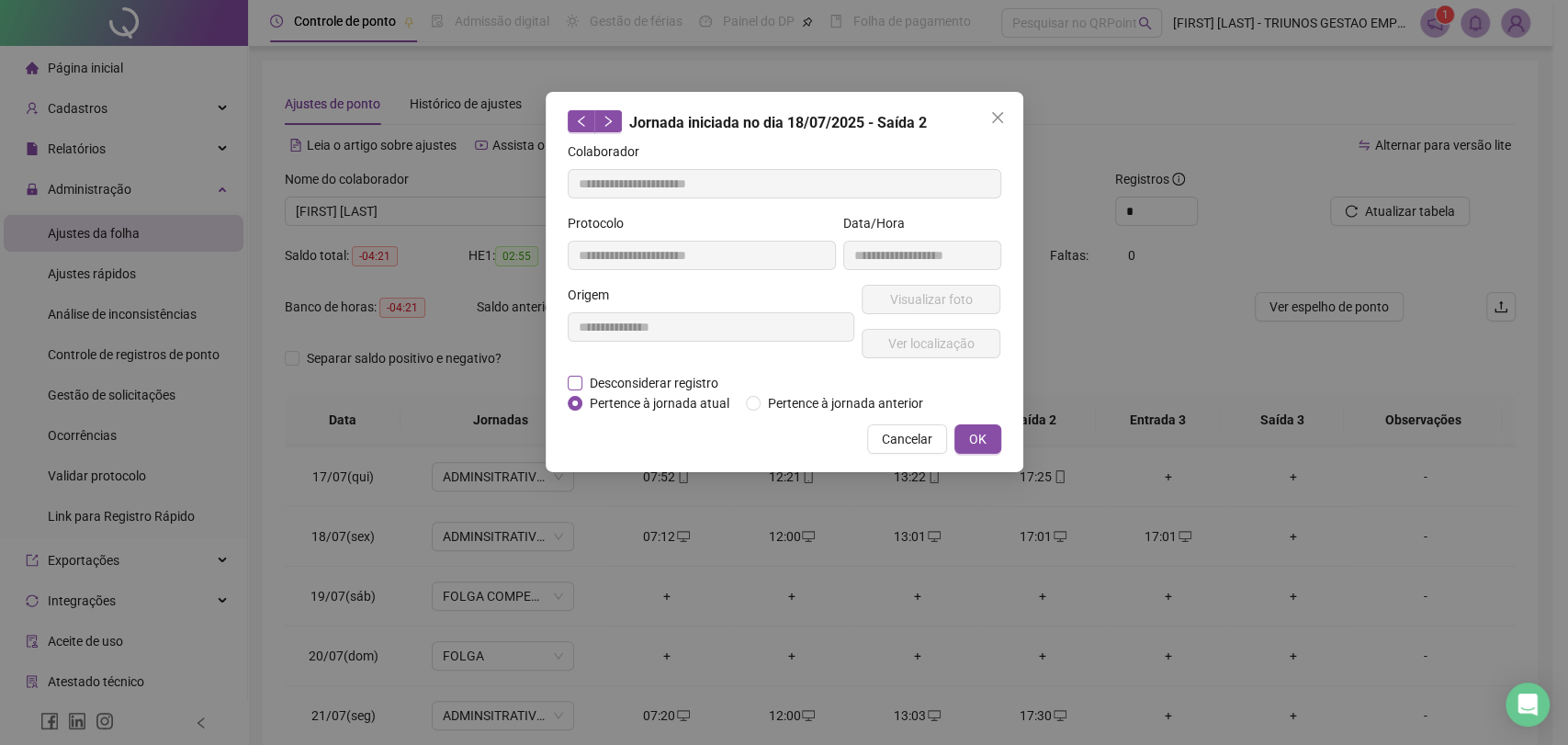 click on "Desconsiderar registro" at bounding box center [654, 383] 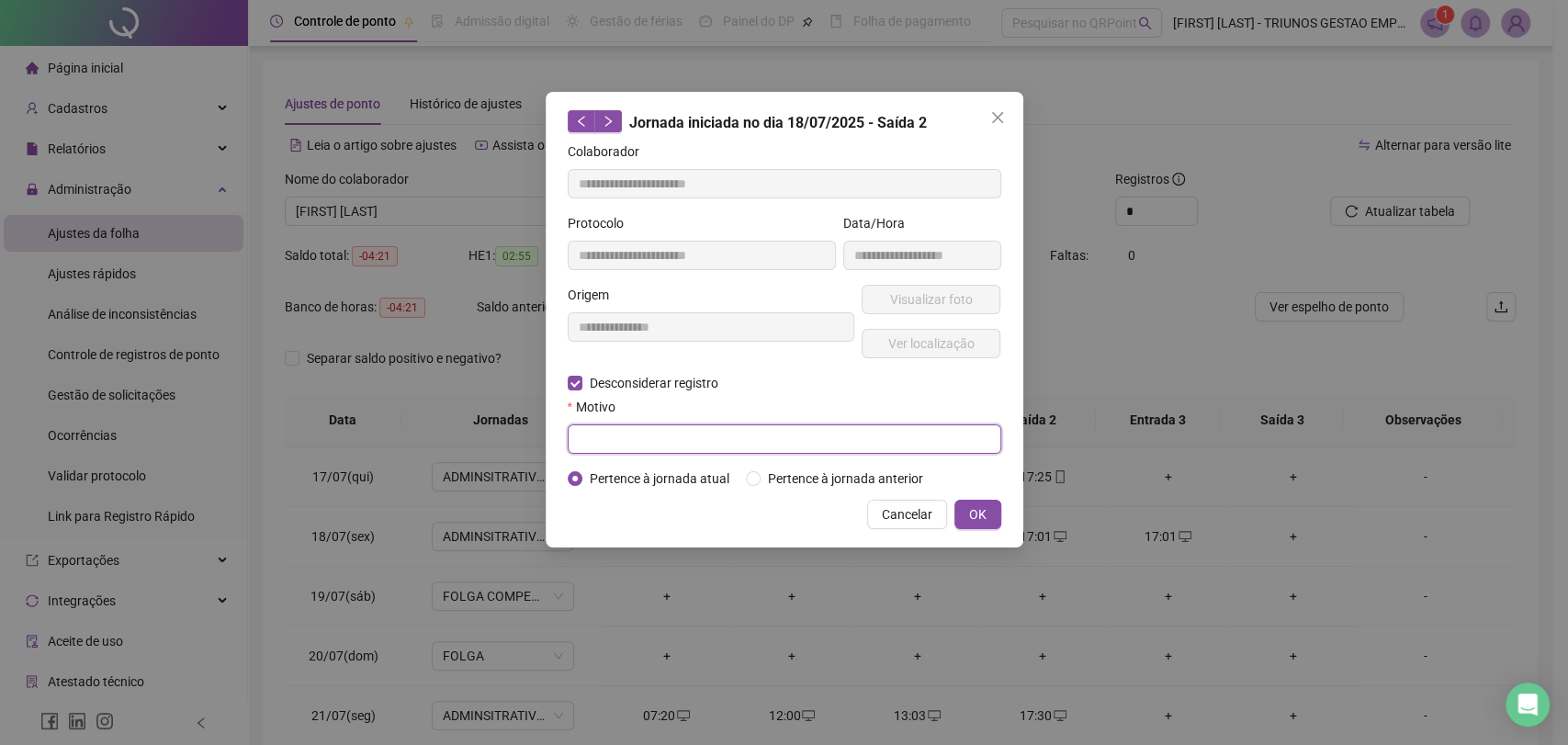 click at bounding box center (784, 439) 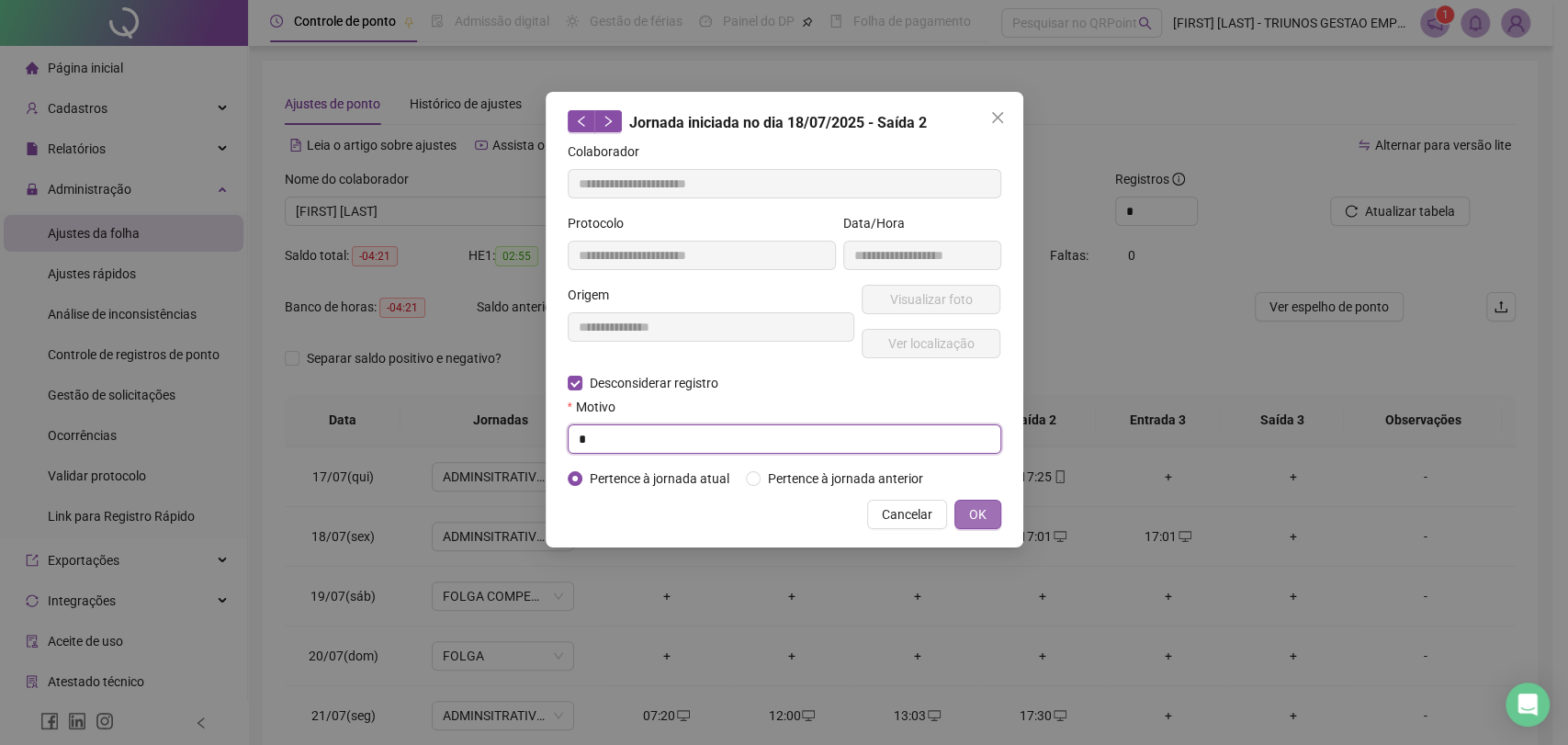 type on "*" 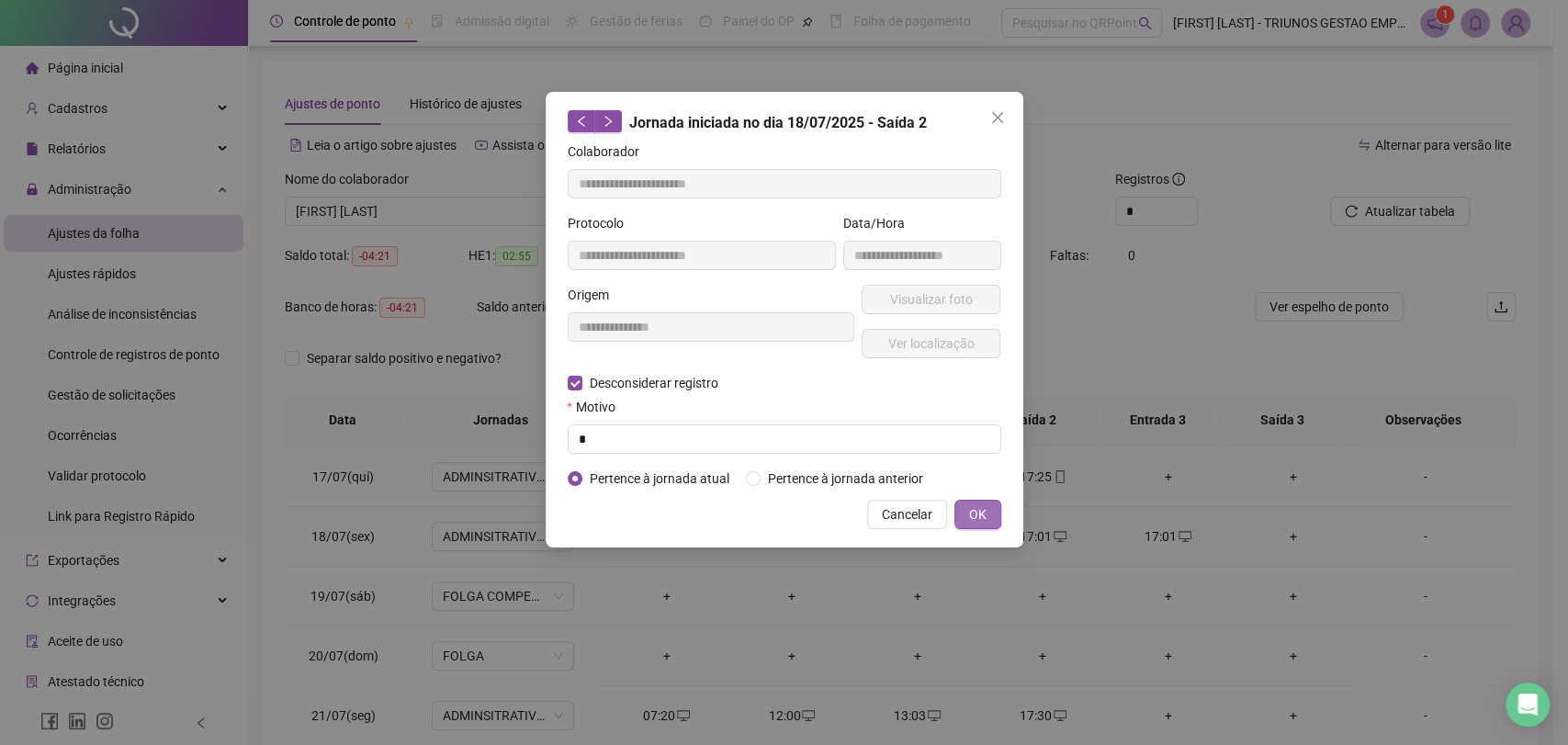 click on "OK" at bounding box center [977, 514] 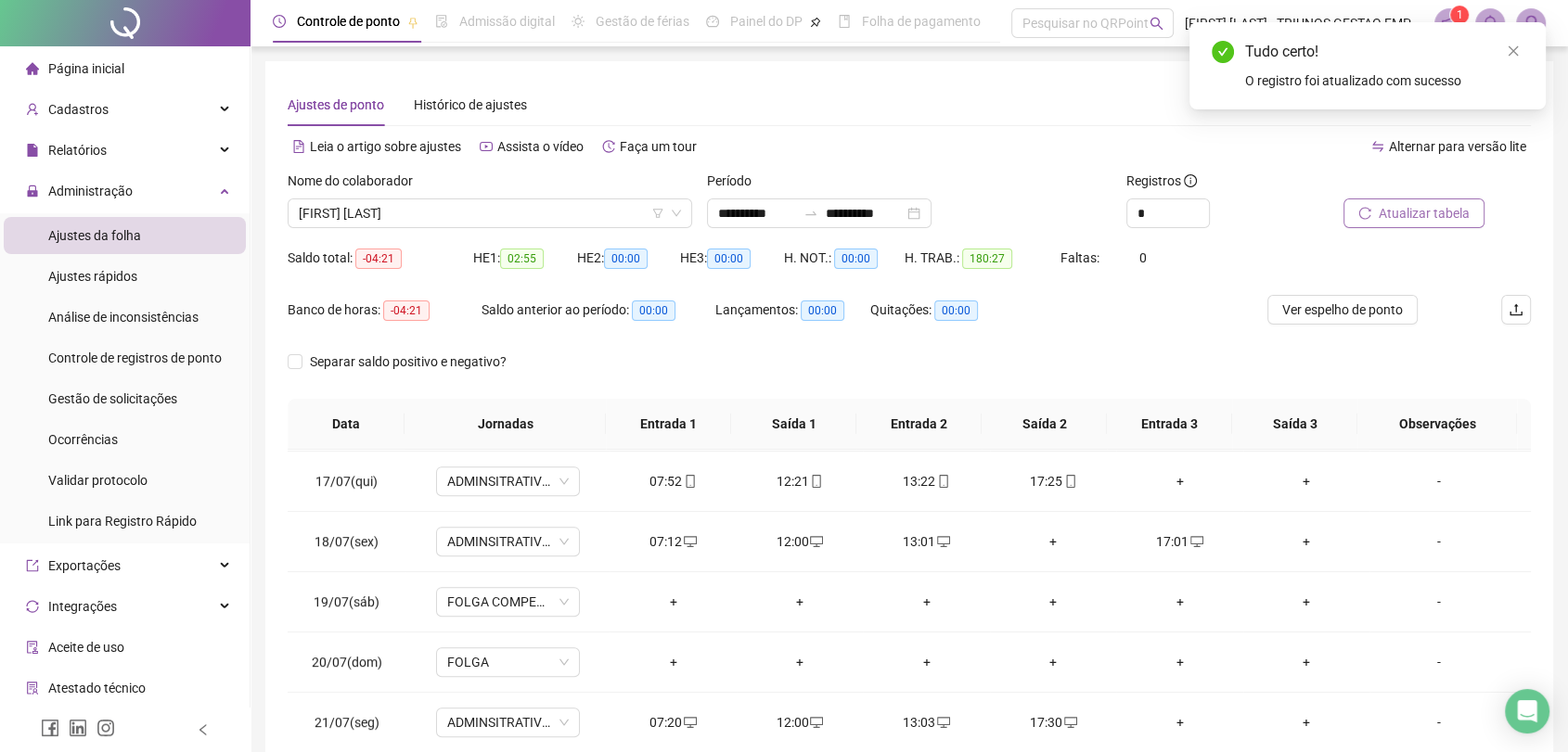 click on "Atualizar tabela" at bounding box center [1424, 213] 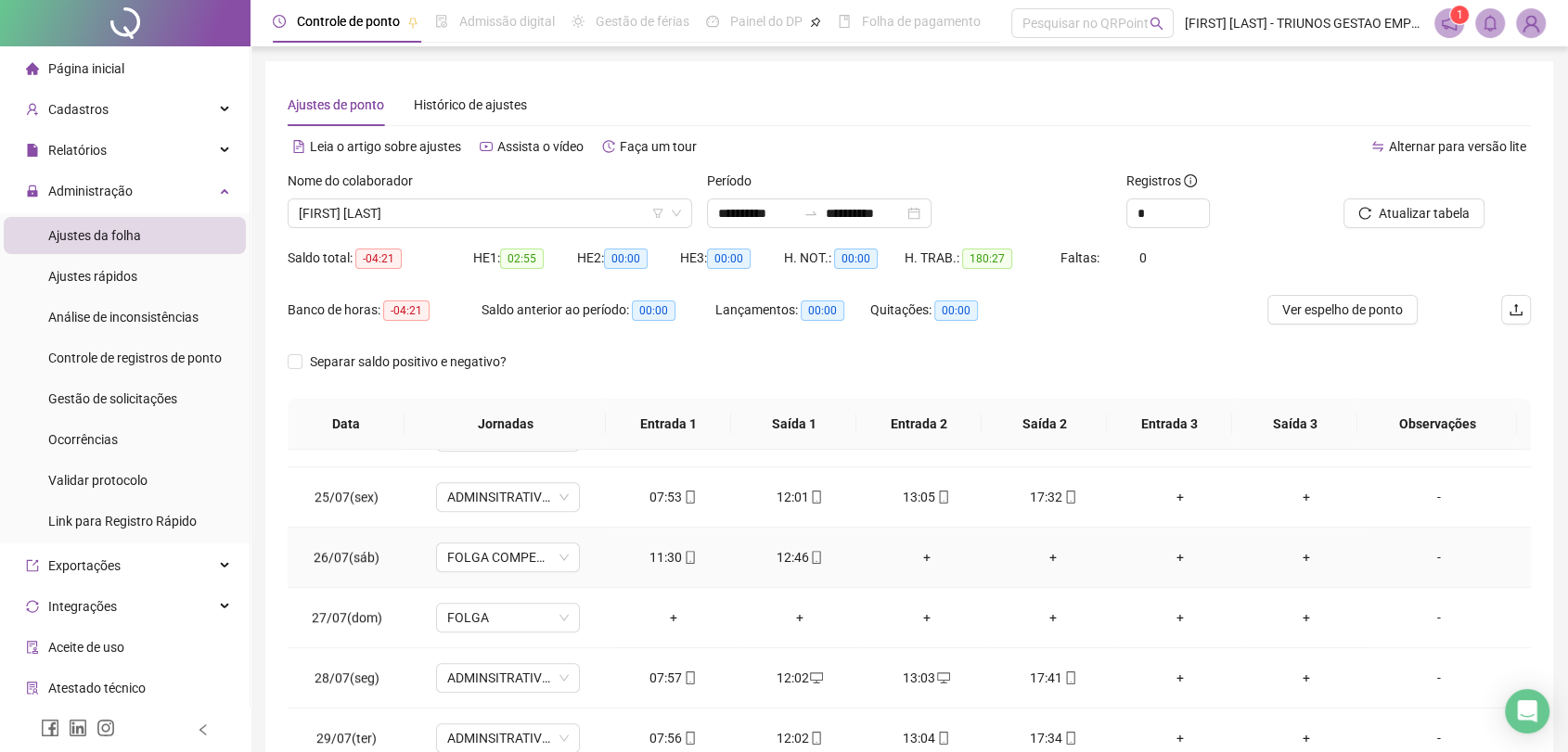 scroll, scrollTop: 1469, scrollLeft: 0, axis: vertical 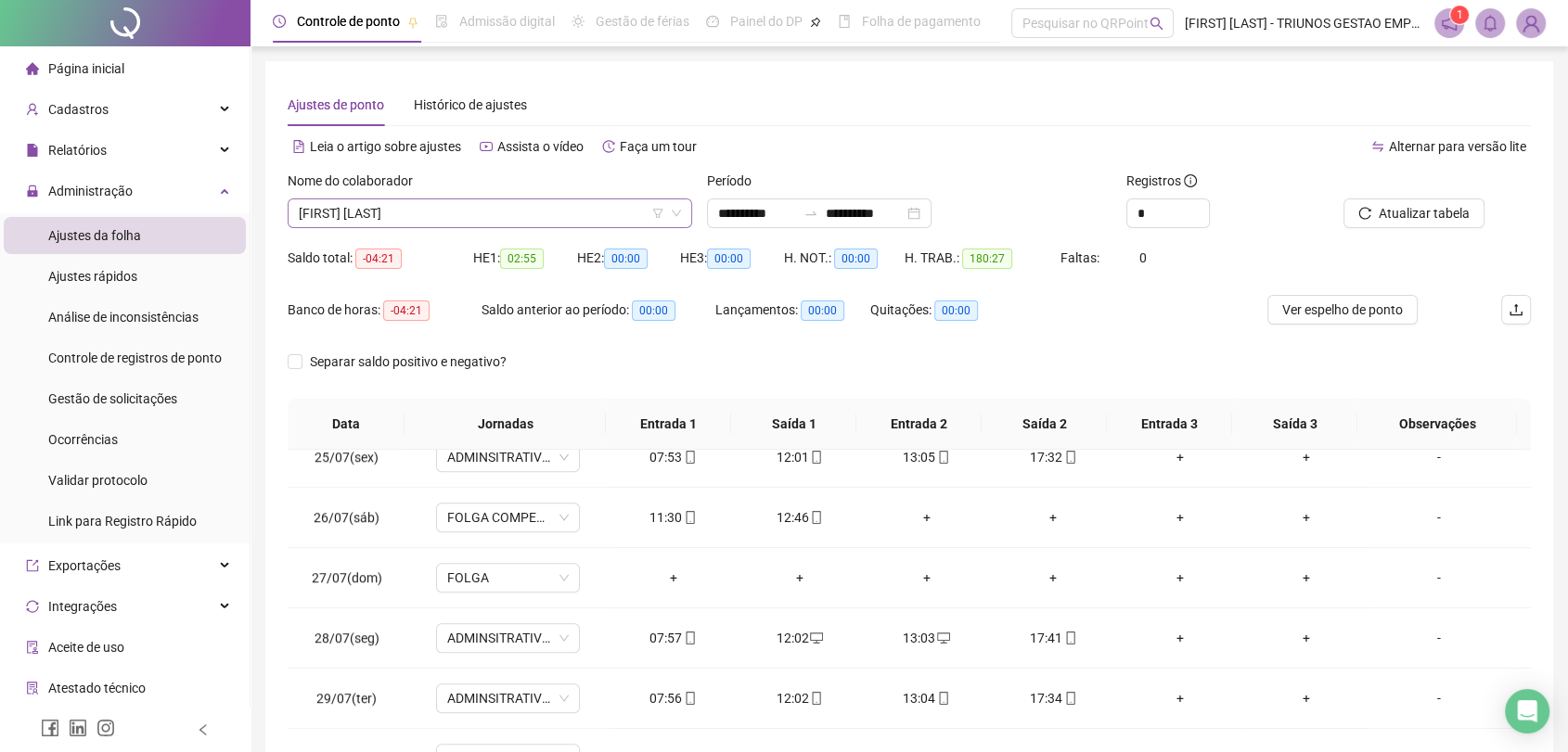 drag, startPoint x: 545, startPoint y: 189, endPoint x: 534, endPoint y: 207, distance: 21.095023 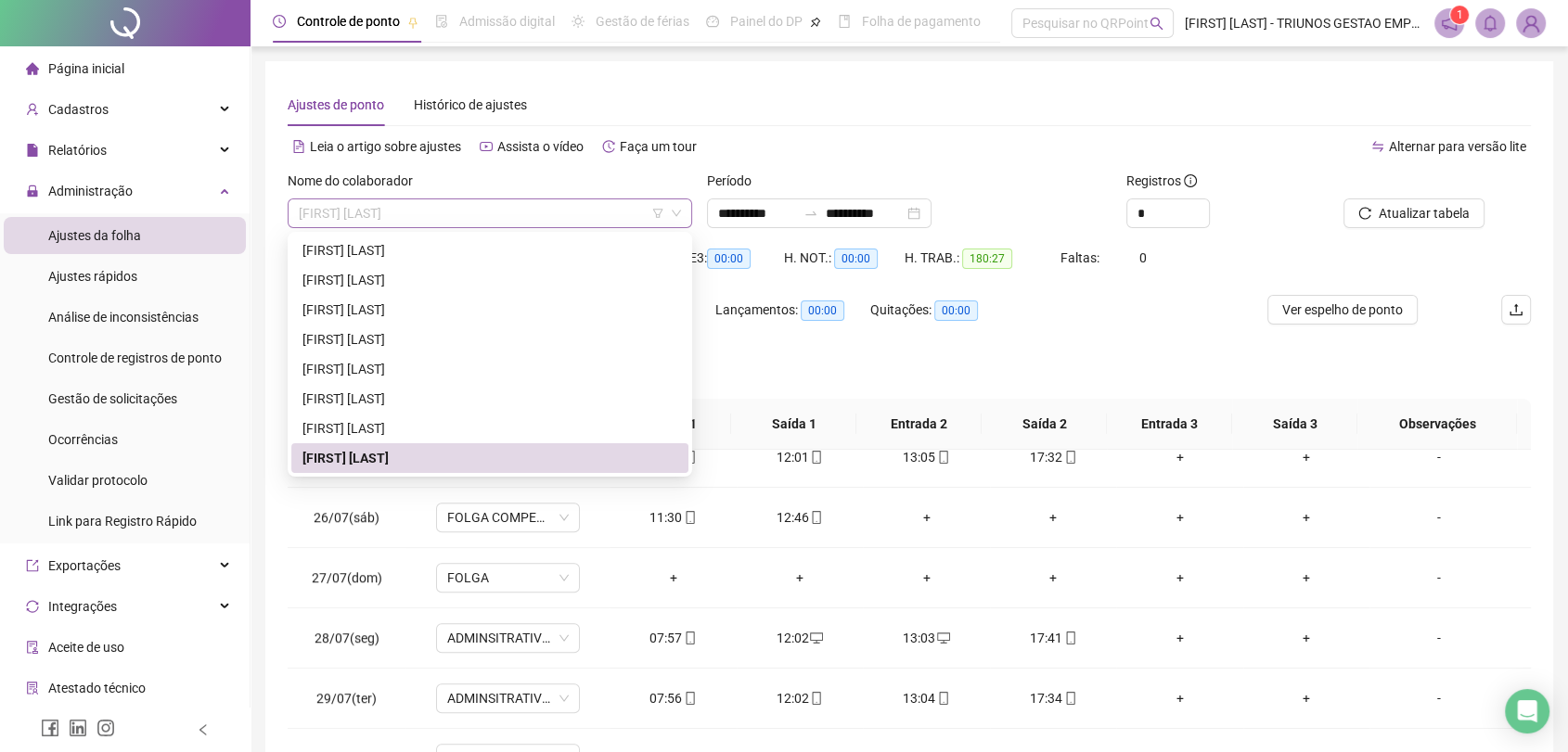 click on "[FIRST] [LAST]" at bounding box center (490, 213) 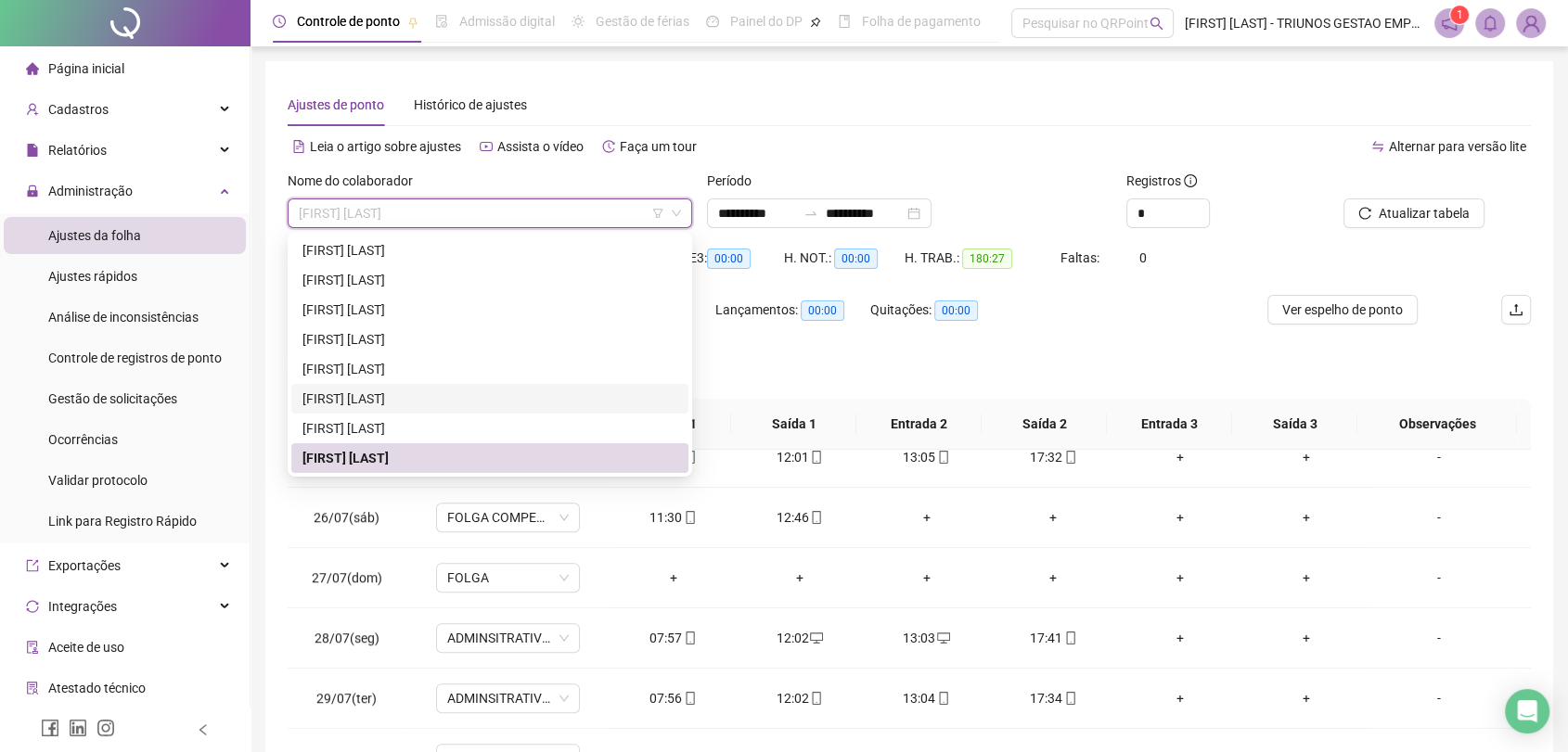click on "[FIRST] [LAST]" at bounding box center (490, 399) 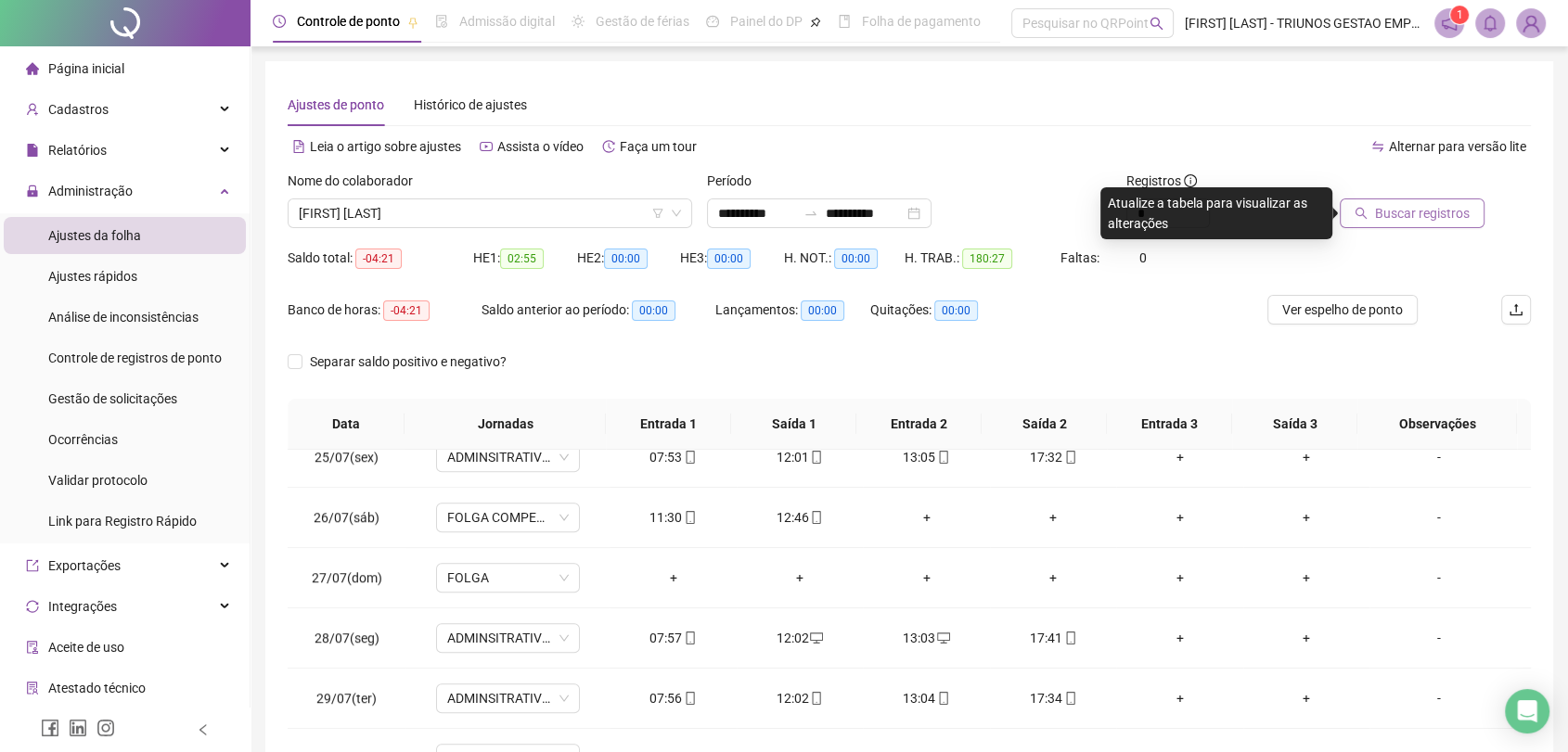 click on "Buscar registros" at bounding box center [1422, 213] 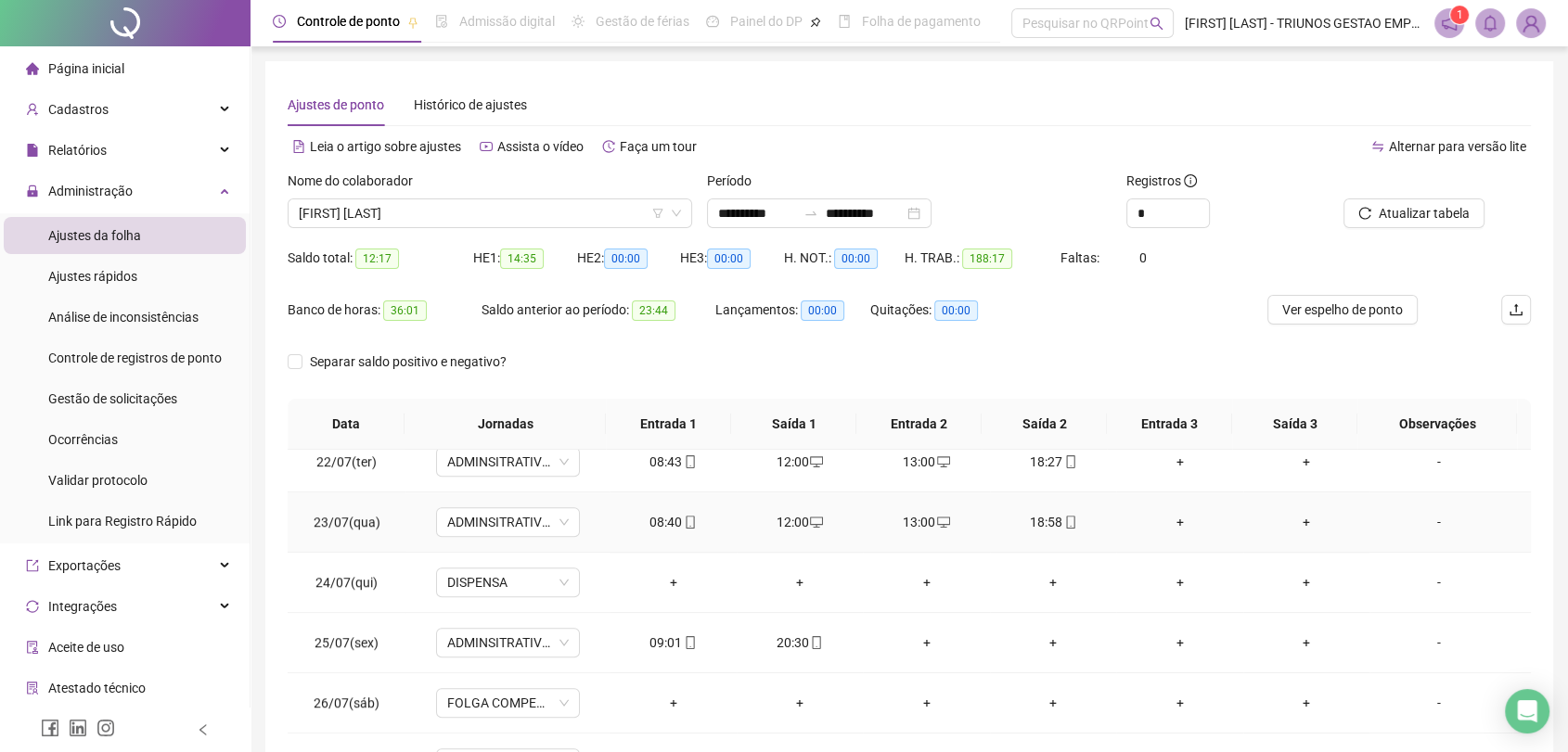 scroll, scrollTop: 1469, scrollLeft: 0, axis: vertical 